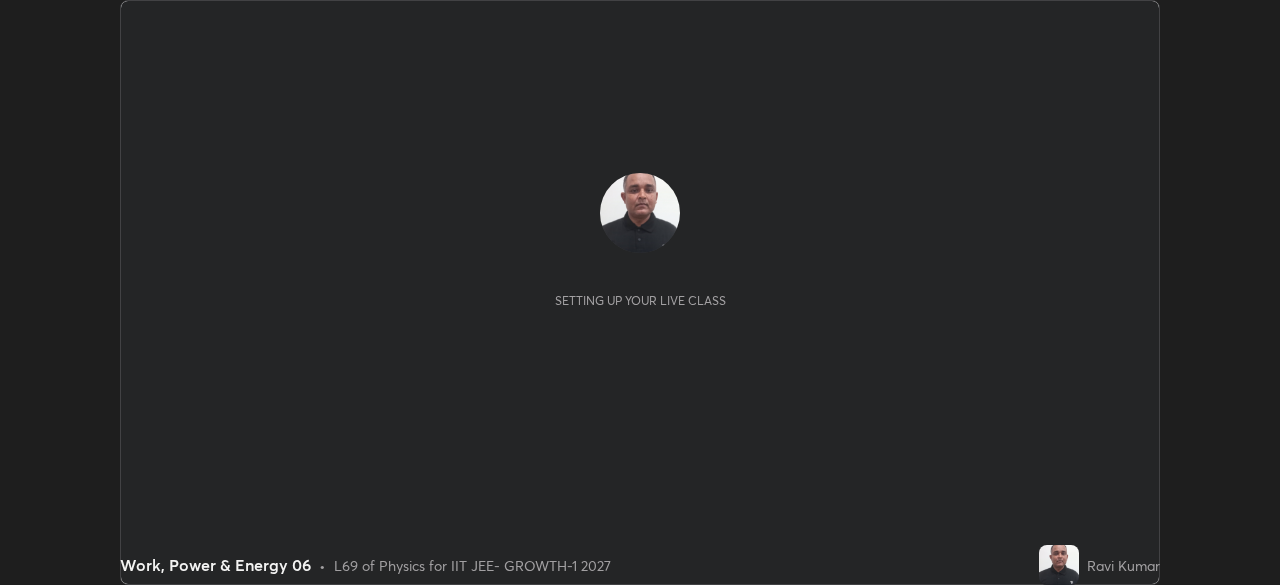 scroll, scrollTop: 0, scrollLeft: 0, axis: both 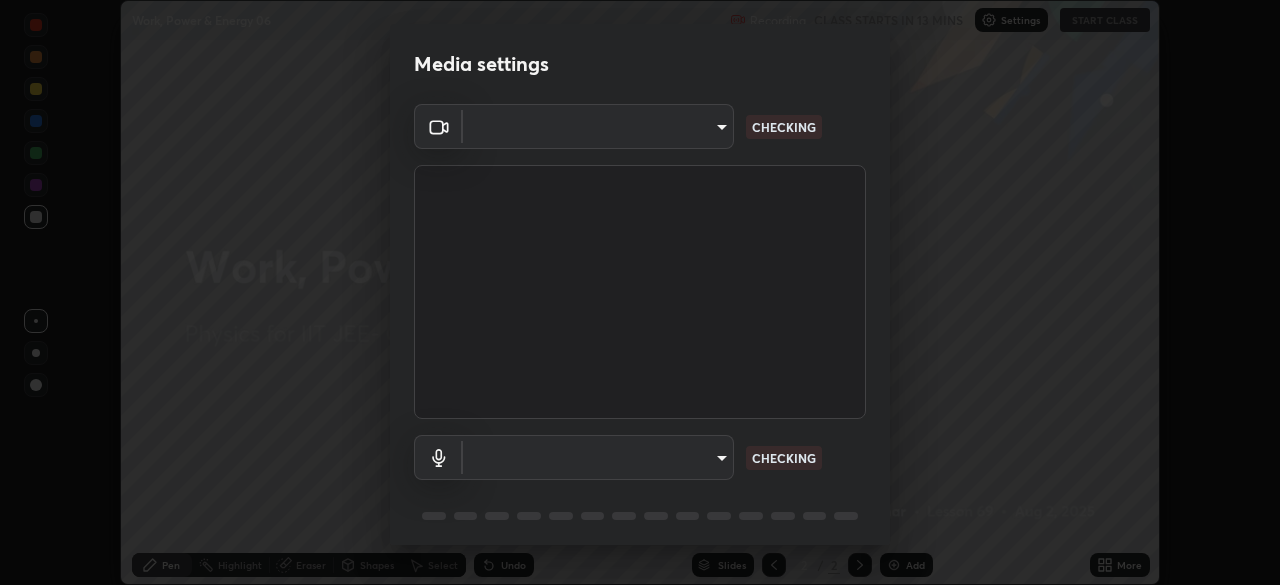 click on "Erase all Work, Power & Energy 06 Recording CLASS STARTS IN 13 MINS Settings START CLASS Setting up your live class Work, Power & Energy 06 • L69 of Physics for IIT JEE- GROWTH-1 2027 [PERSON] Pen Highlight Eraser Shapes Select Undo Slides 2 / 2 Add More No doubts shared Encourage your learners to ask a doubt for better clarity Report an issue Reason for reporting Buffering Chat not working Audio - Video sync issue Educator video quality low ​Attach an image Report Media settings ​CHECKING ​CHECKING 1 / 5 Next" at bounding box center (640, 292) 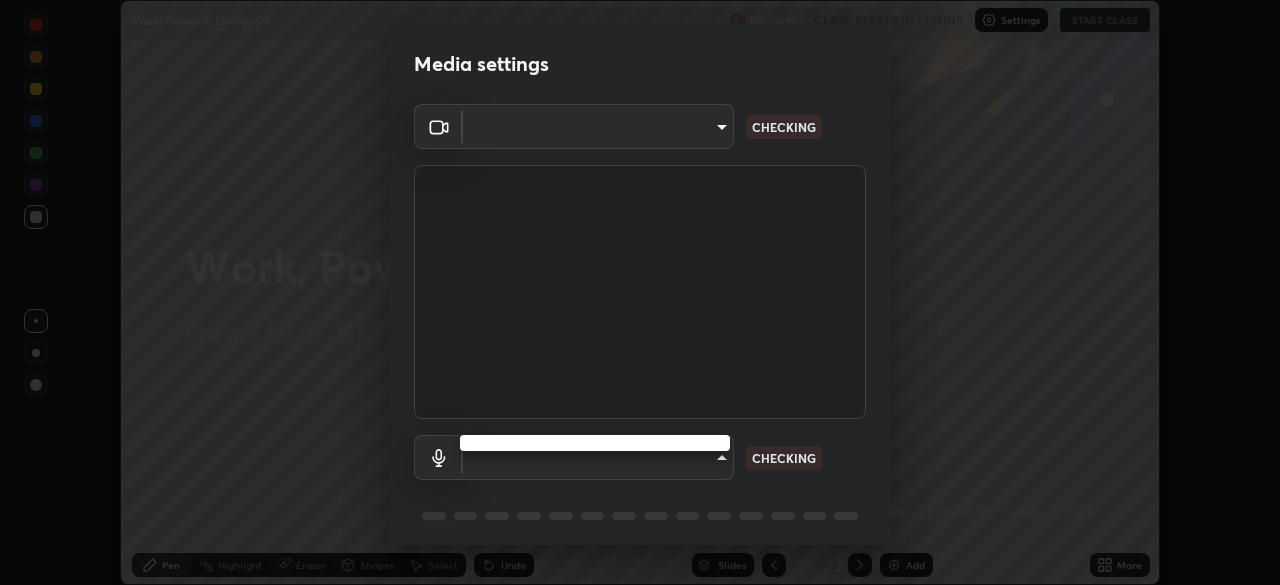 type on "4d63cd10dcc1379e9927399513255d12d620b7bbb39ca773e0f9116a90128a71" 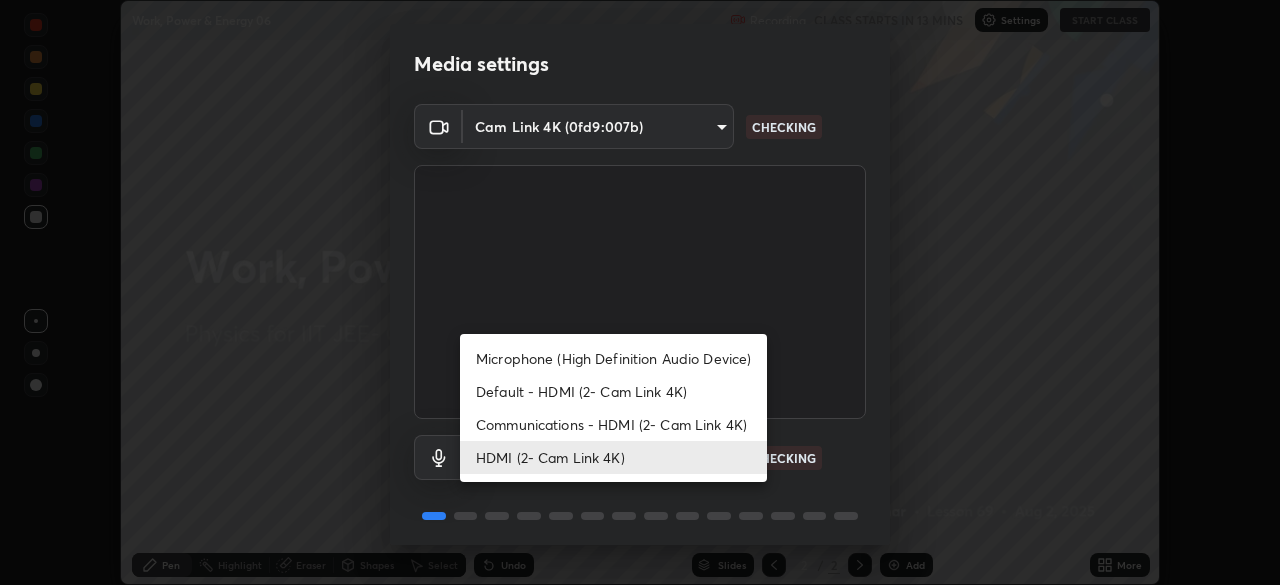 click on "Communications - HDMI (2- Cam Link 4K)" at bounding box center [613, 424] 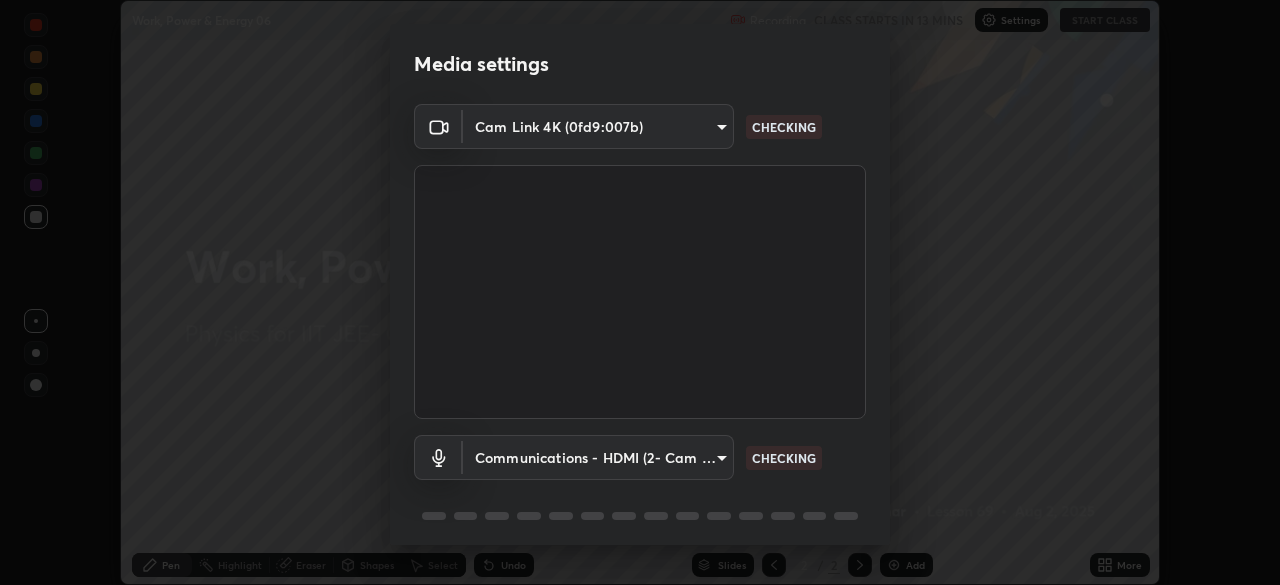 click on "HDMI (2- Cam Link 4K)" at bounding box center [575, 457] 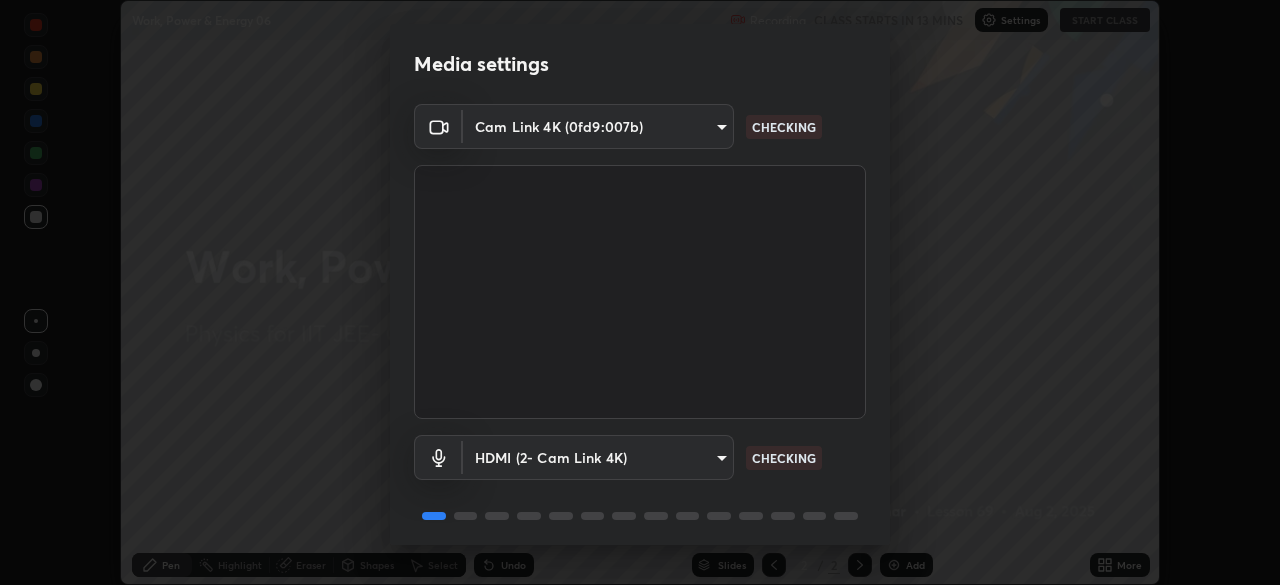 click on "Erase all Work, Power & Energy 06 Recording CLASS STARTS IN 13 MINS Settings START CLASS Setting up your live class Work, Power & Energy 06 • L69 of Physics for IIT JEE- GROWTH-1 2027 [PERSON] Pen Highlight Eraser Shapes Select Undo Slides 2 / 2 Add More No doubts shared Encourage your learners to ask a doubt for better clarity Report an issue Reason for reporting Buffering Chat not working Audio - Video sync issue Educator video quality low ​Attach an image Report Media settings Cam Link 4K (0fd9:007b) [HASH] CHECKING HDMI (2- Cam Link 4K) [HASH] CHECKING 1 / 5 Next" at bounding box center (640, 292) 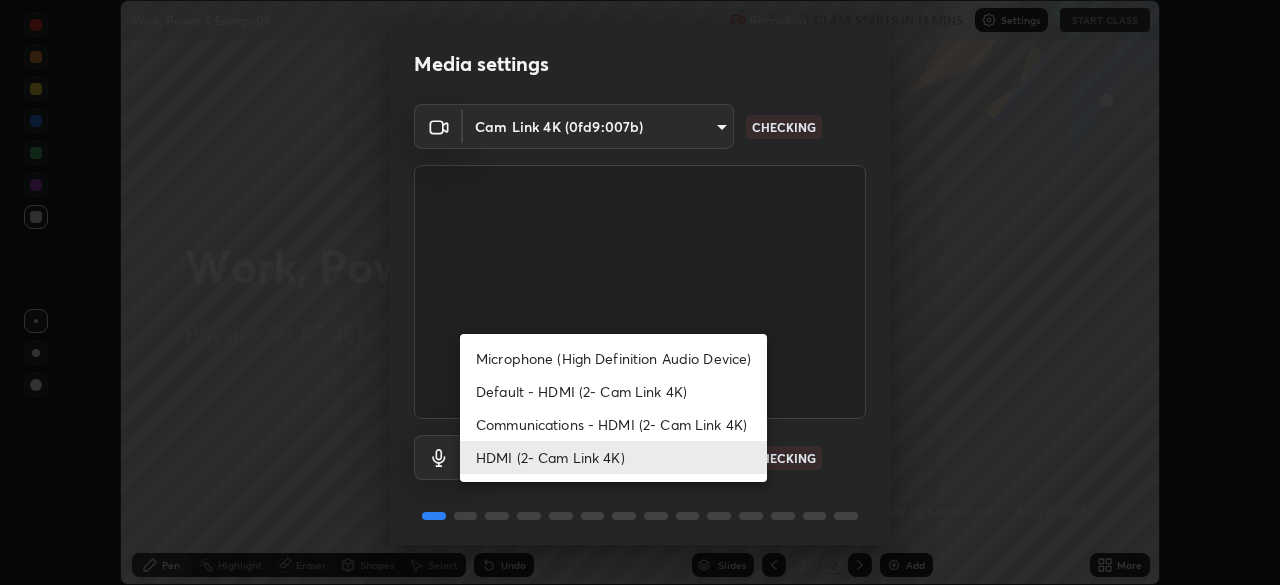 click at bounding box center (640, 292) 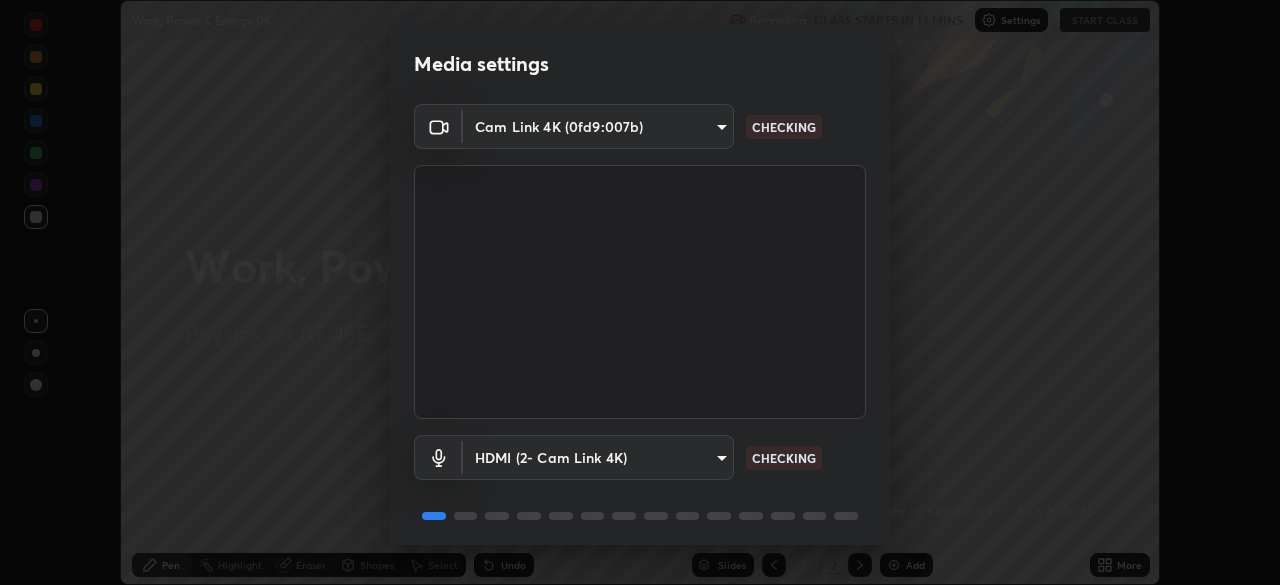 scroll, scrollTop: 71, scrollLeft: 0, axis: vertical 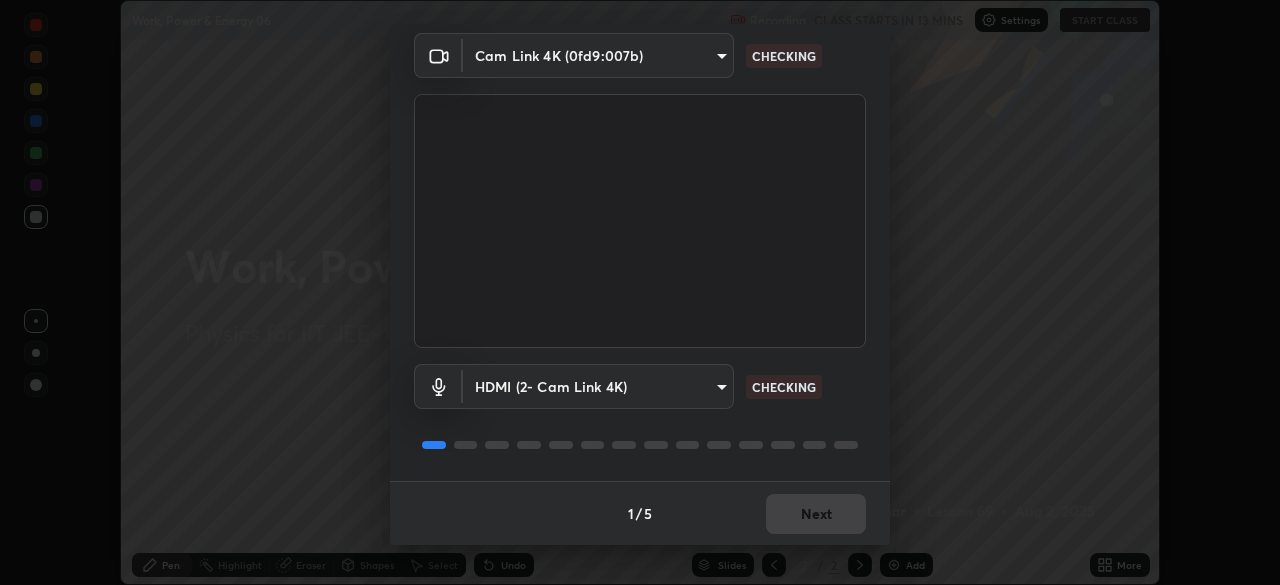 click on "1 / 5 Next" at bounding box center [640, 513] 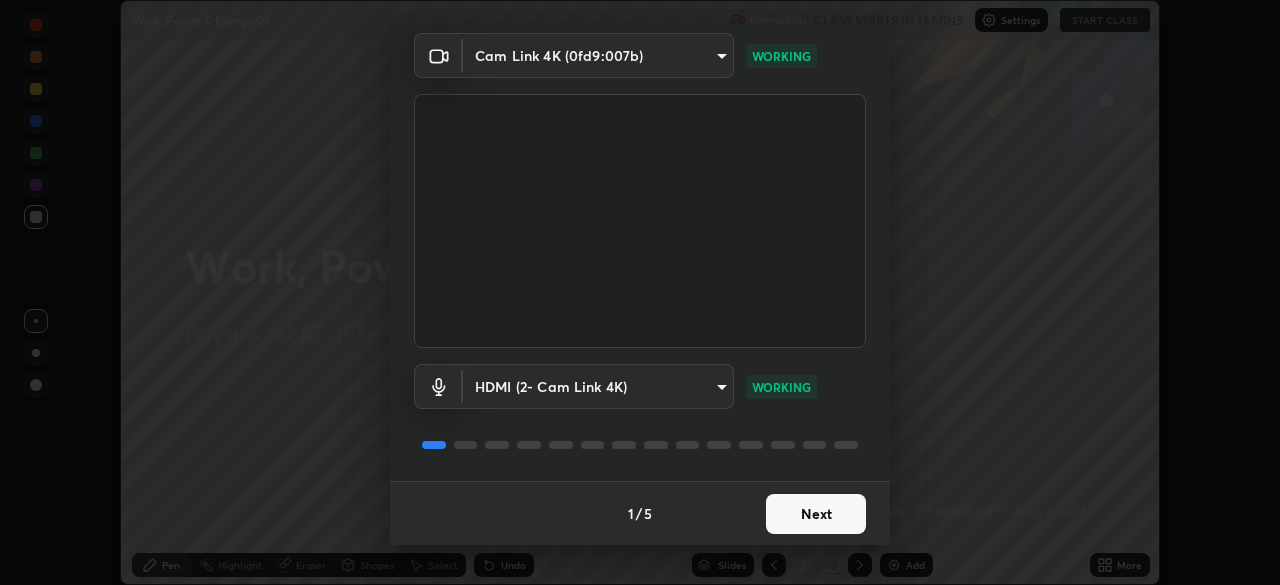 click on "Next" at bounding box center [816, 514] 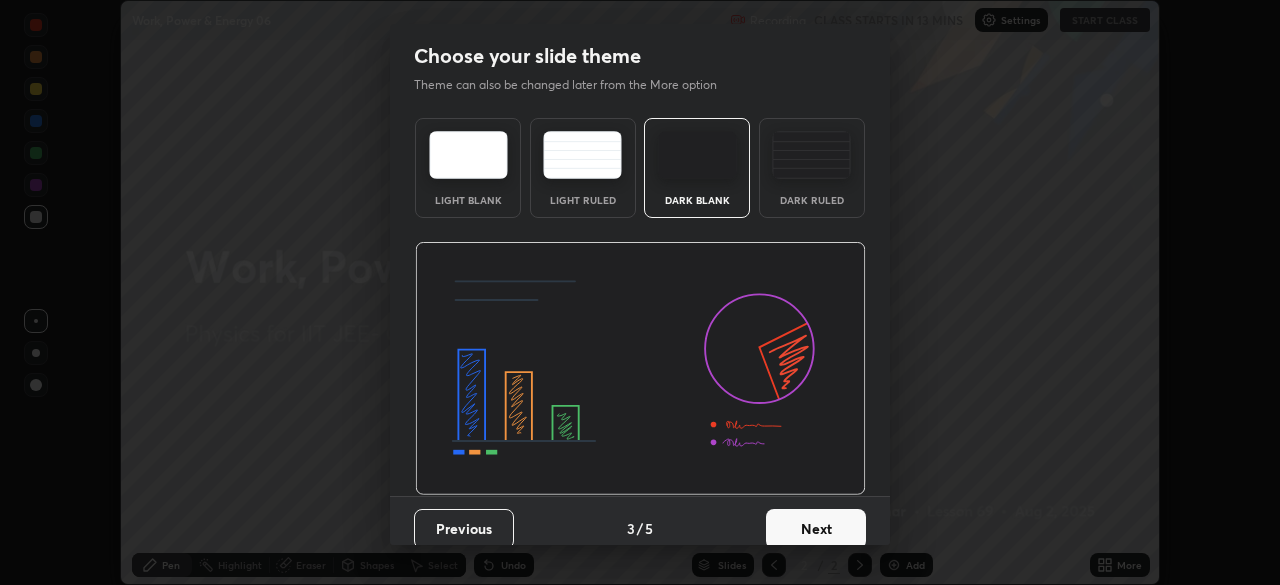 click on "Next" at bounding box center (816, 529) 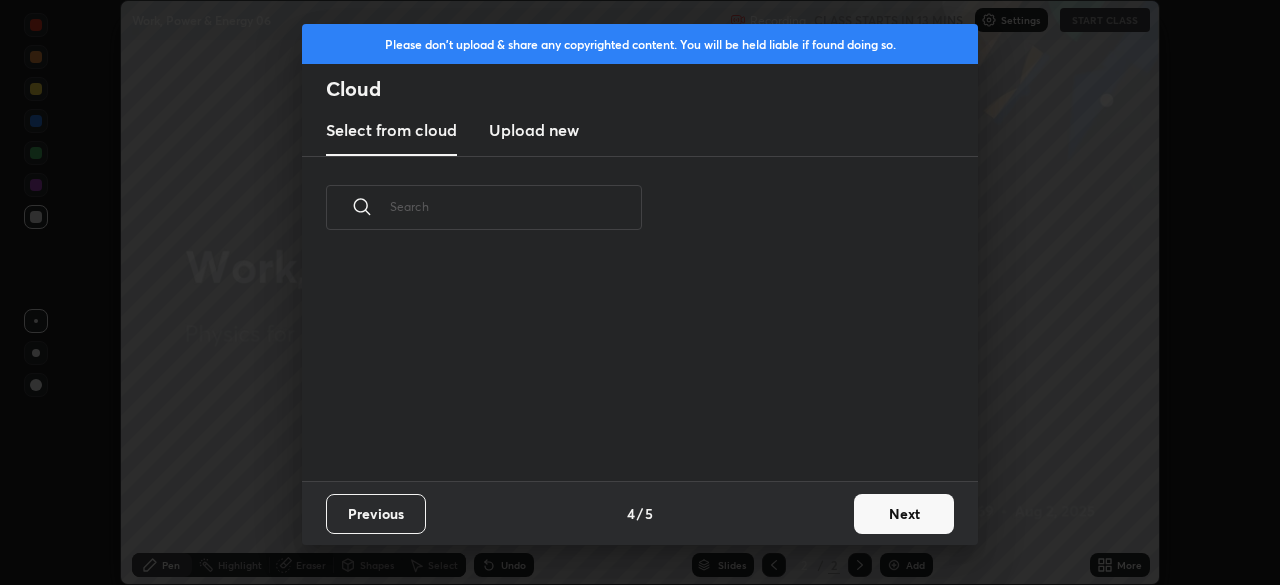 click on "Next" at bounding box center (904, 514) 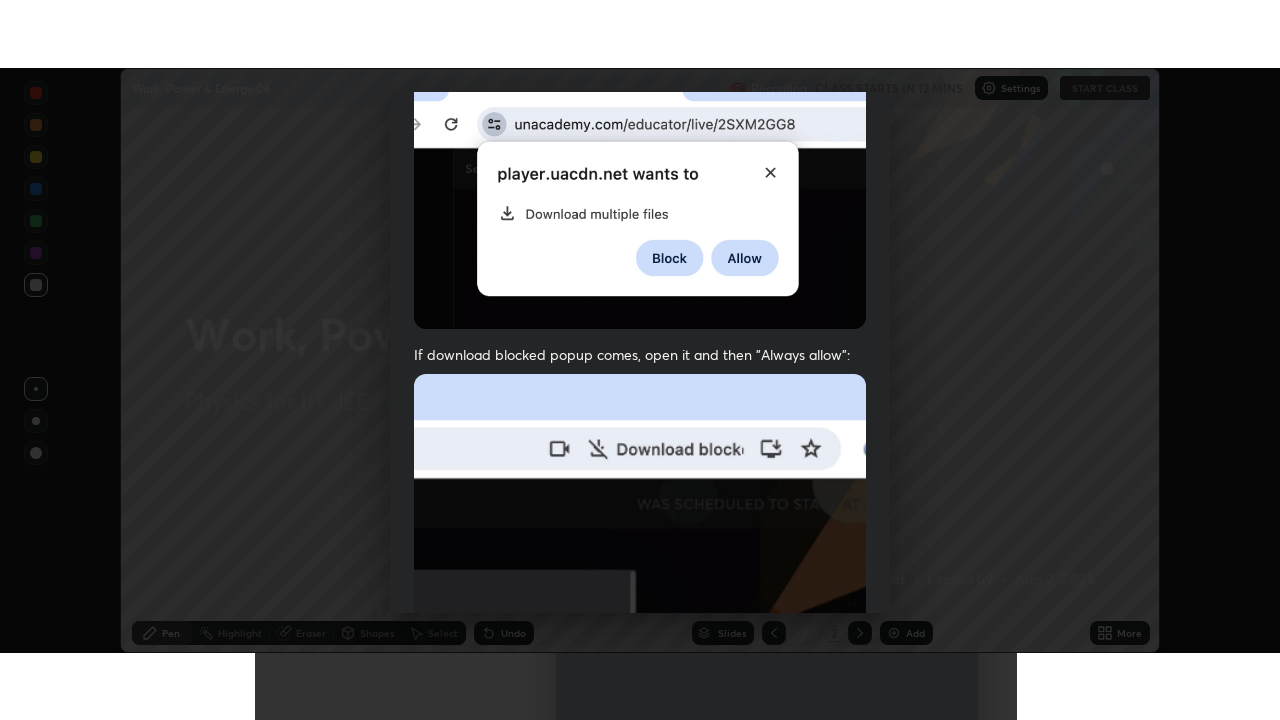 scroll, scrollTop: 479, scrollLeft: 0, axis: vertical 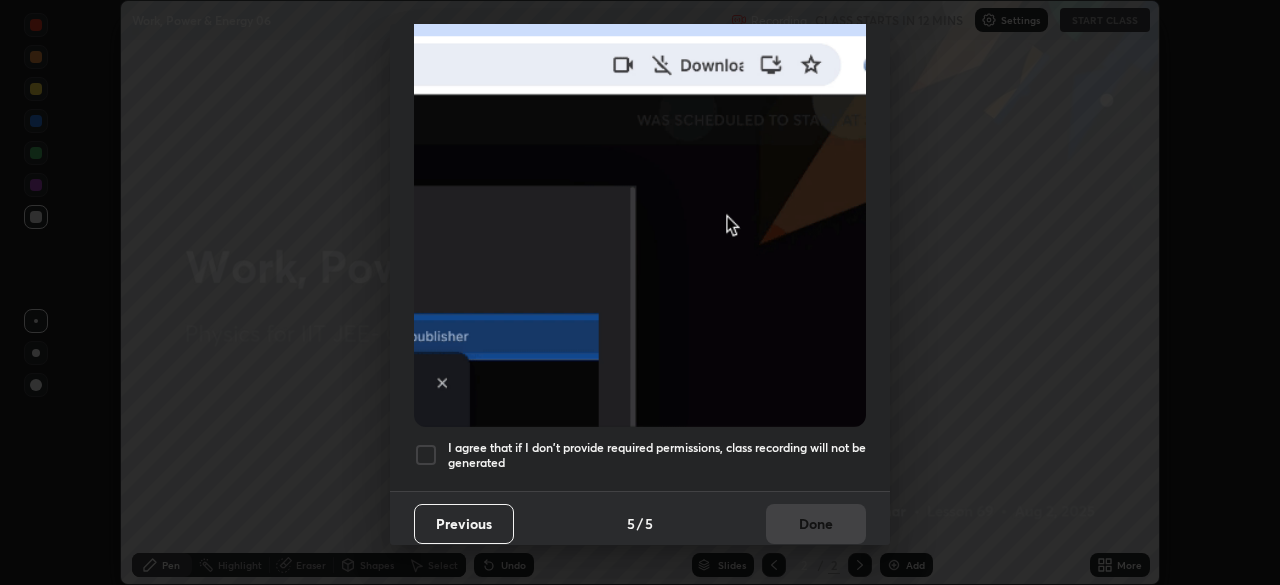 click at bounding box center [426, 455] 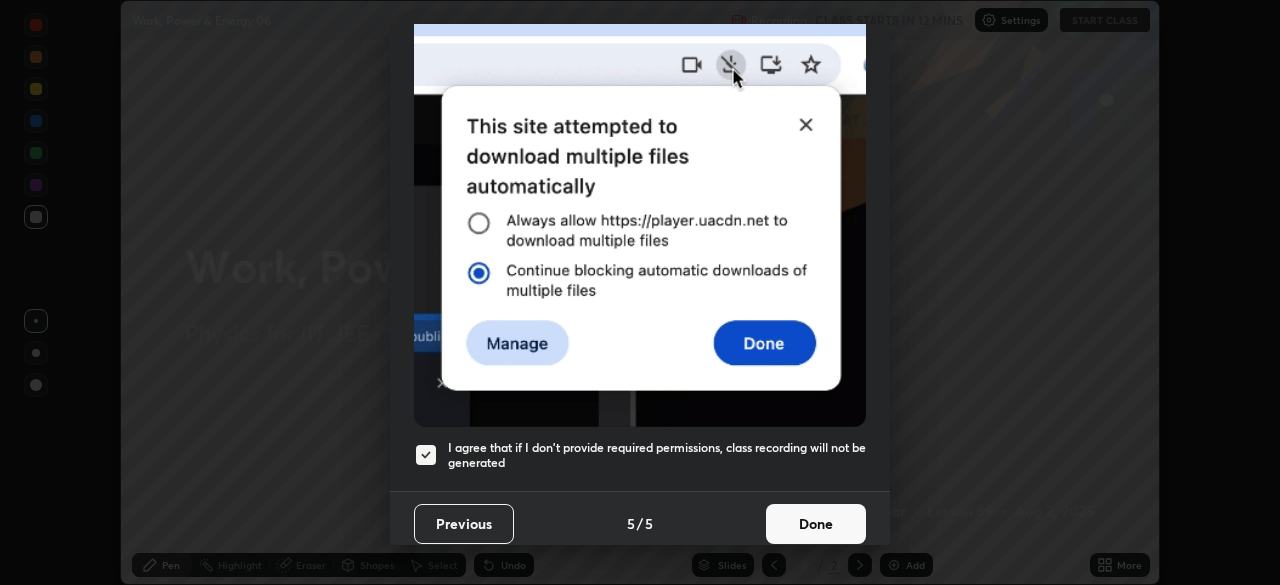 click on "Done" at bounding box center [816, 524] 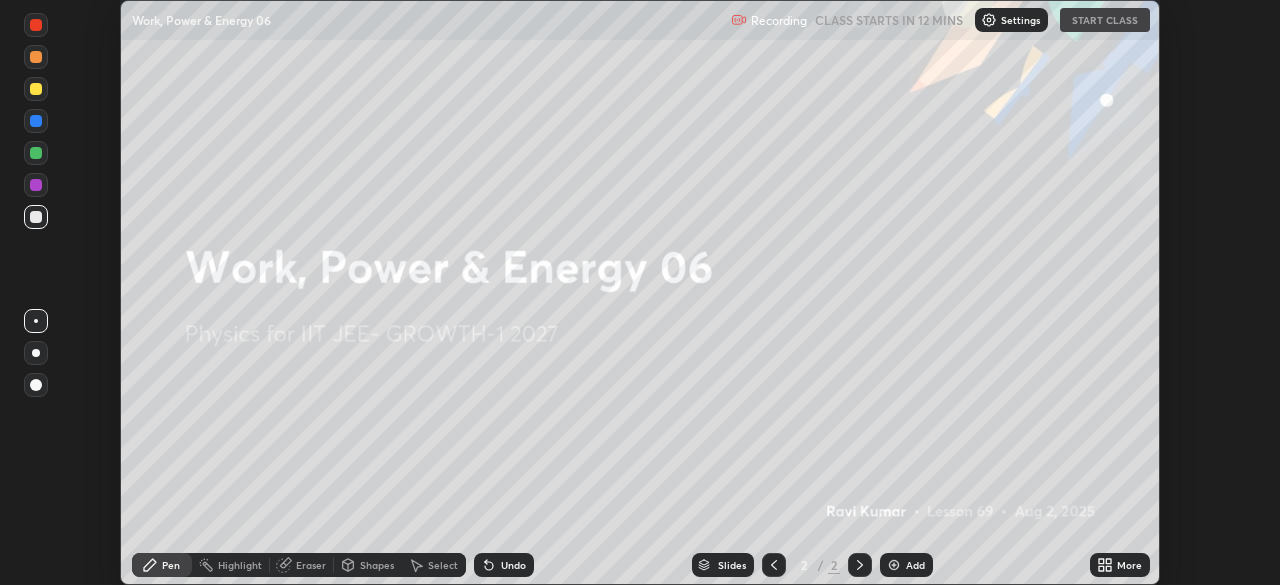 click 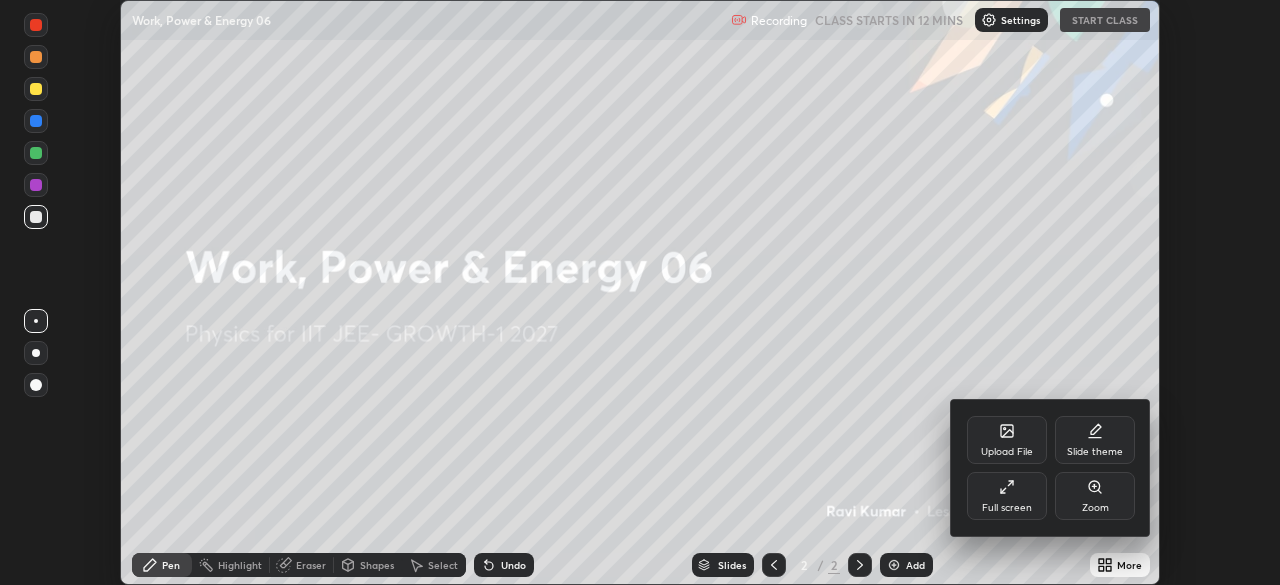 click 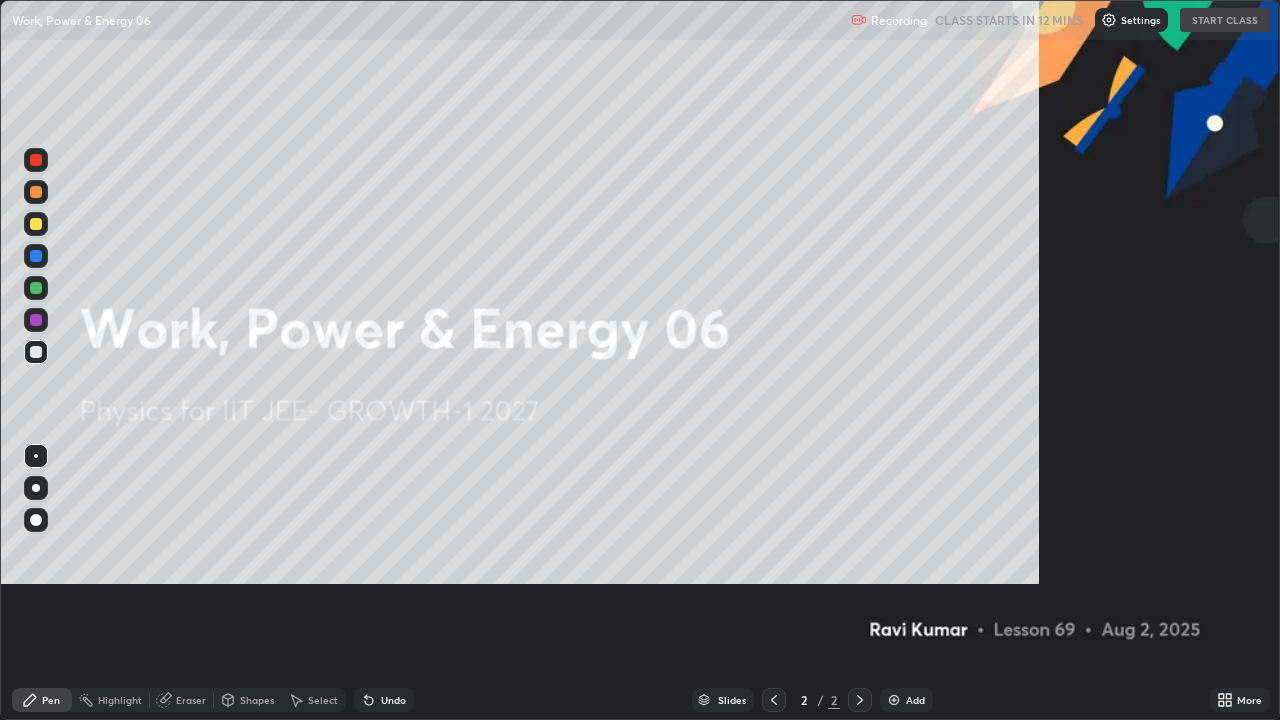 scroll, scrollTop: 99280, scrollLeft: 98720, axis: both 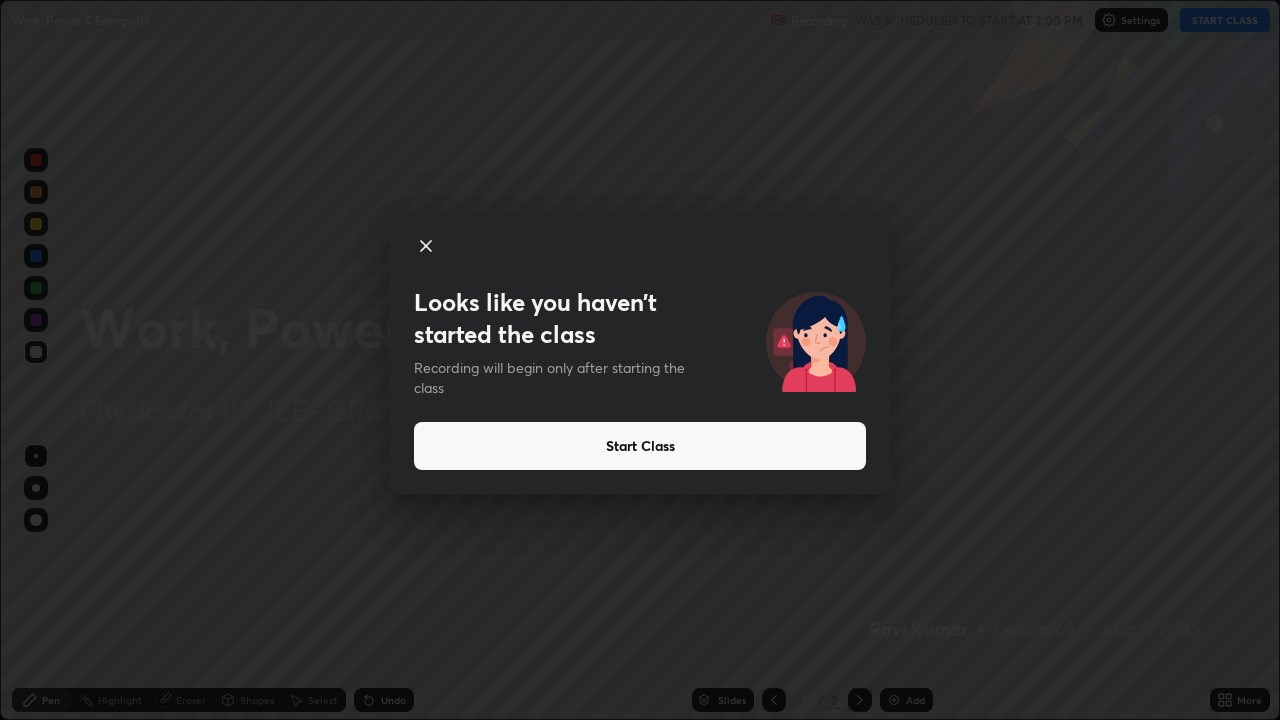 click on "Start Class" at bounding box center [640, 446] 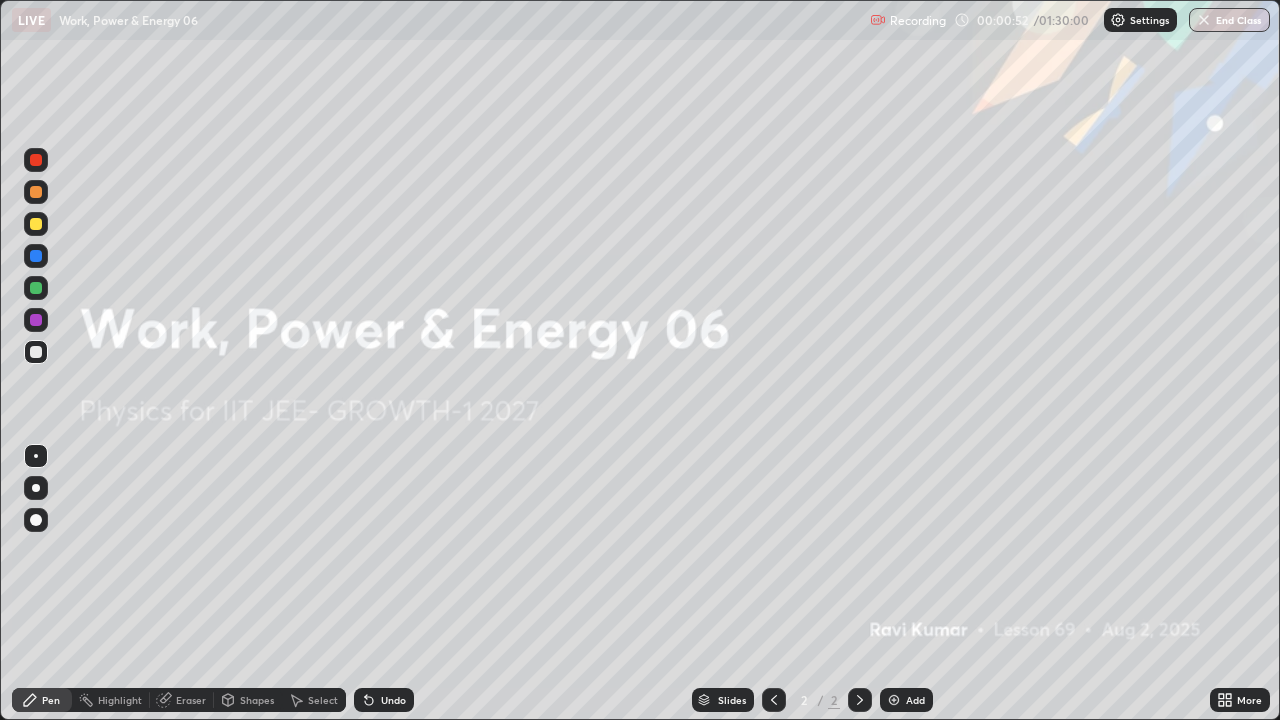 click 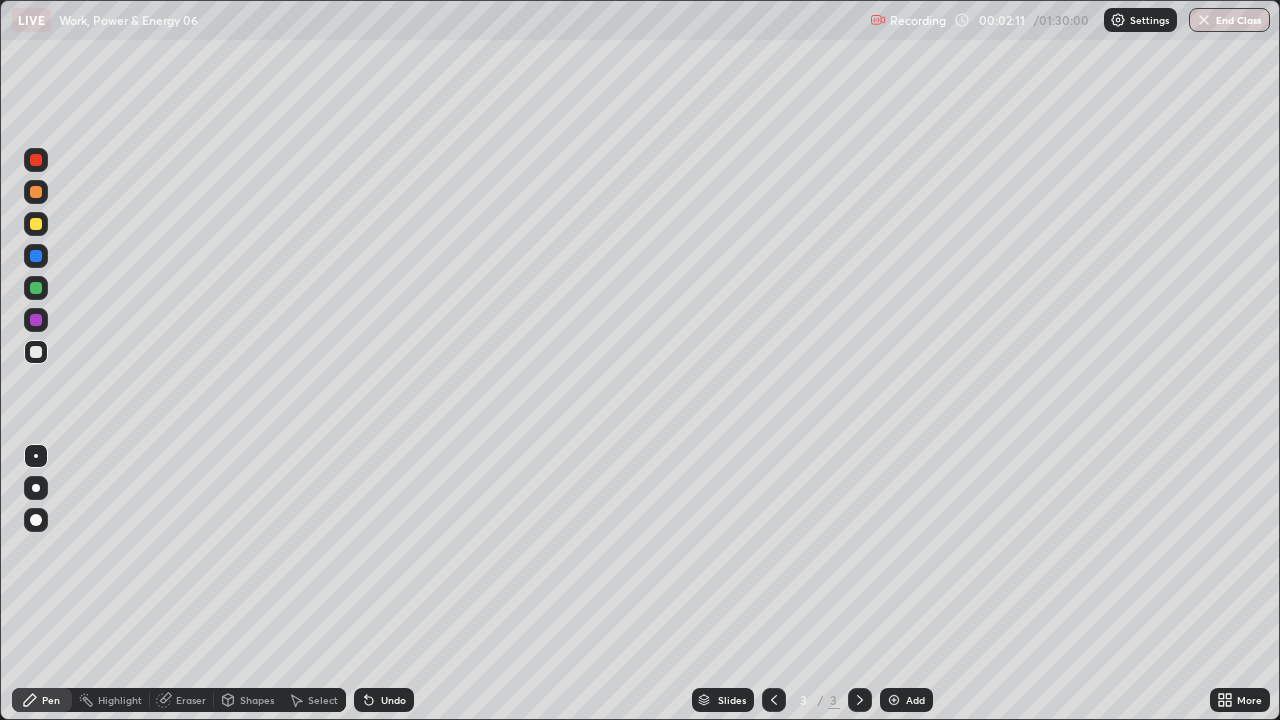 click at bounding box center [36, 224] 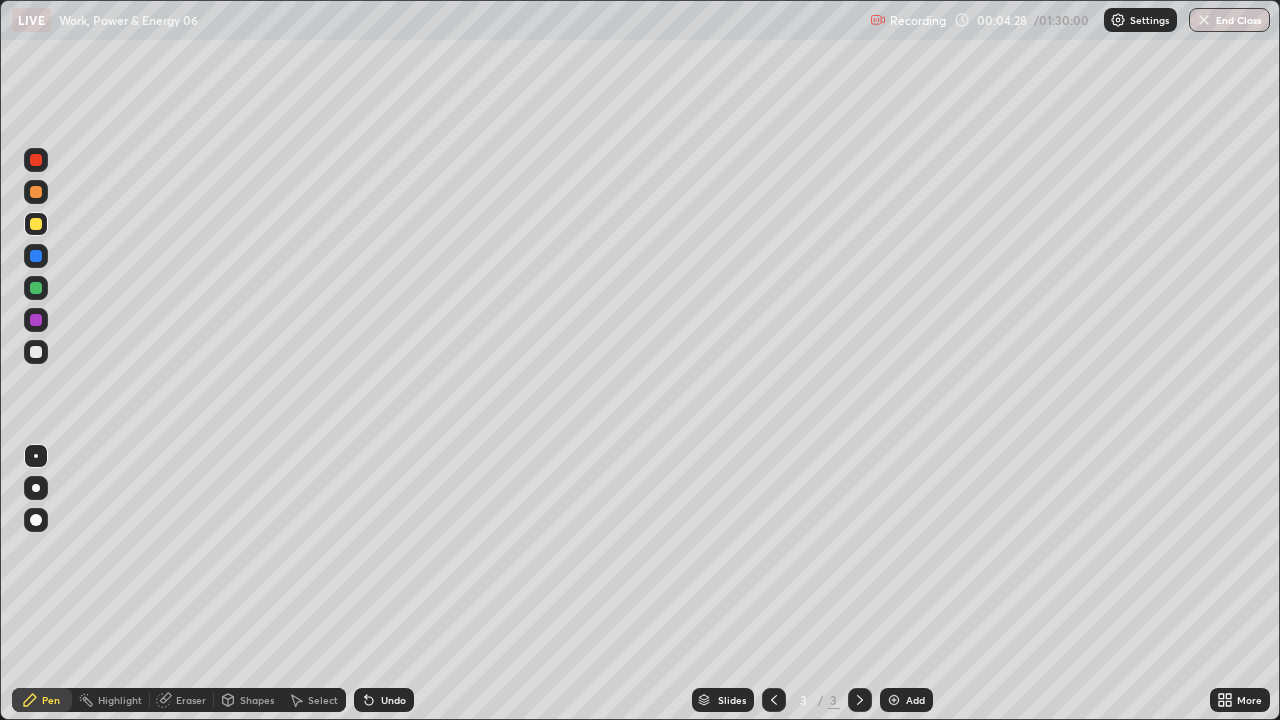 click at bounding box center [36, 352] 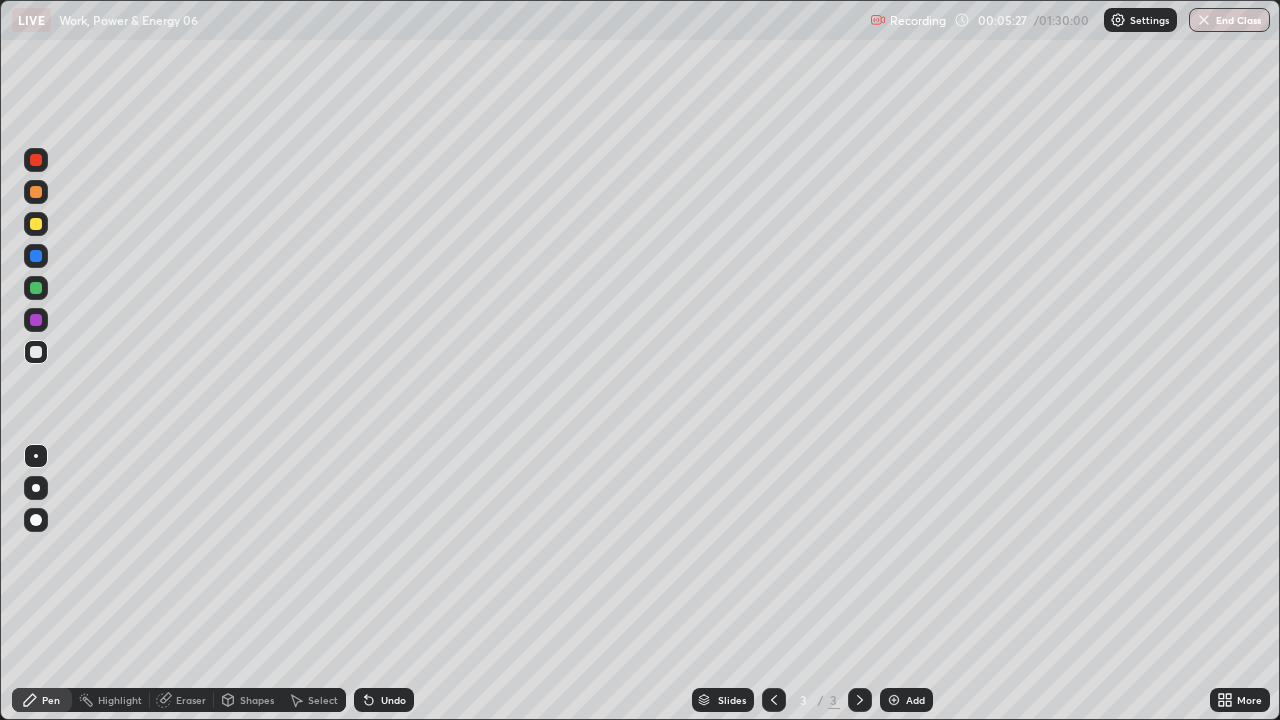 click on "Undo" at bounding box center [384, 700] 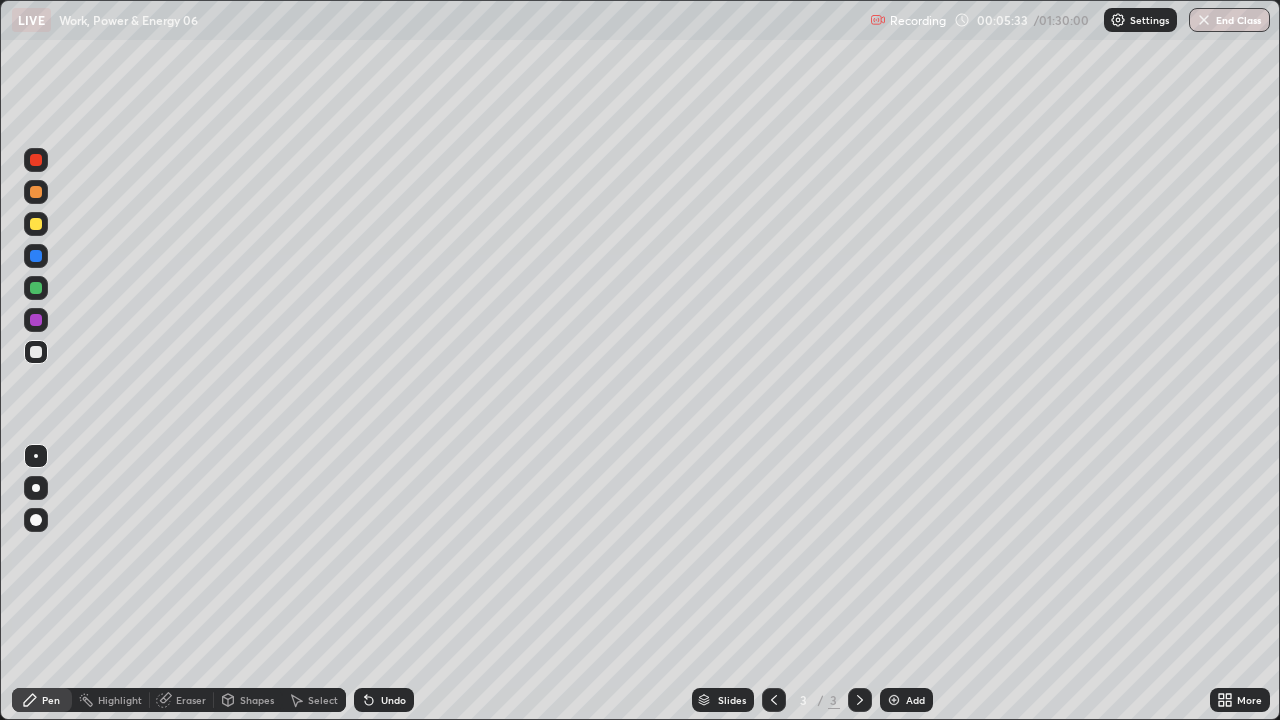 click on "Undo" at bounding box center (393, 700) 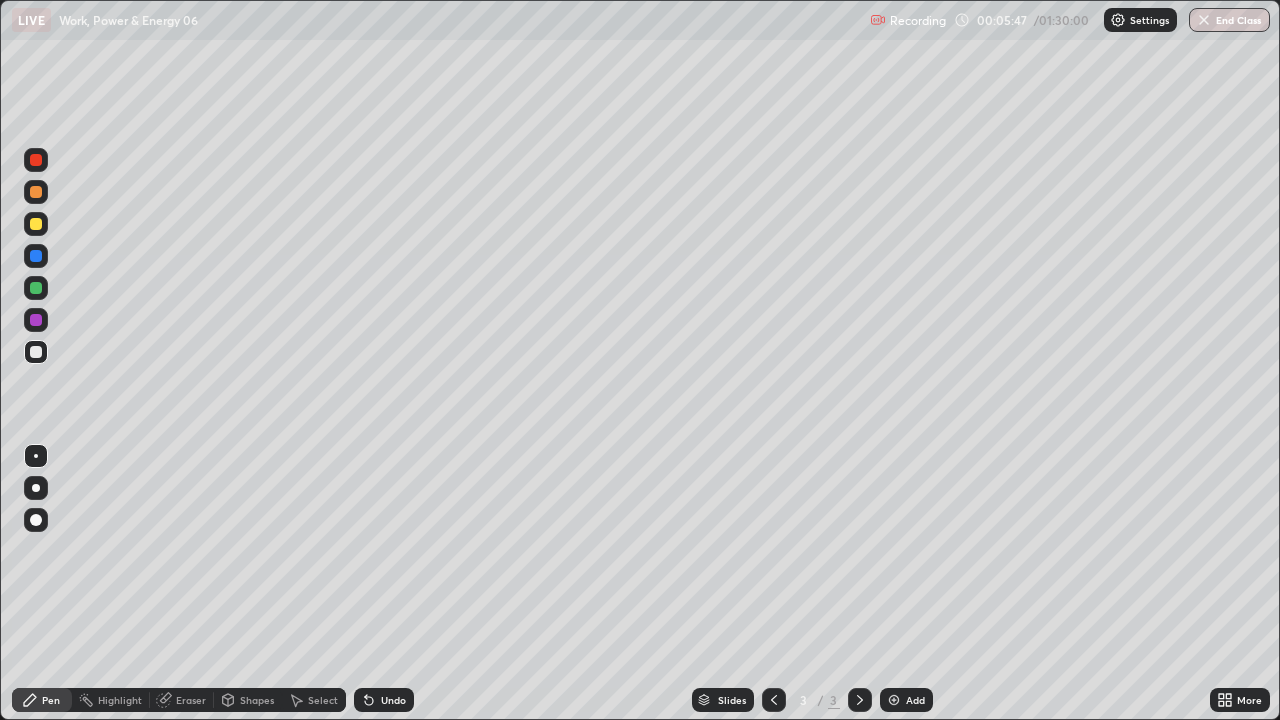 click at bounding box center [36, 224] 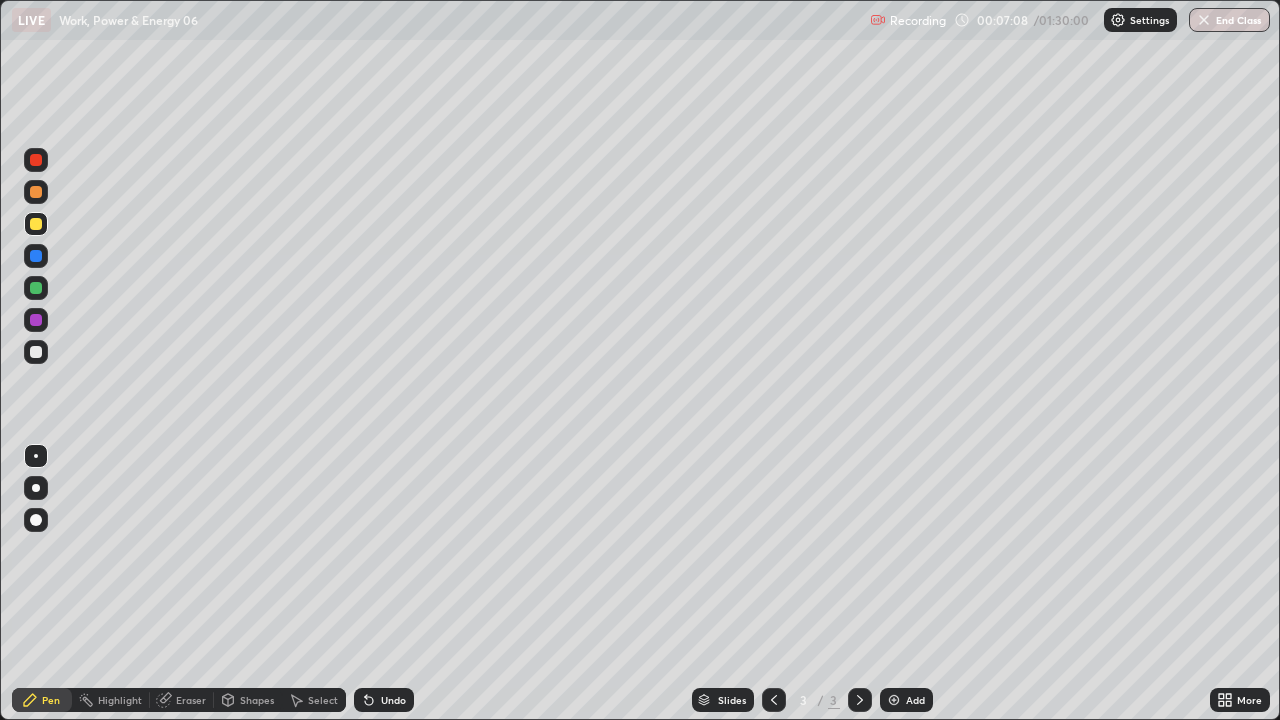 click on "Undo" at bounding box center [393, 700] 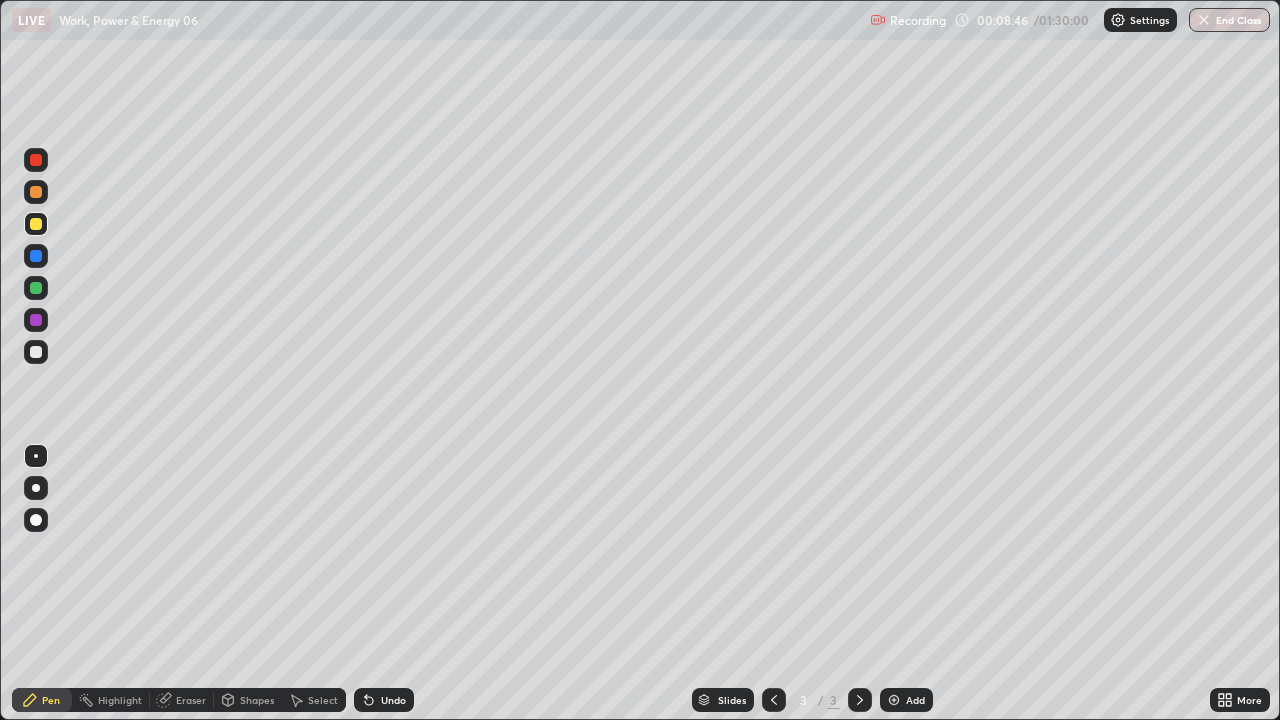 click at bounding box center (36, 352) 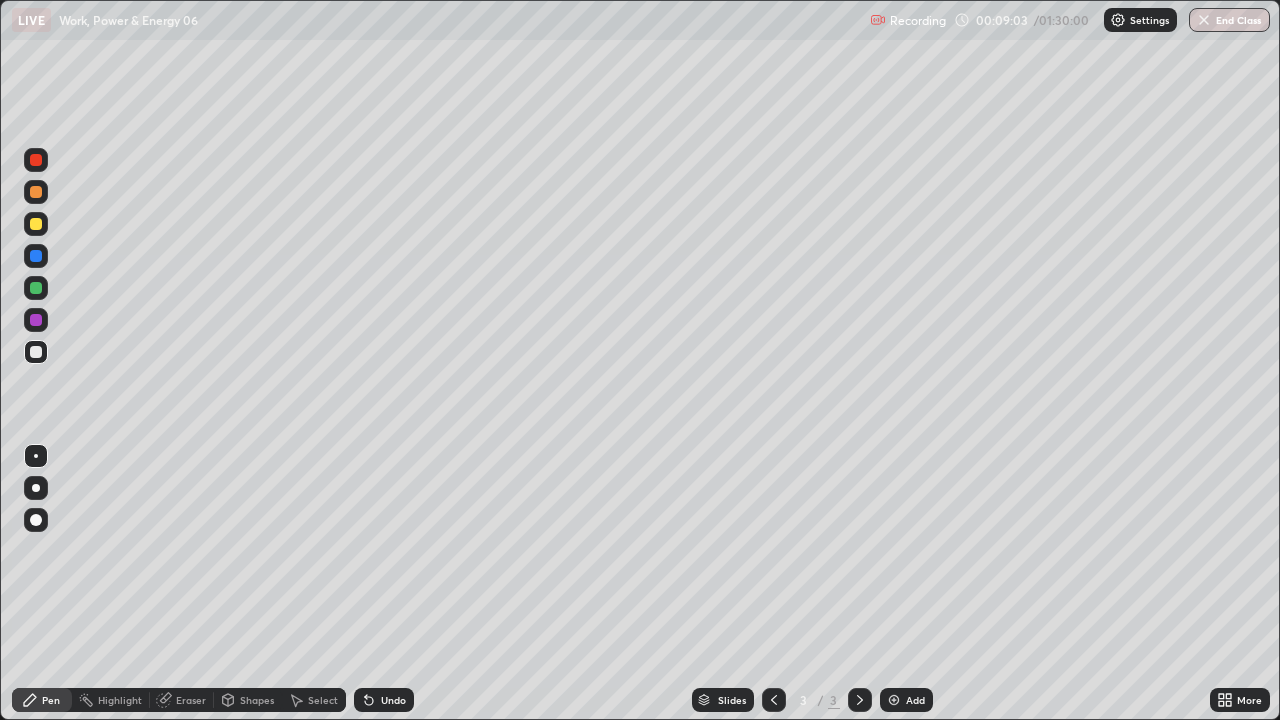 click 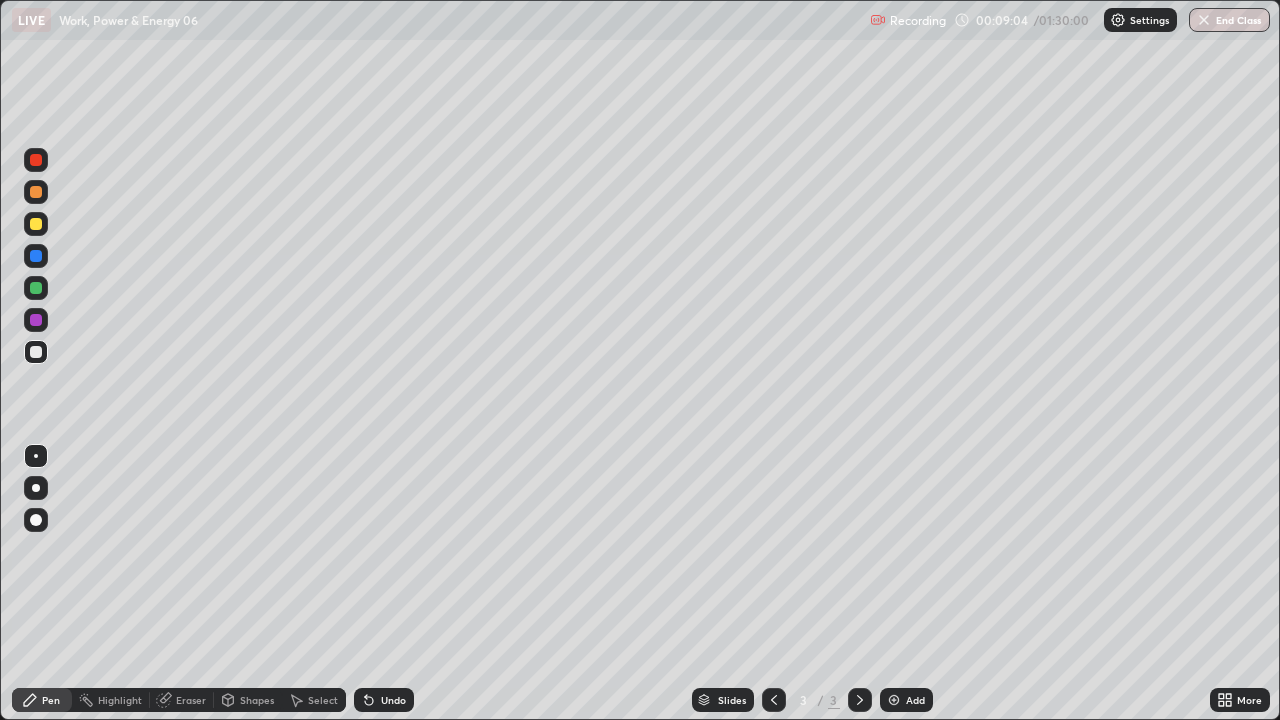 click 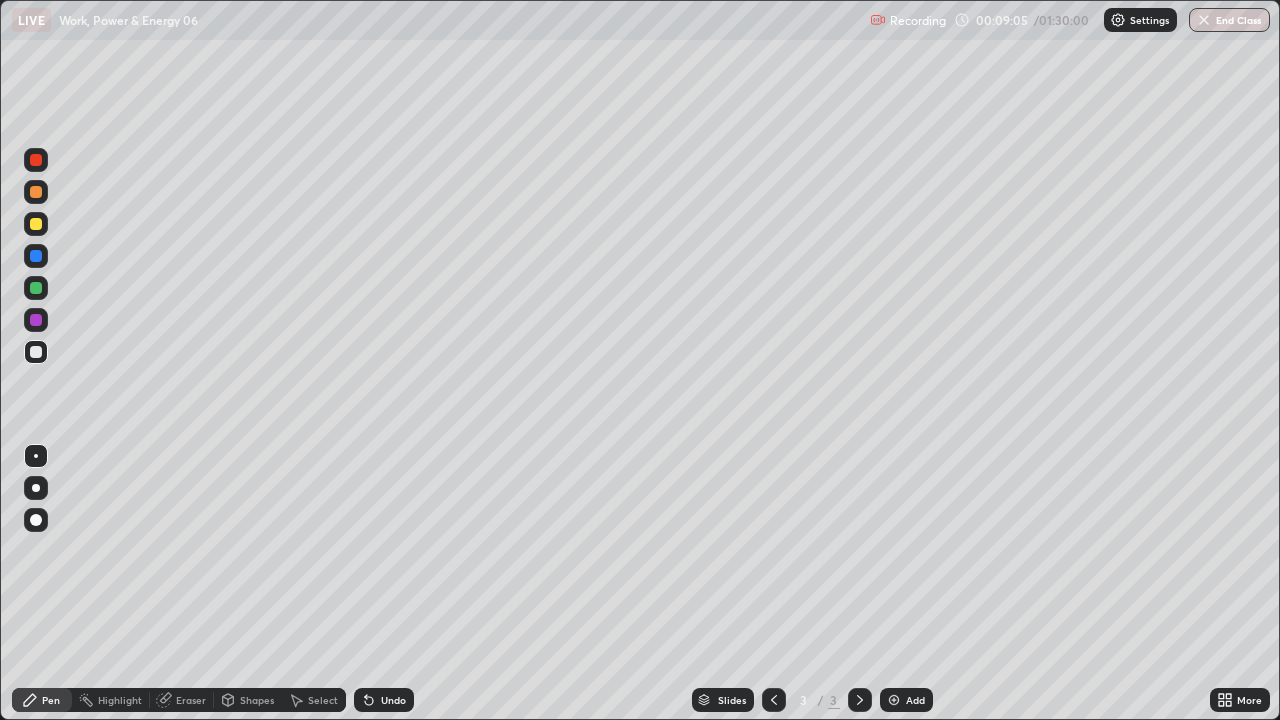 click on "Undo" at bounding box center (393, 700) 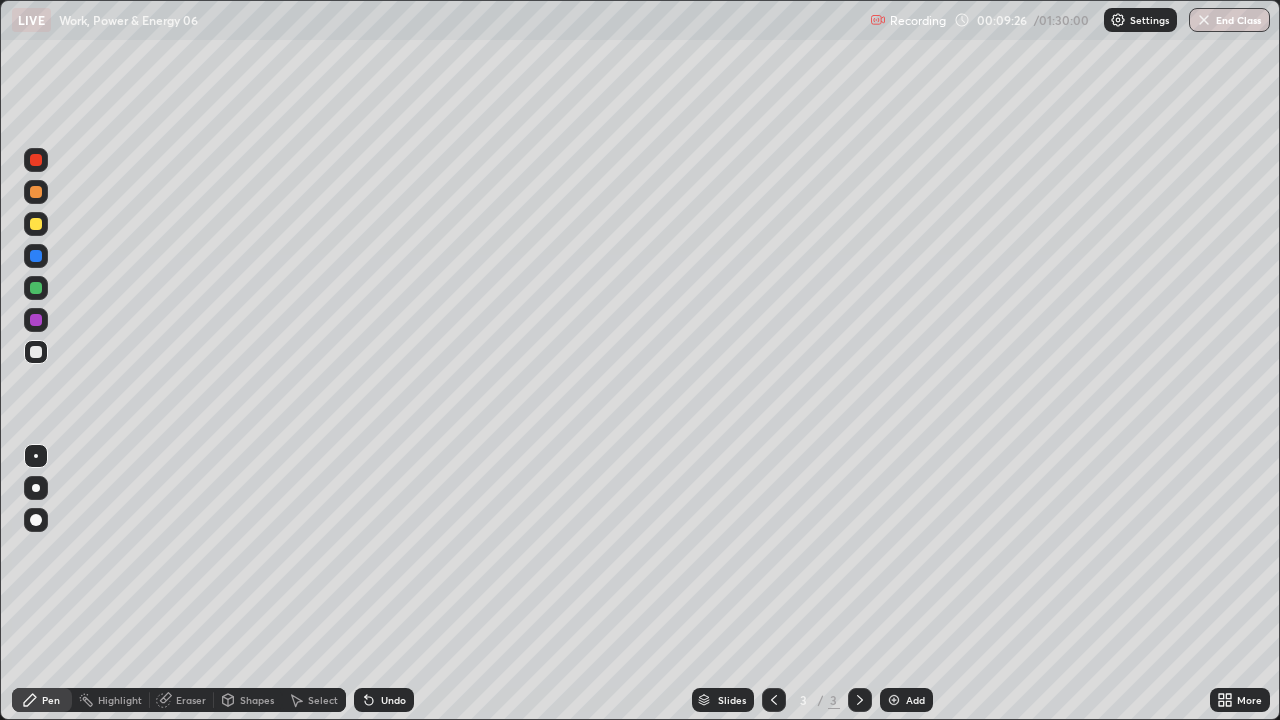 click 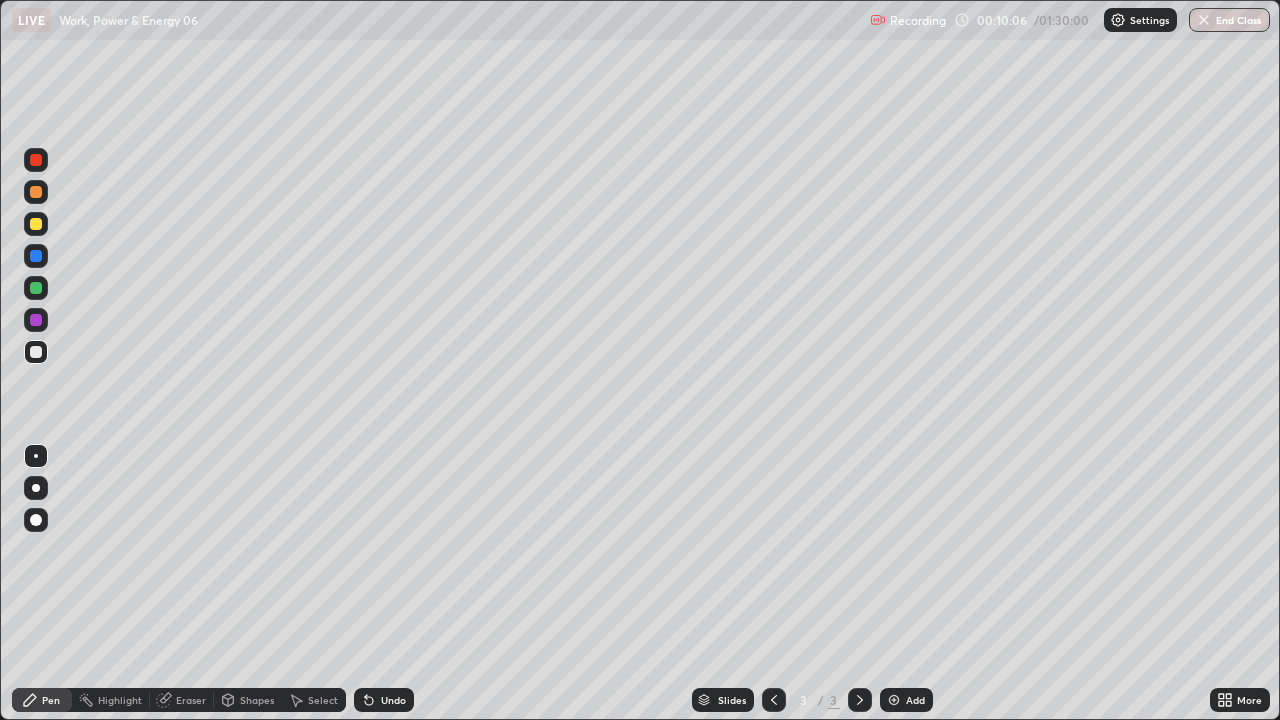 click 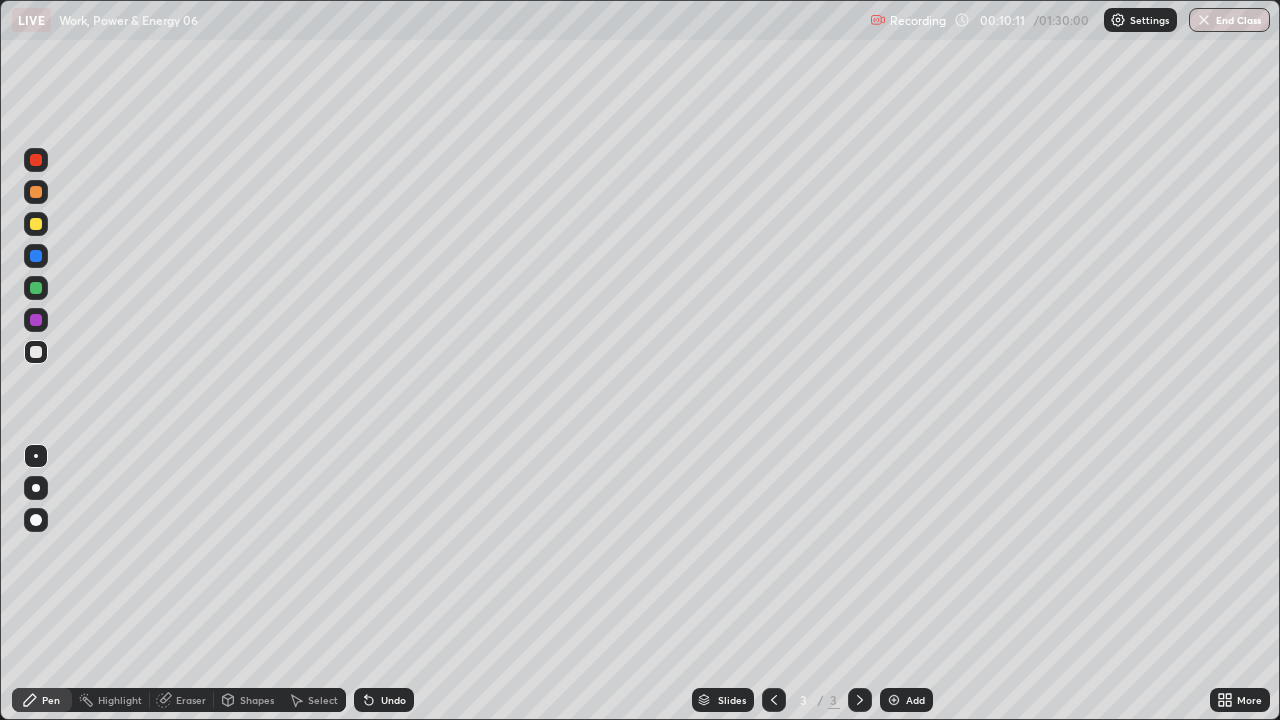 click on "Add" at bounding box center (915, 700) 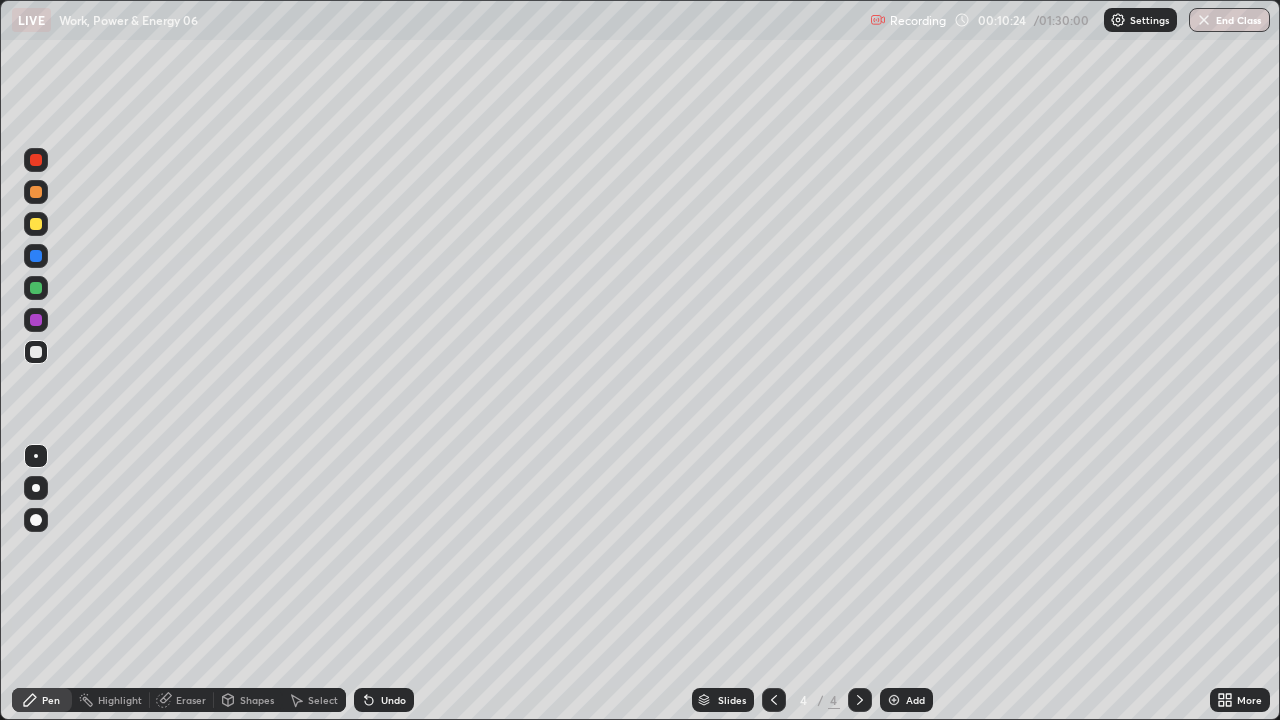 click at bounding box center [36, 224] 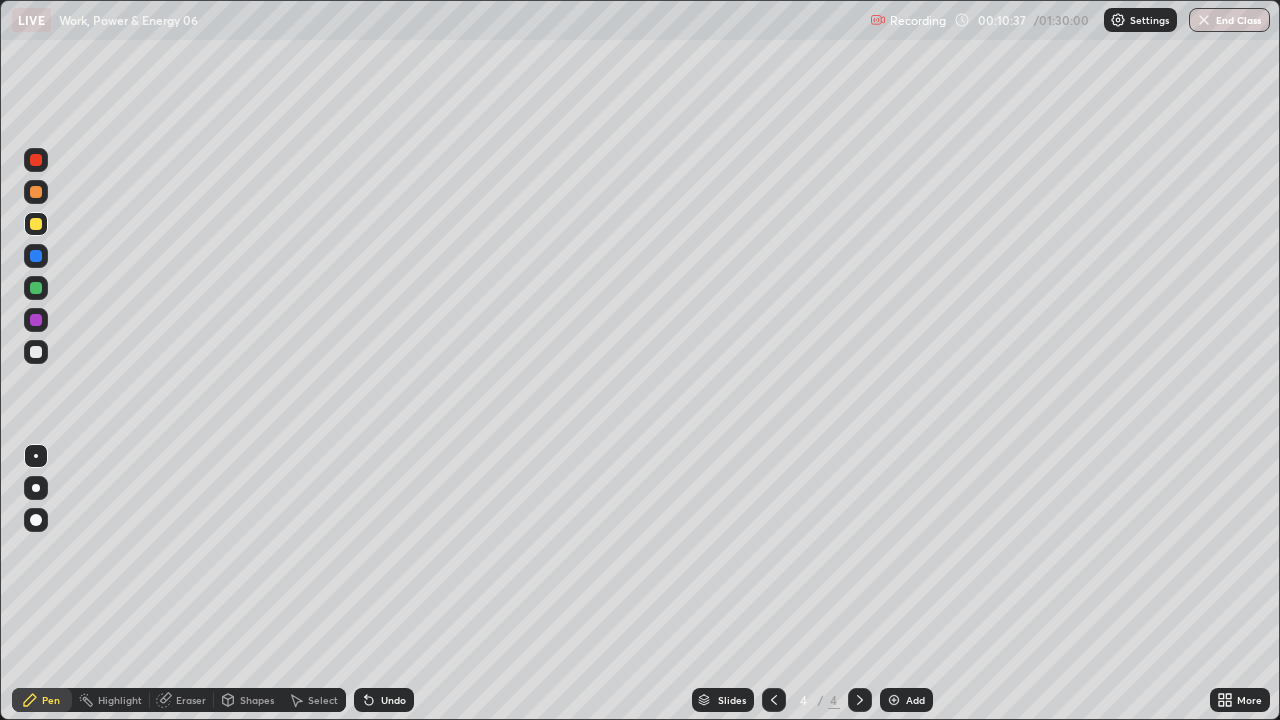 click on "Undo" at bounding box center [384, 700] 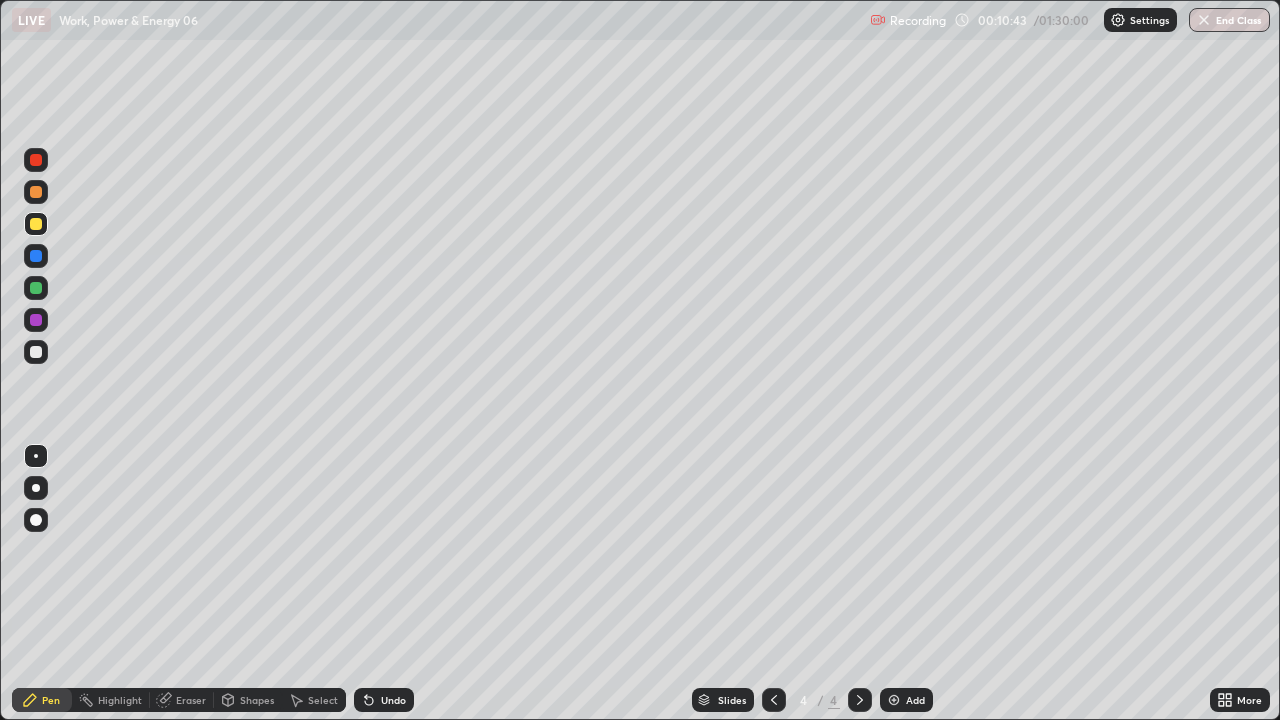 click on "Undo" at bounding box center (384, 700) 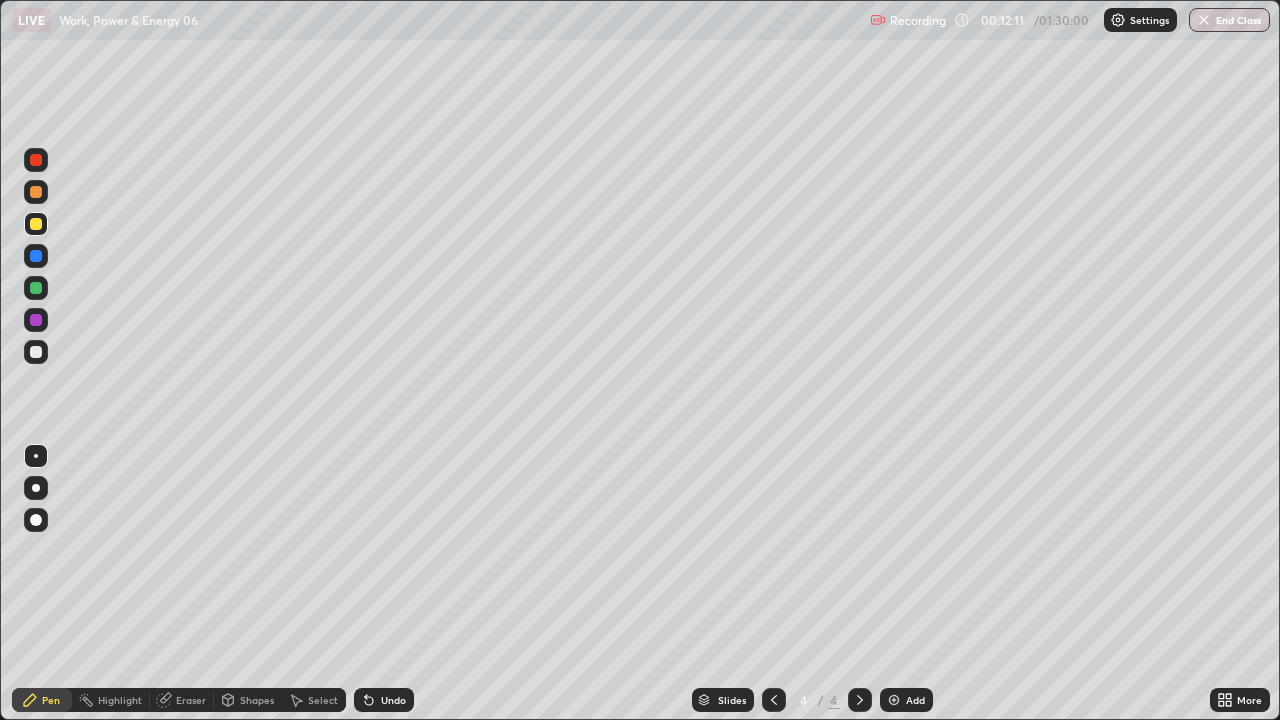 click at bounding box center (36, 352) 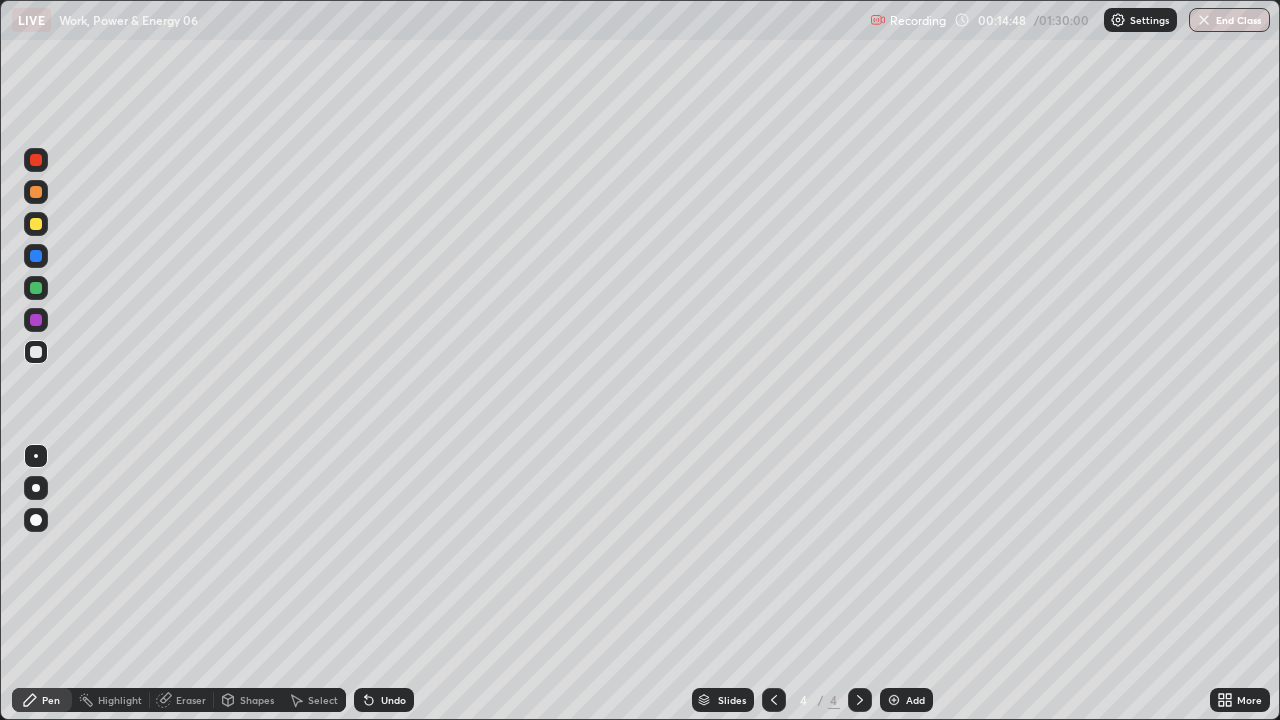 click on "Undo" at bounding box center [393, 700] 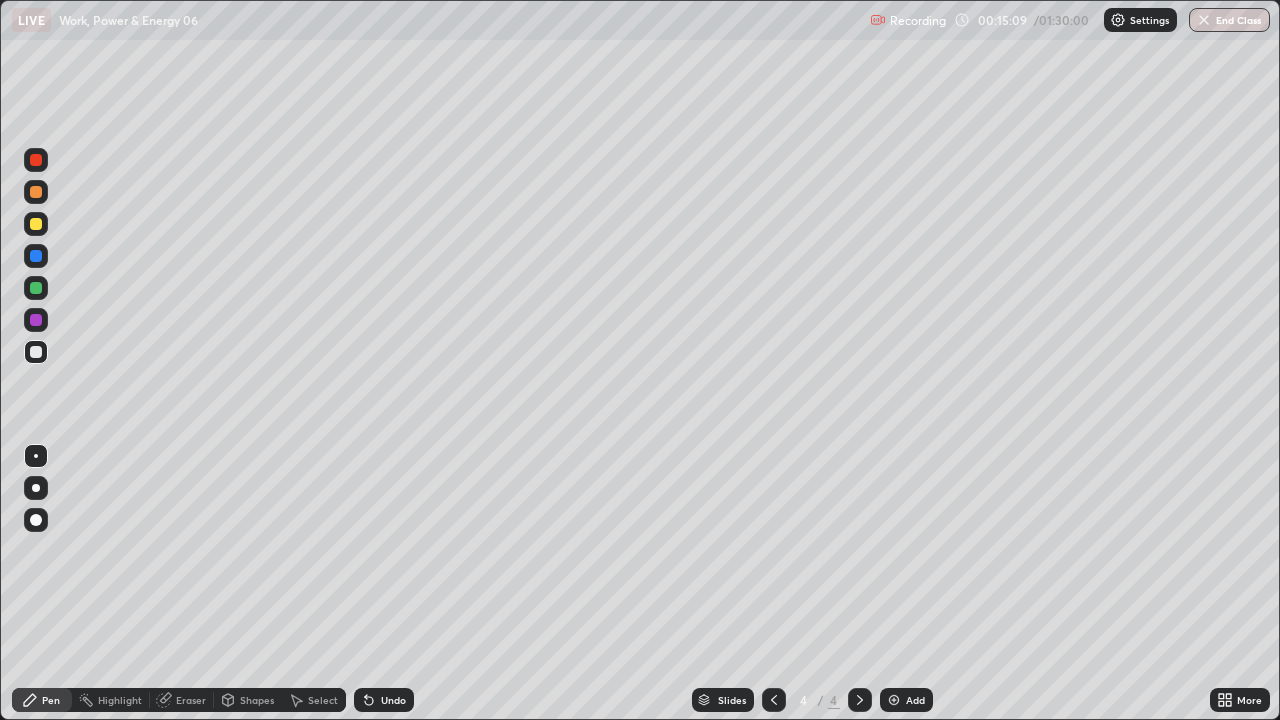click on "Undo" at bounding box center (393, 700) 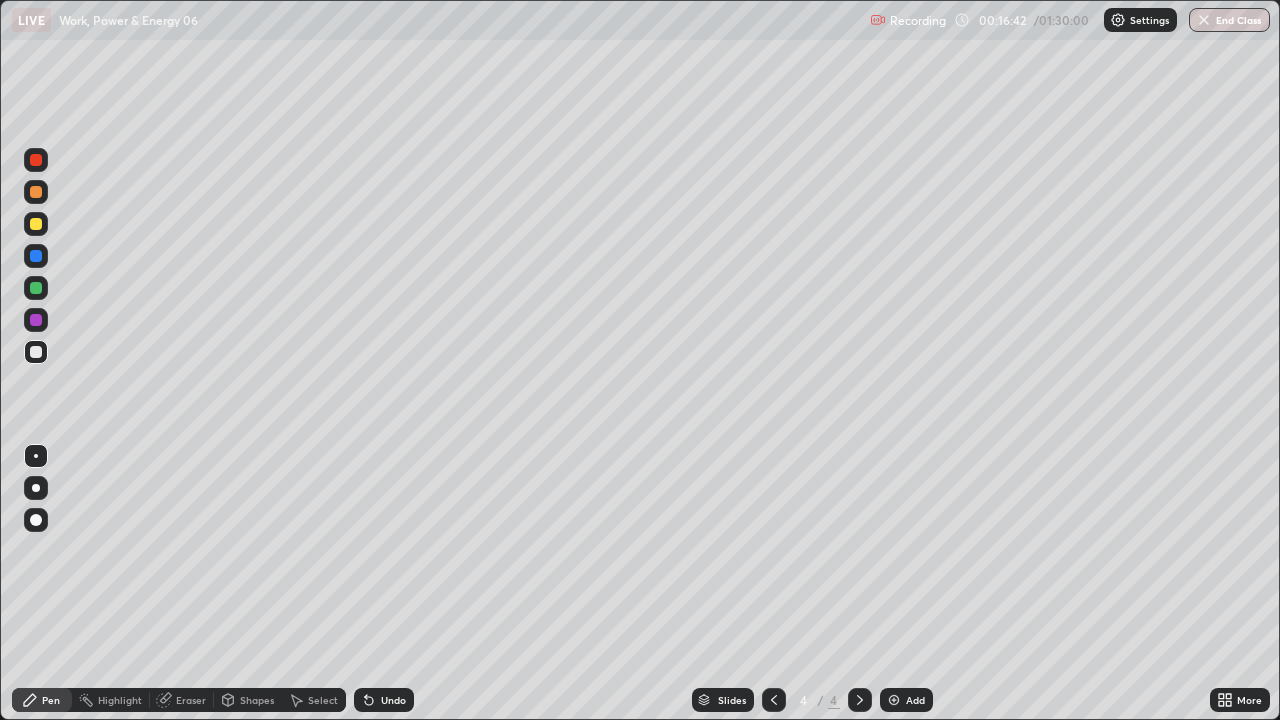 click on "Eraser" at bounding box center [191, 700] 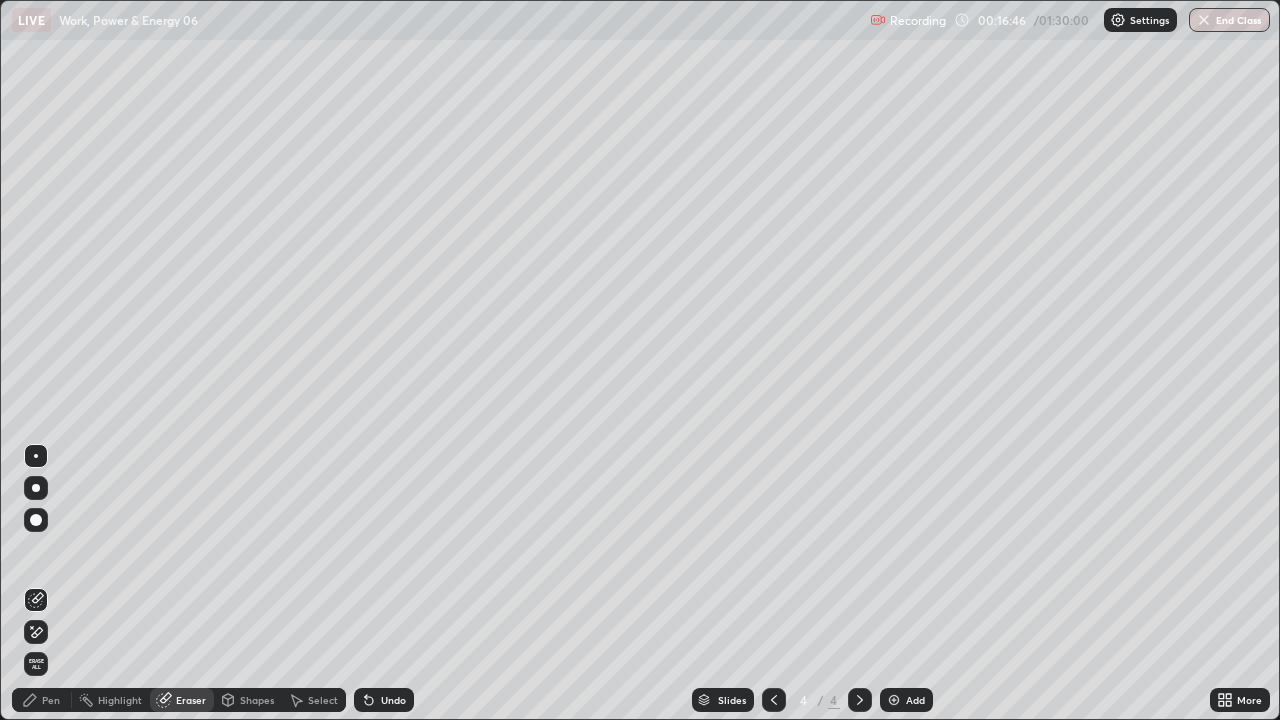 click 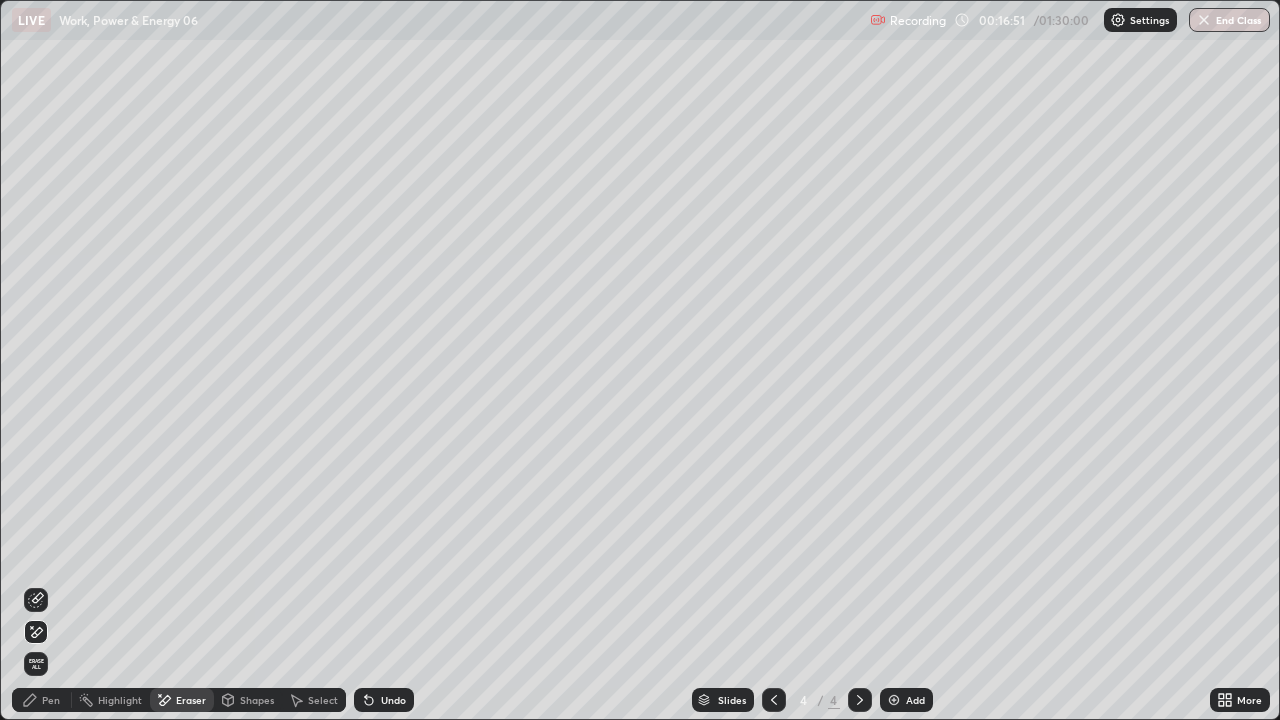 click on "Pen" at bounding box center [51, 700] 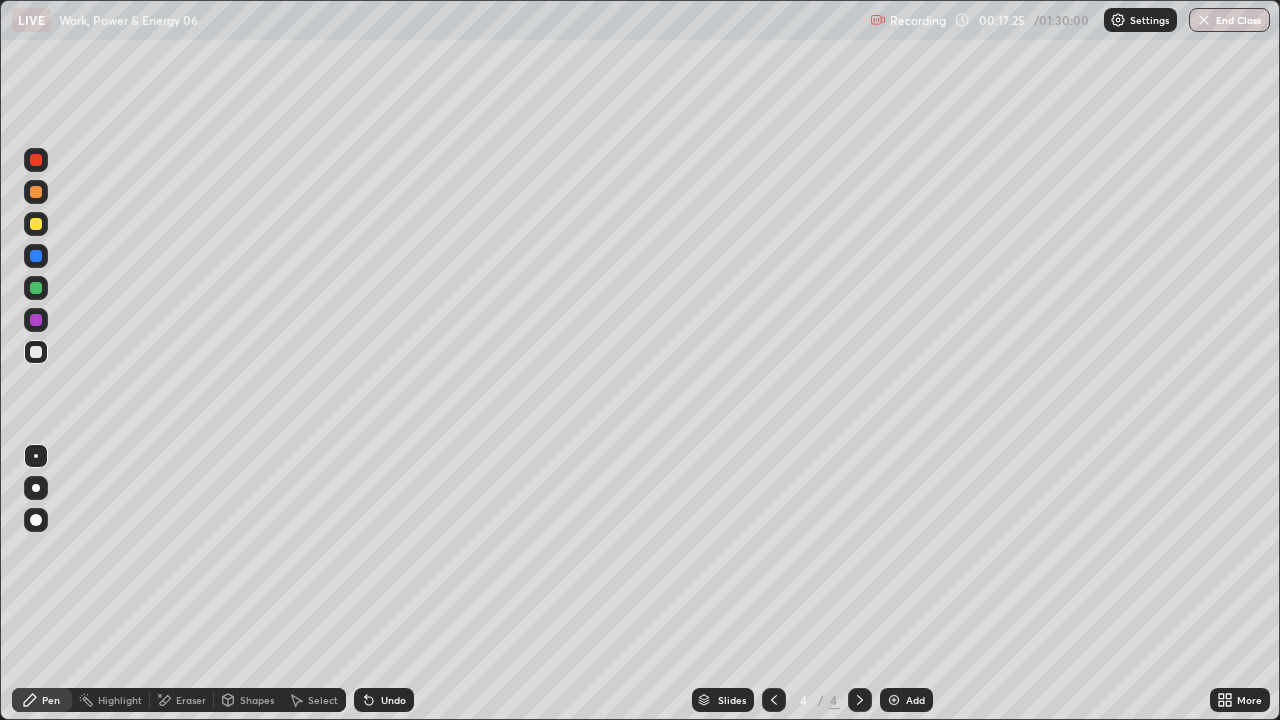 click on "Eraser" at bounding box center [191, 700] 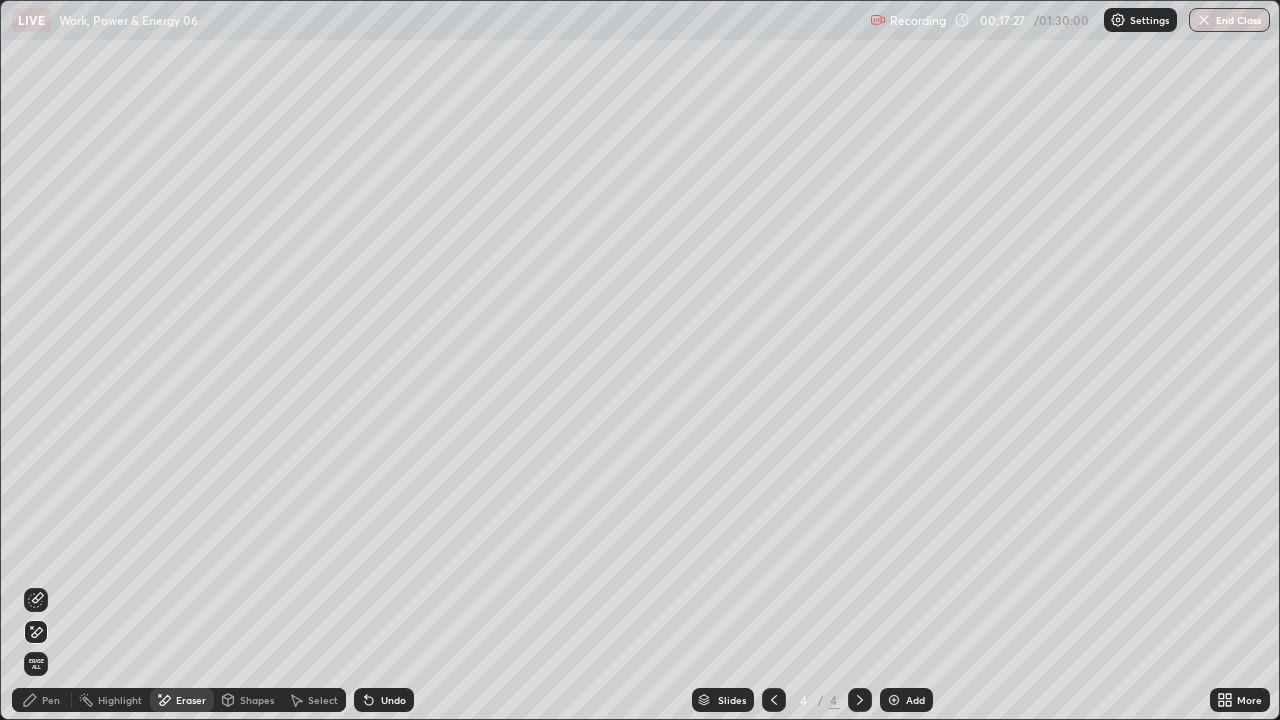 click on "Pen" at bounding box center [42, 700] 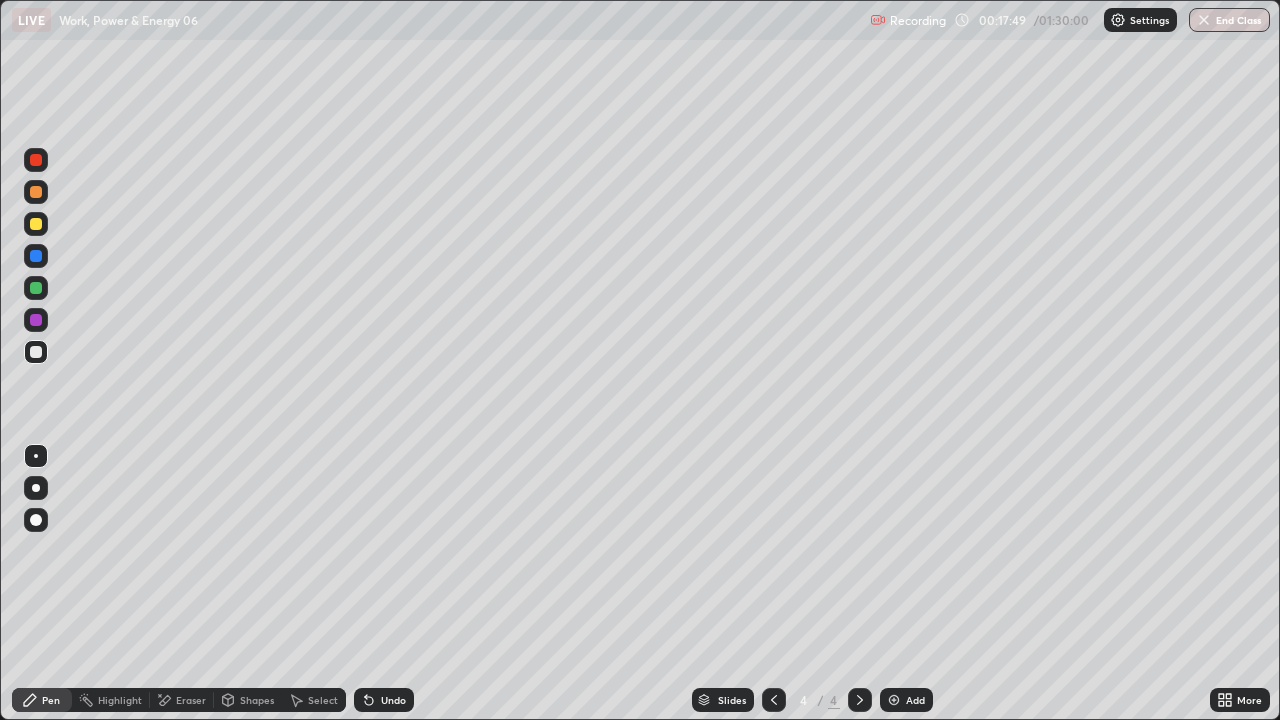 click 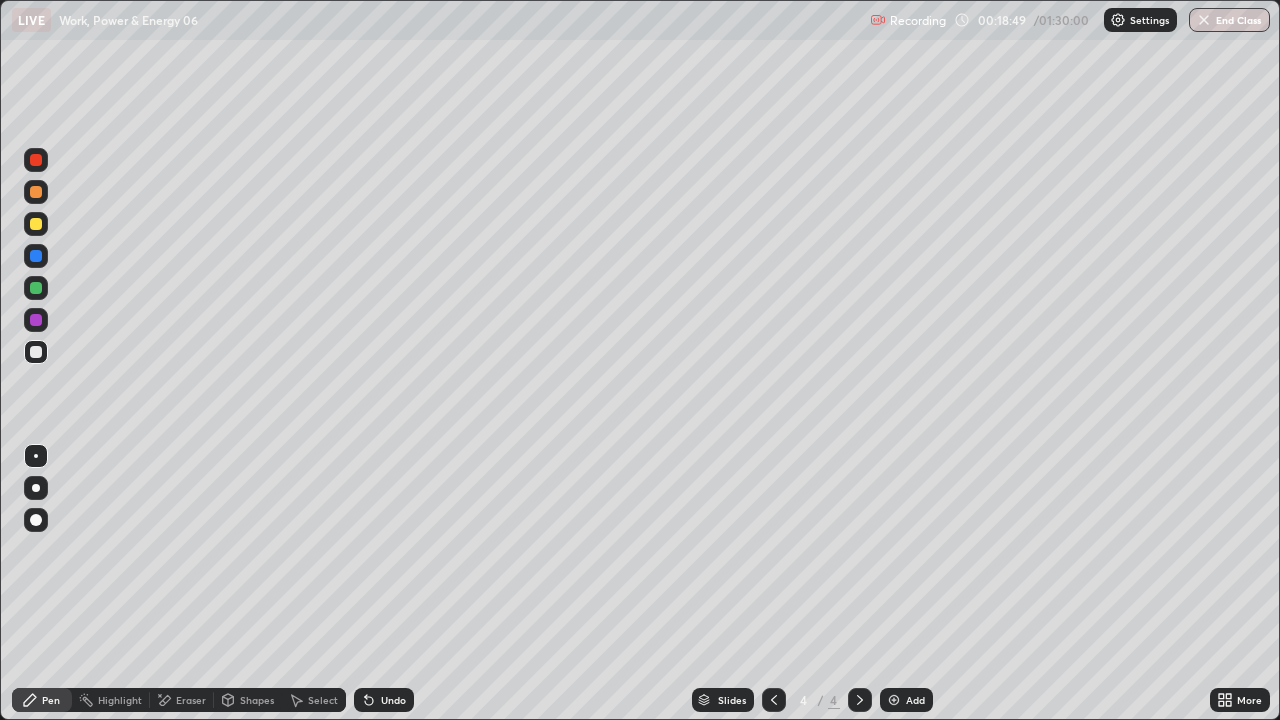 click on "Eraser" at bounding box center (191, 700) 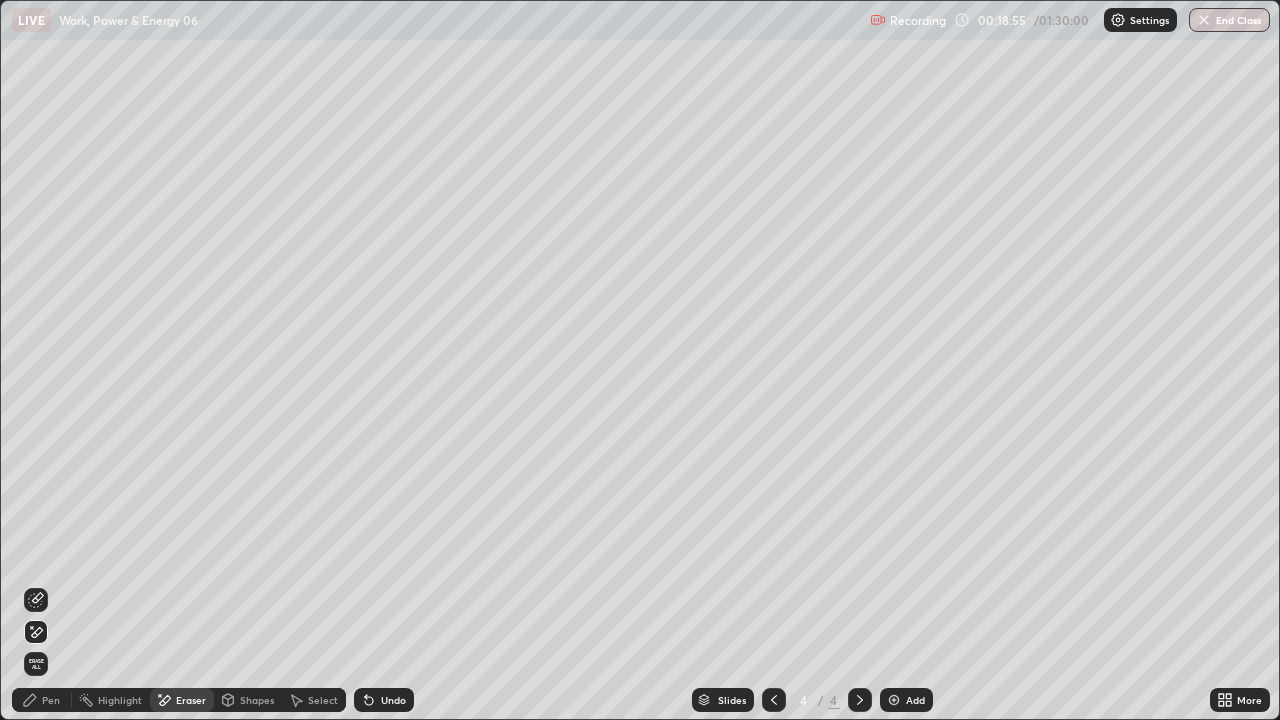 click on "Pen" at bounding box center [42, 700] 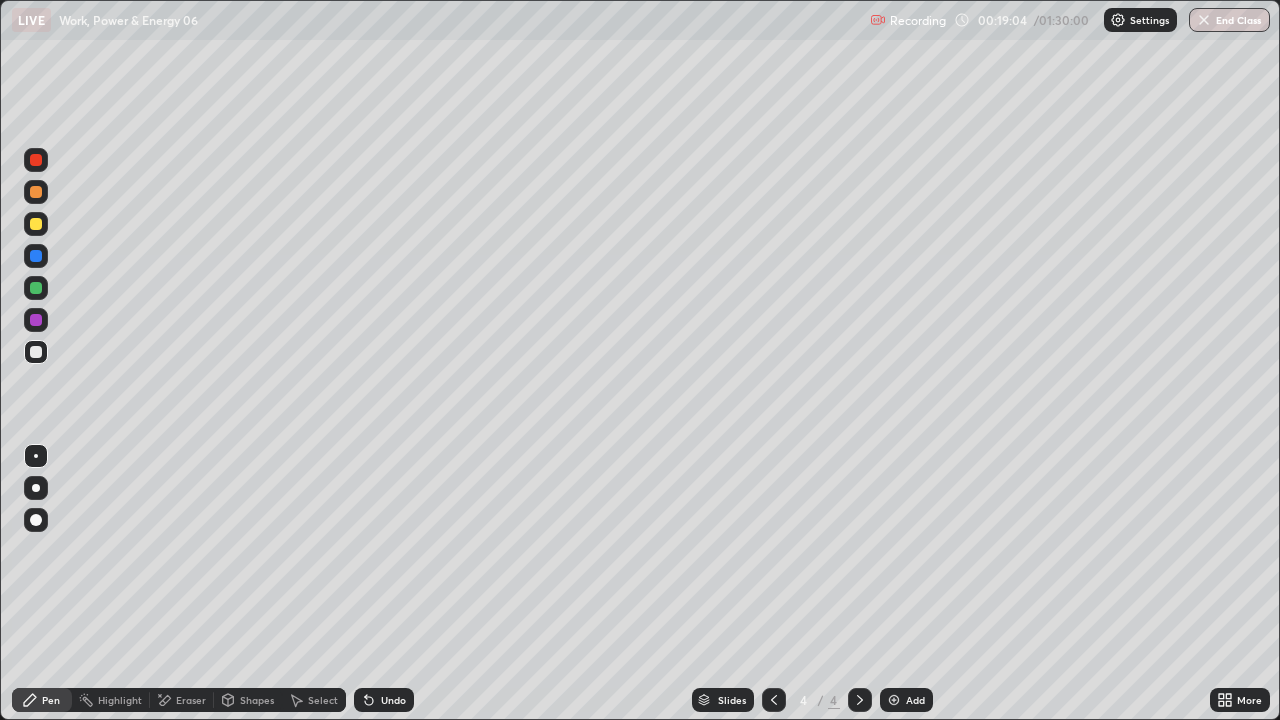 click on "Undo" at bounding box center (393, 700) 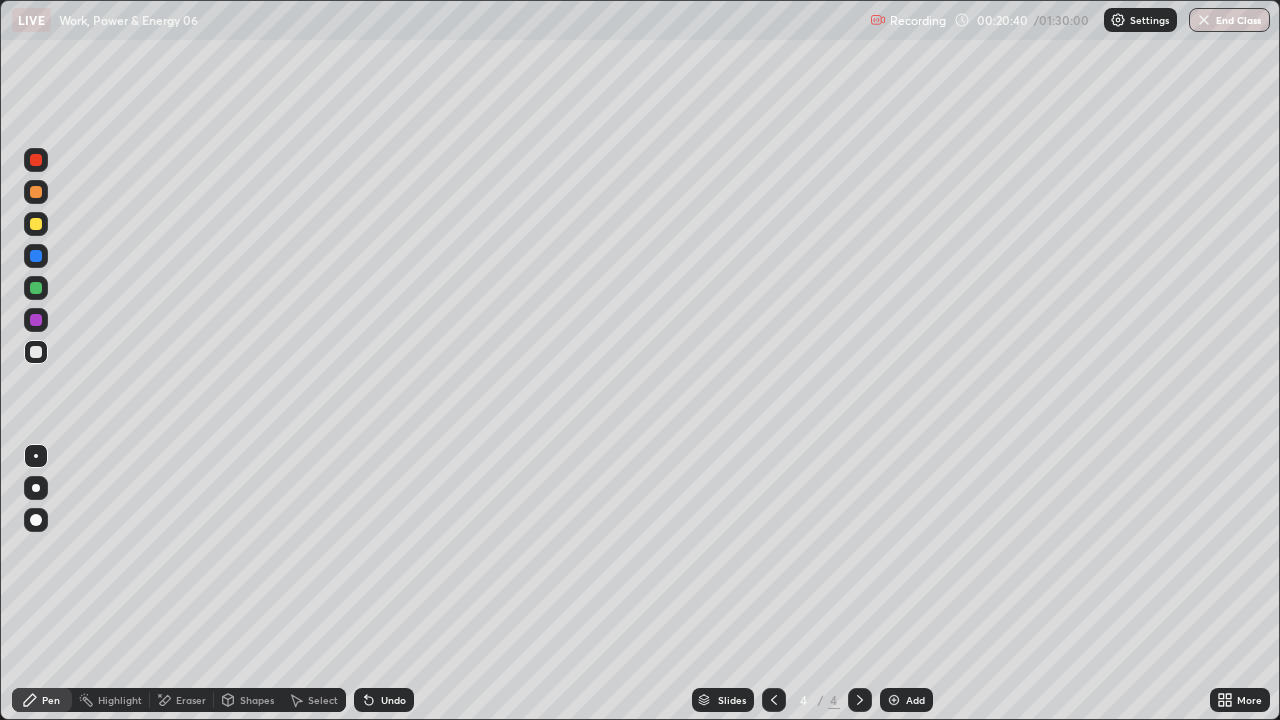 click at bounding box center (36, 224) 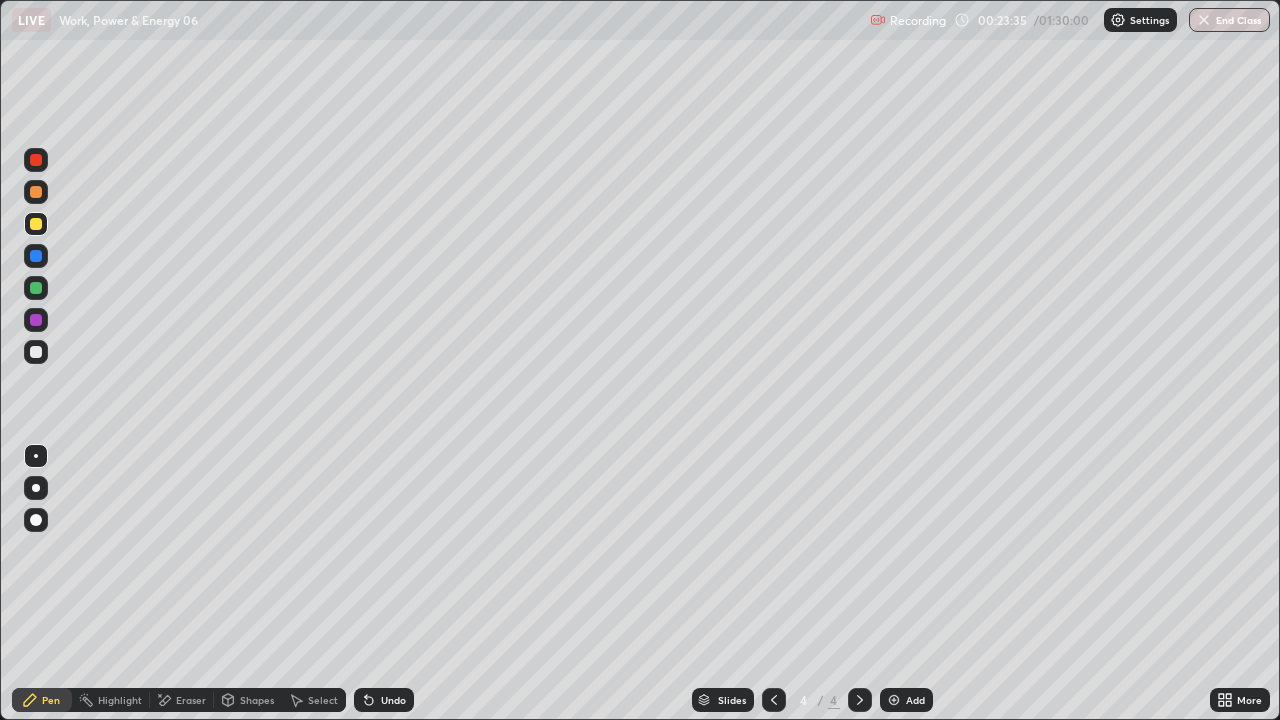 click 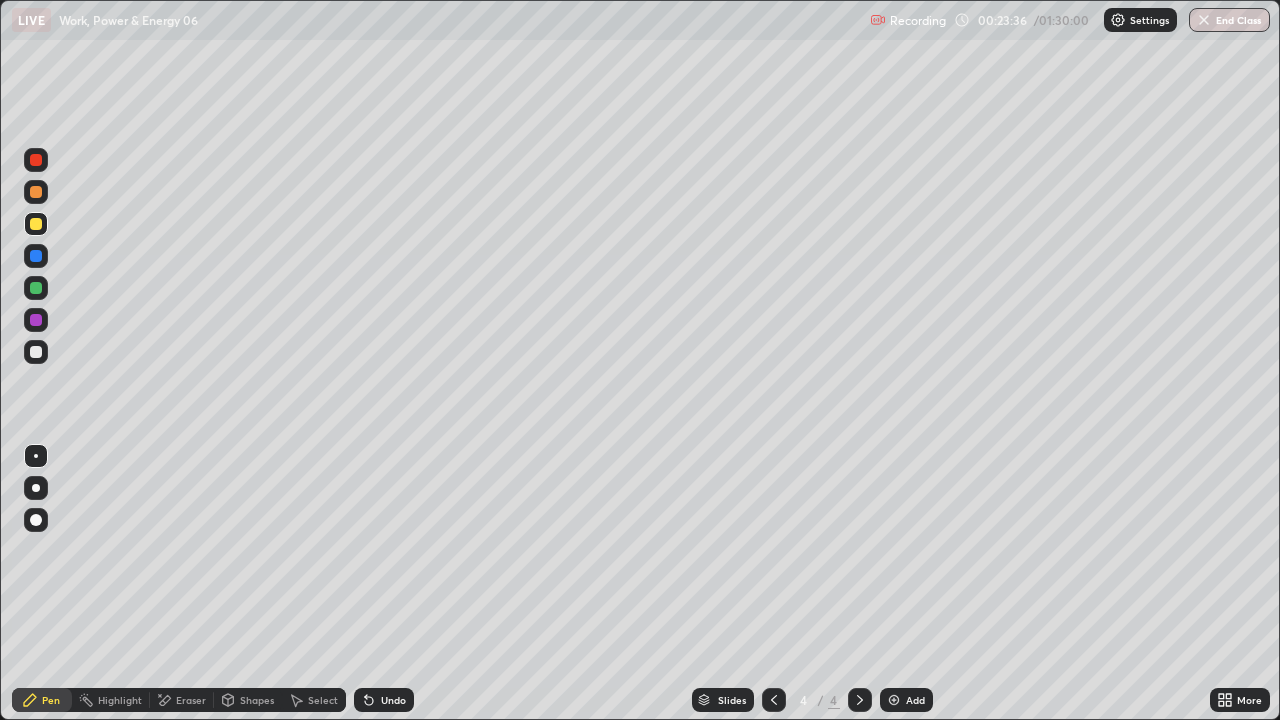 click at bounding box center [894, 700] 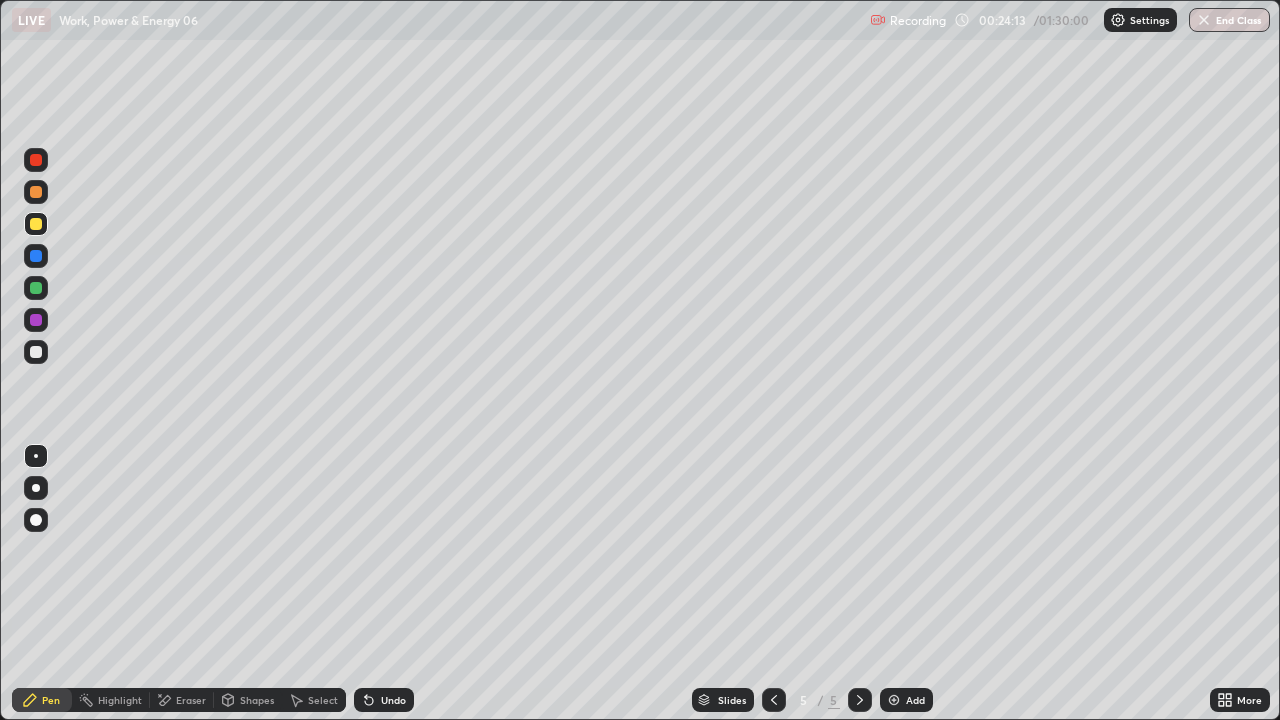click at bounding box center (36, 288) 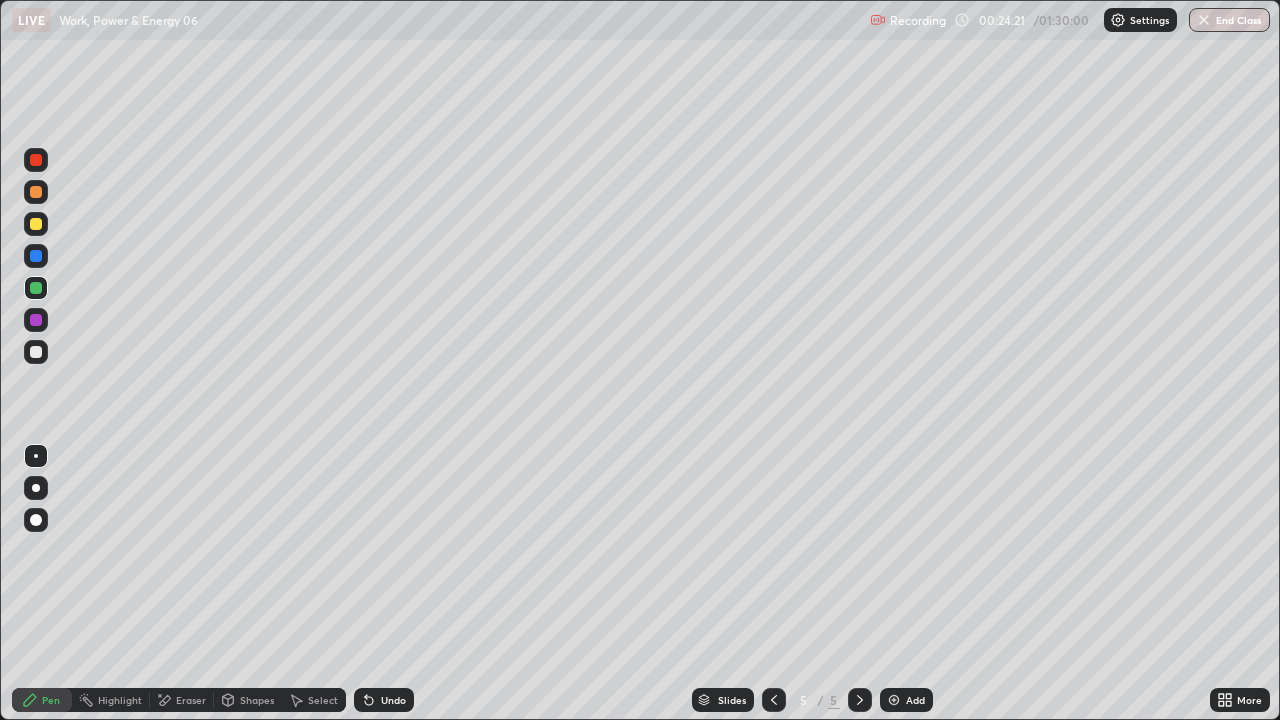 click at bounding box center (36, 352) 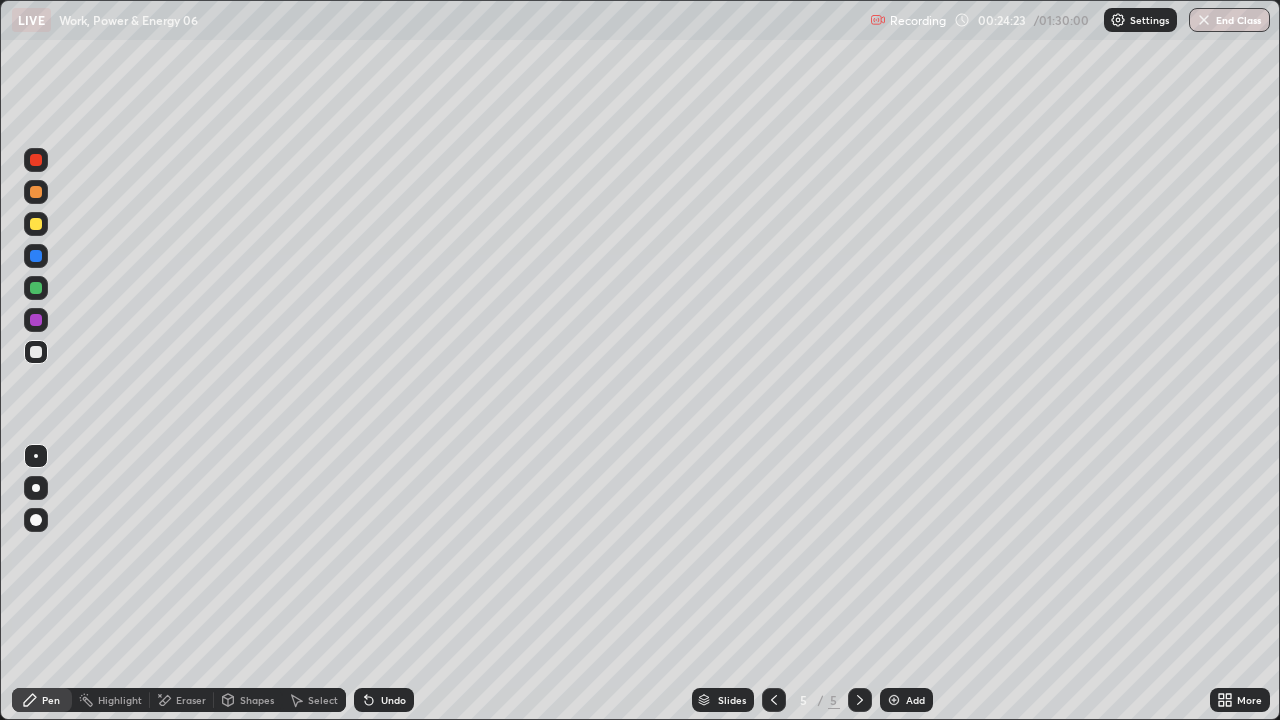 click 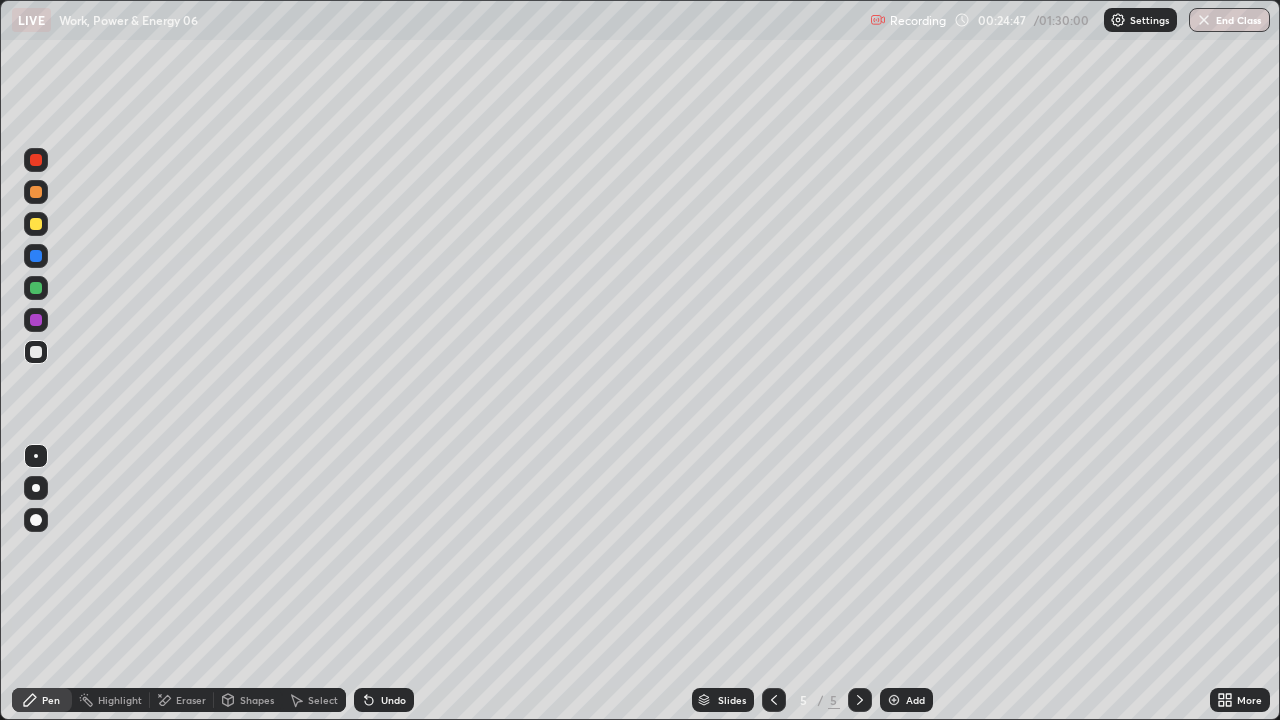 click 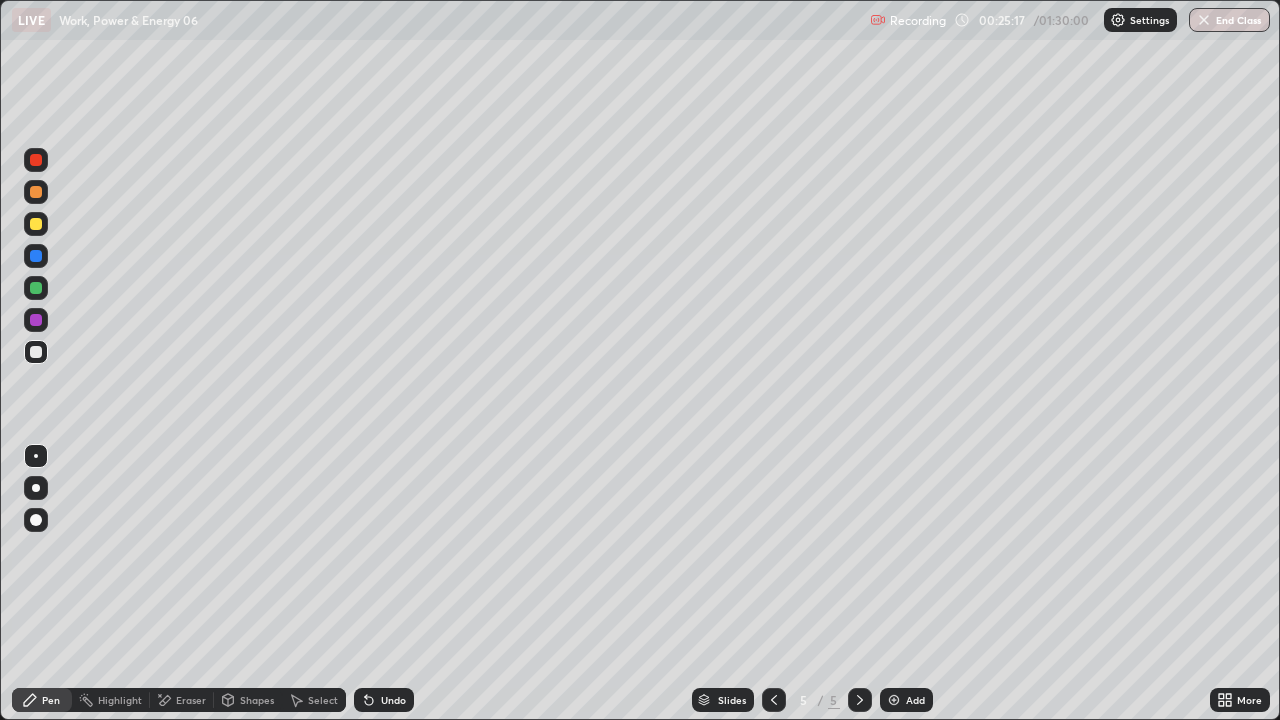 click on "Undo" at bounding box center [393, 700] 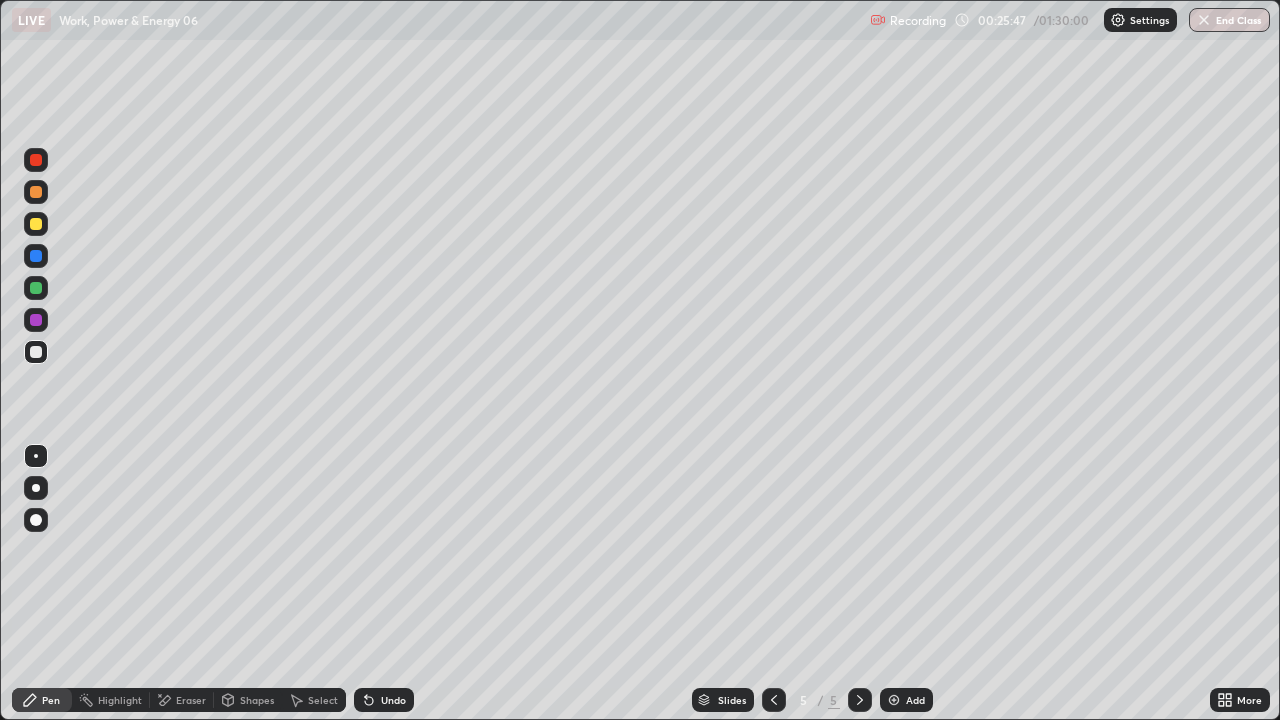 click at bounding box center [36, 224] 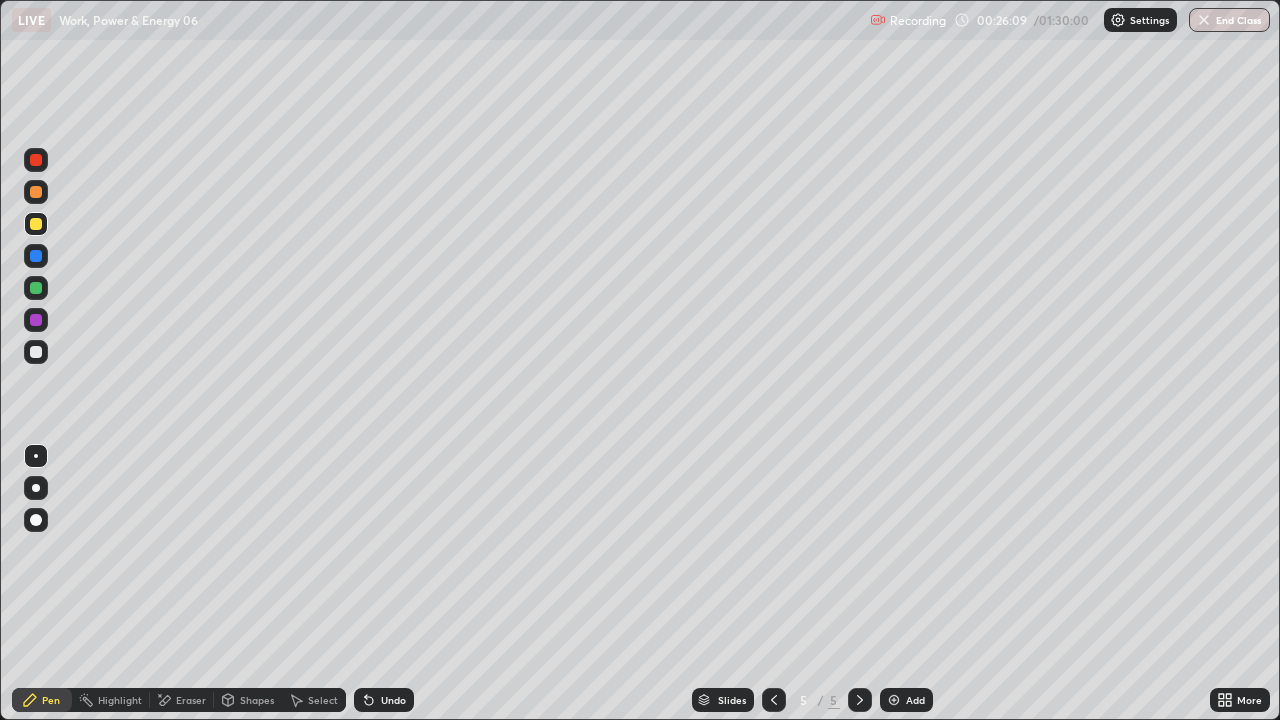 click at bounding box center (36, 352) 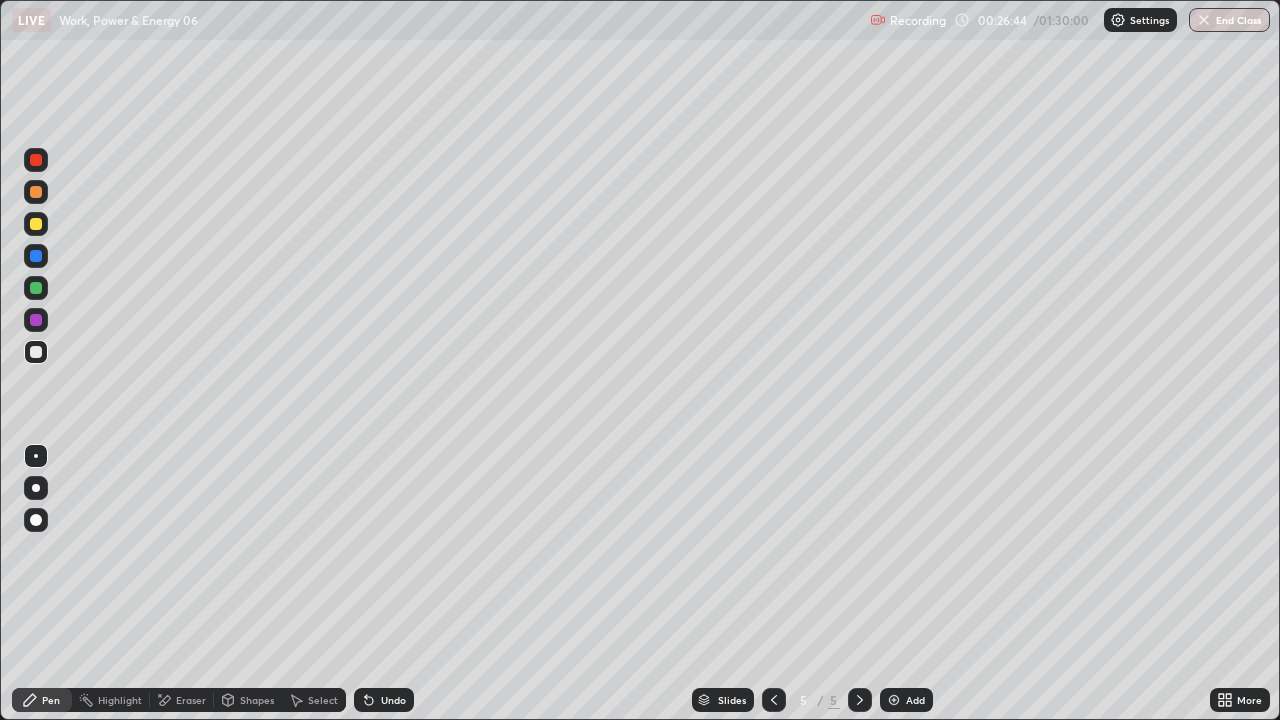 click at bounding box center (36, 224) 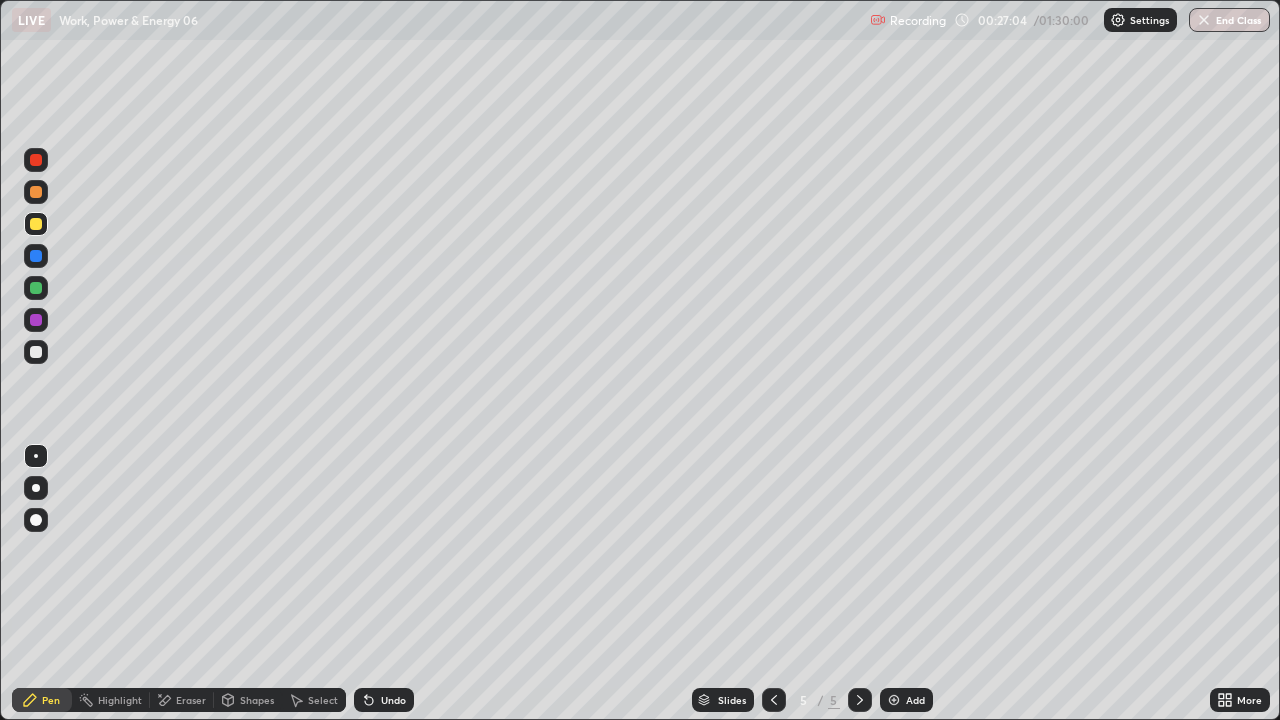 click on "Eraser" at bounding box center [182, 700] 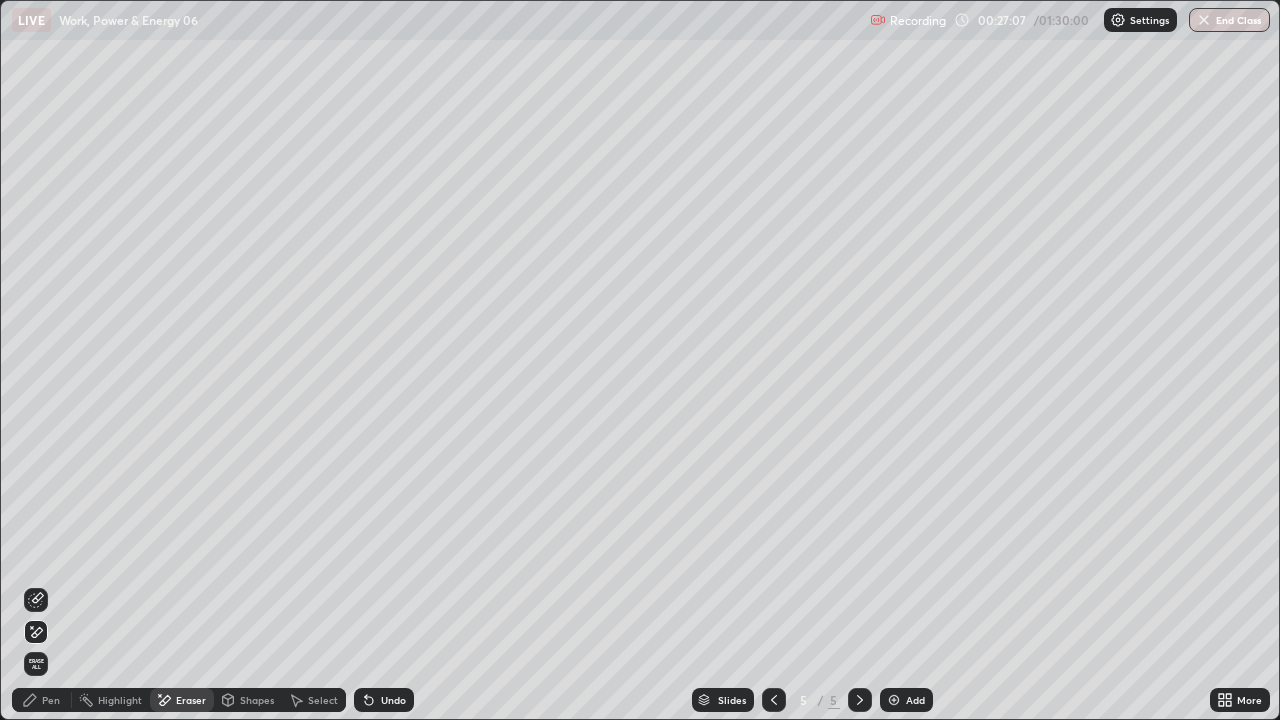 click on "Pen" at bounding box center [51, 700] 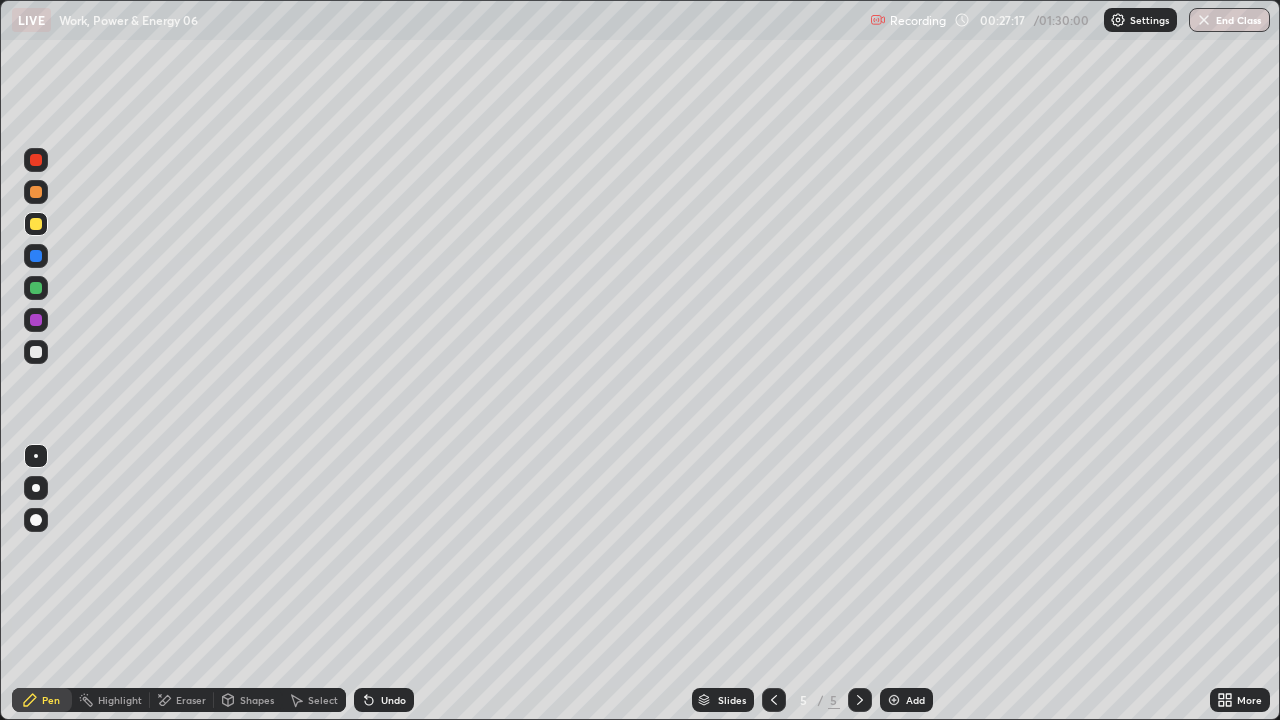 click 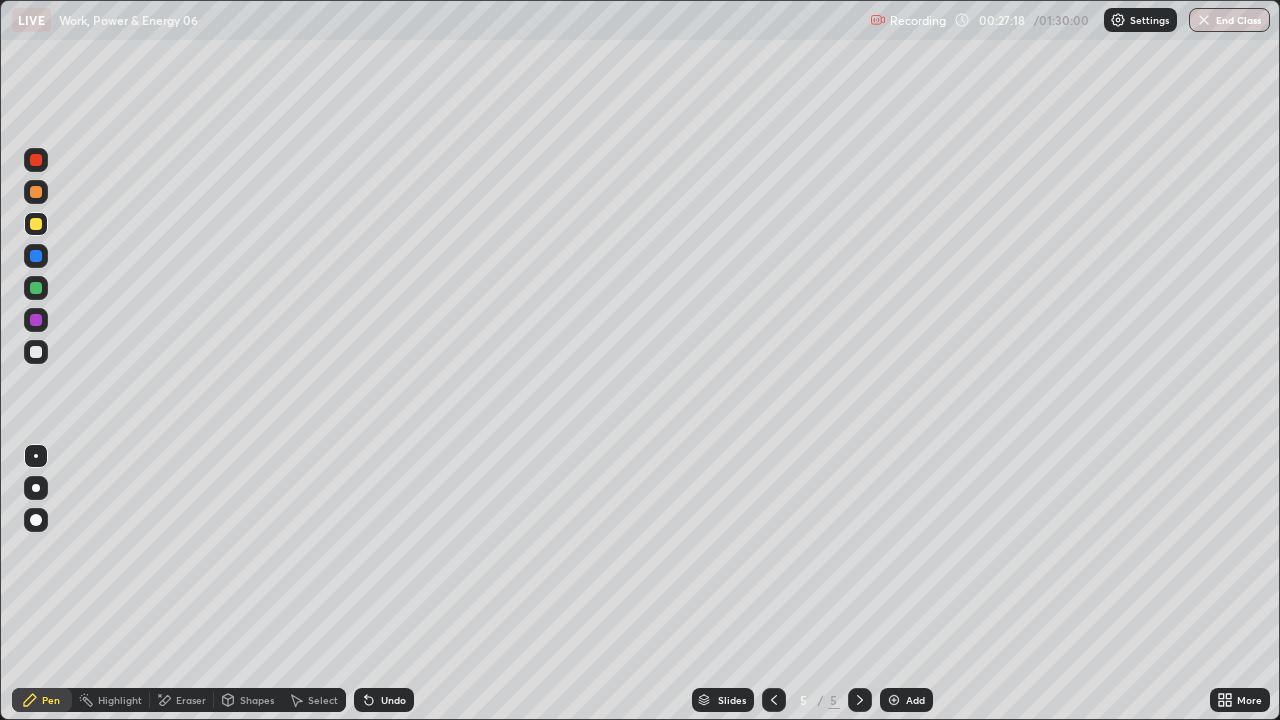 click 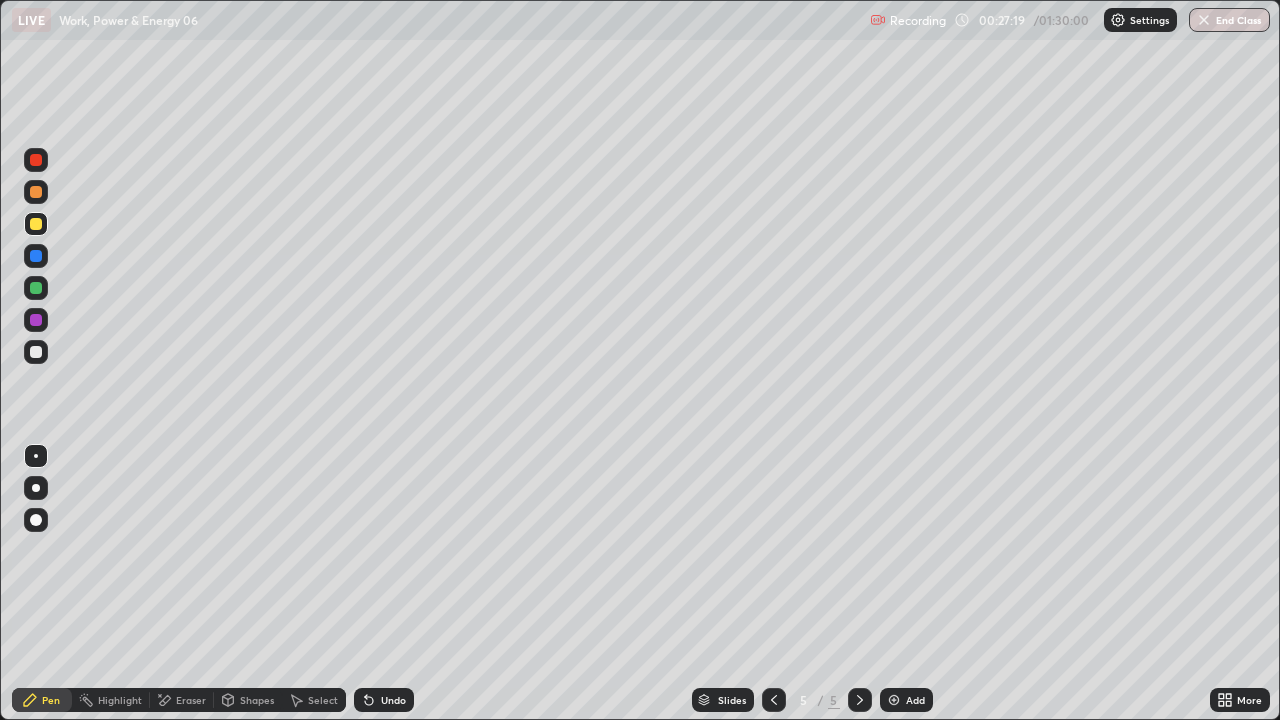 click 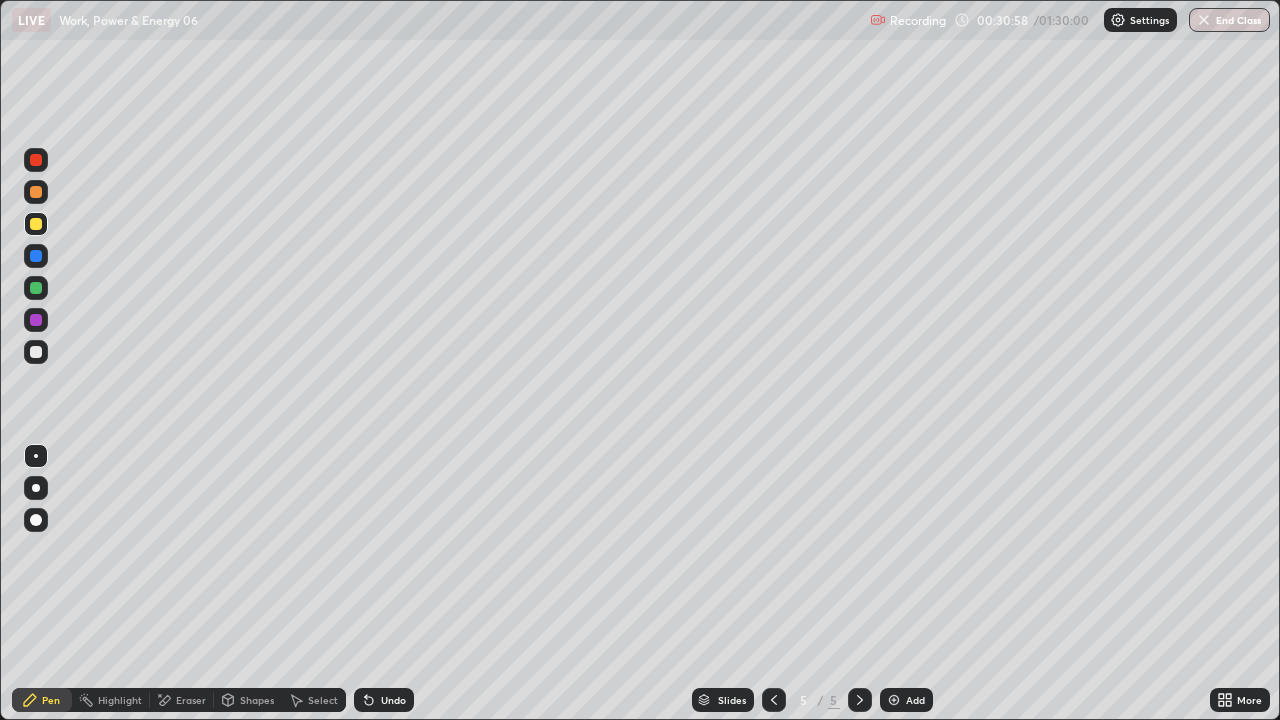 click 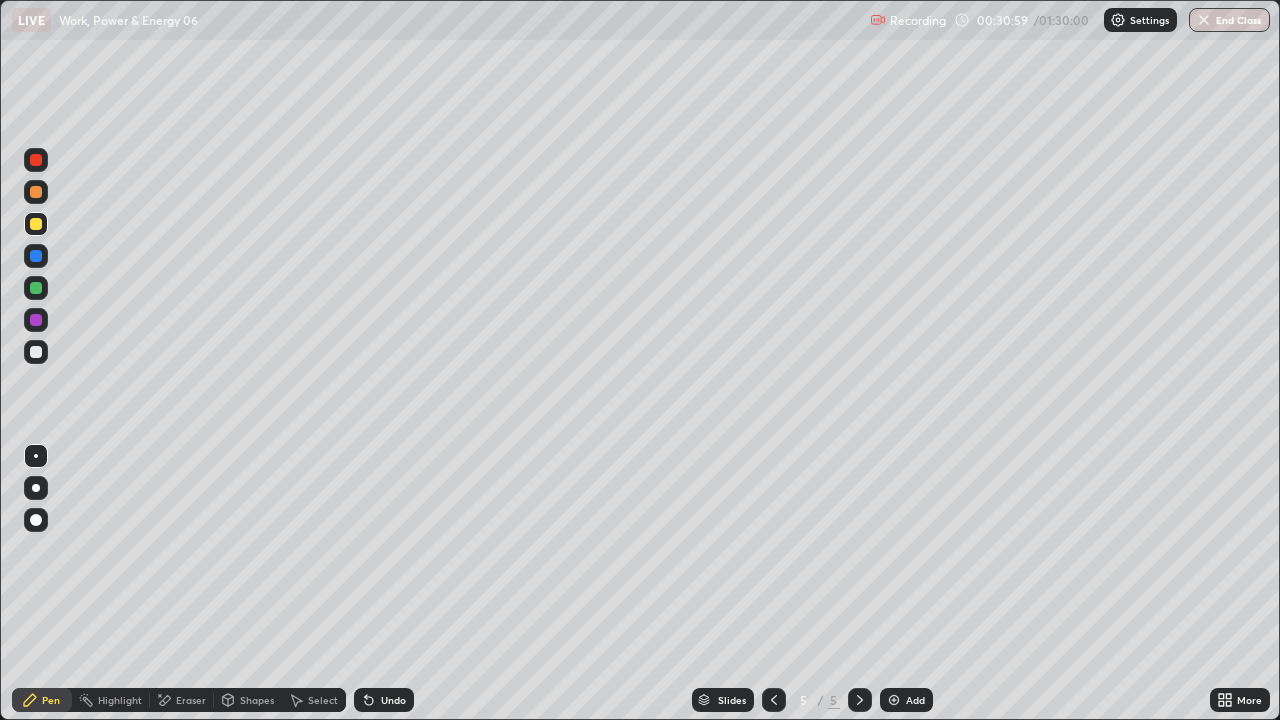 click at bounding box center [894, 700] 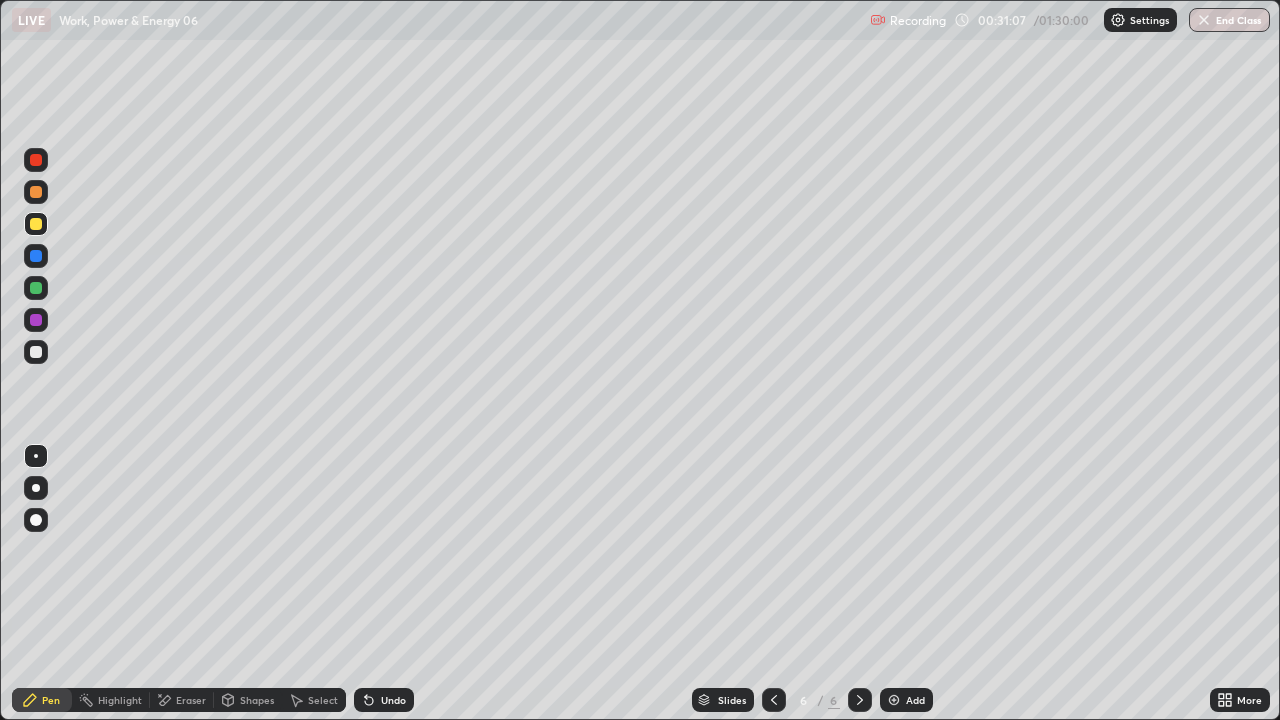 click on "Undo" at bounding box center (393, 700) 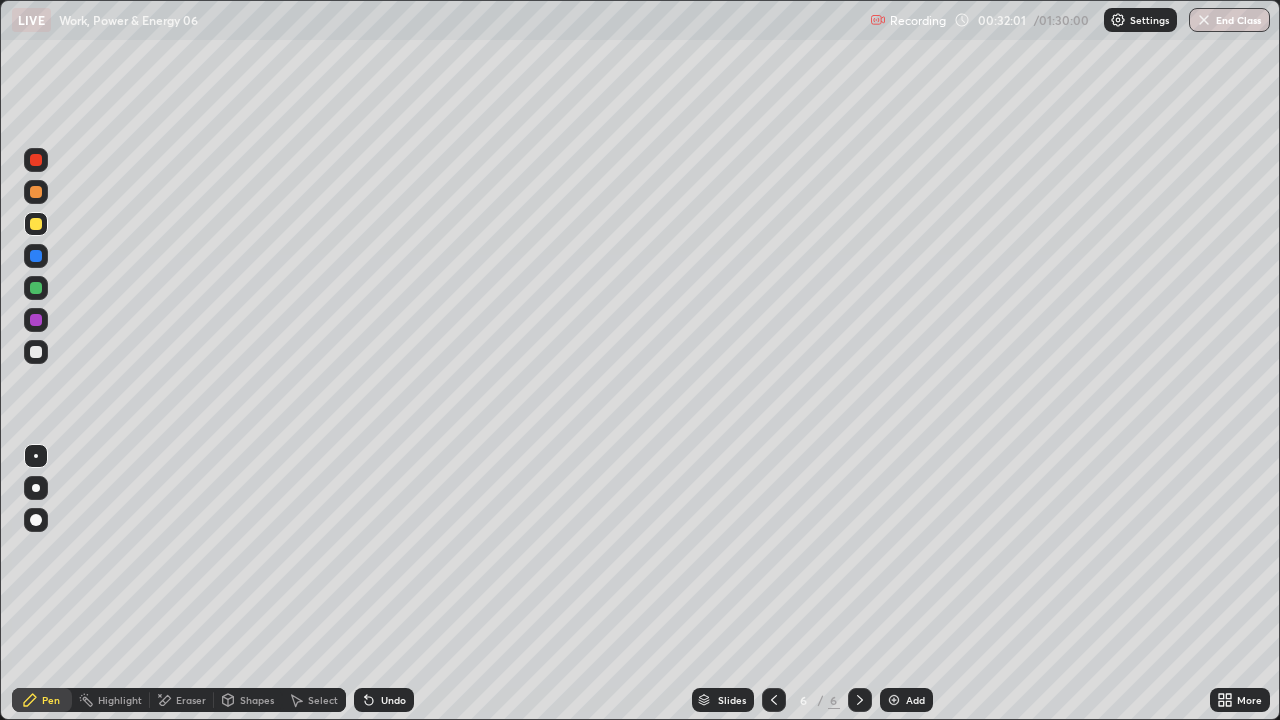 click at bounding box center [36, 352] 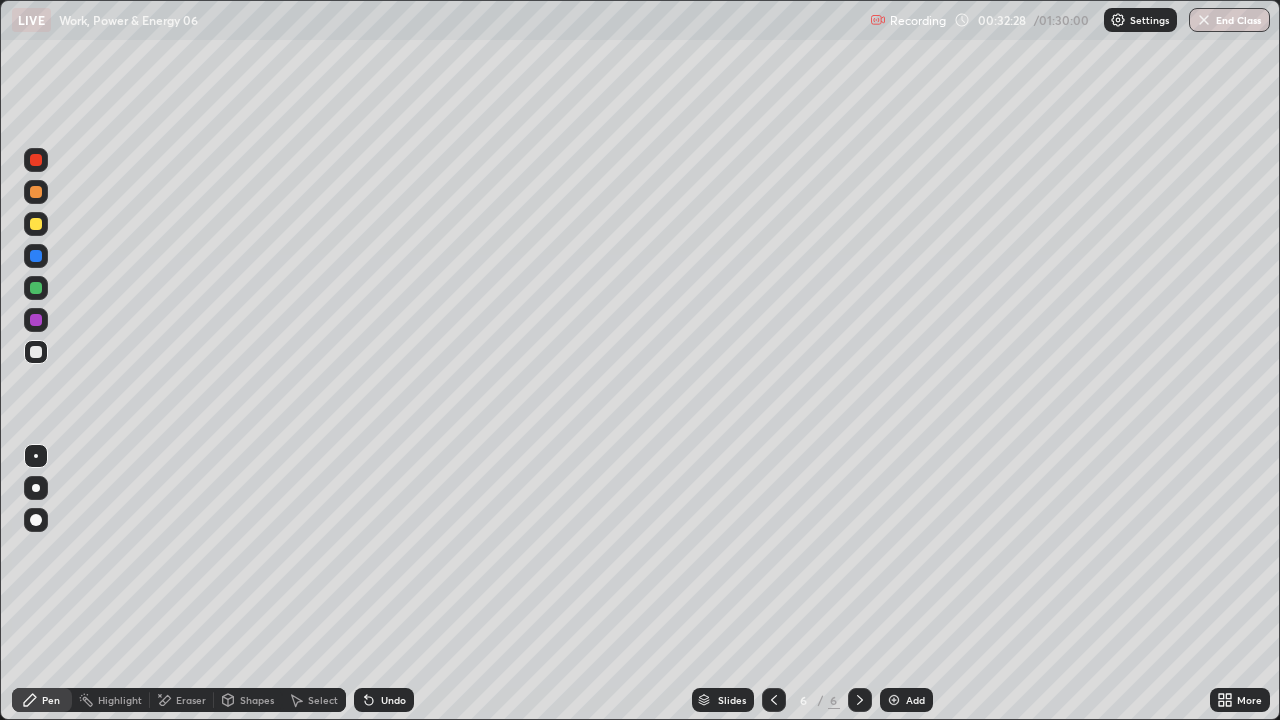 click on "Undo" at bounding box center (393, 700) 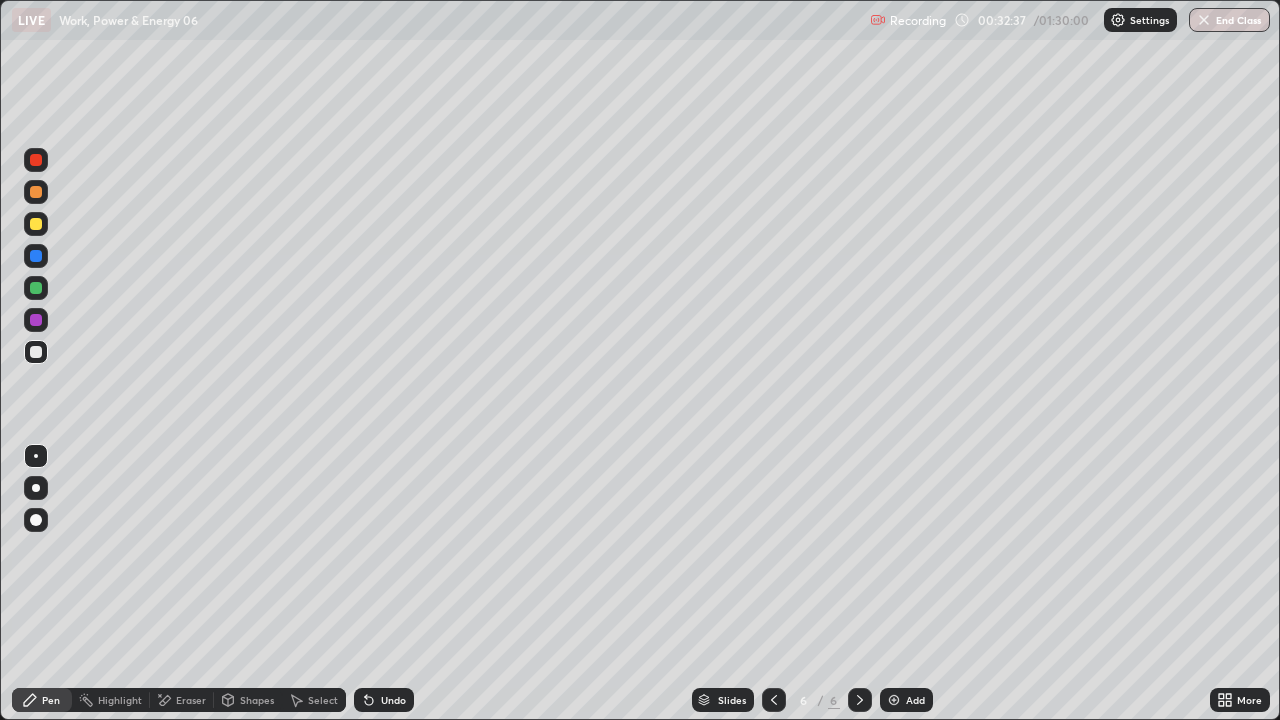 click 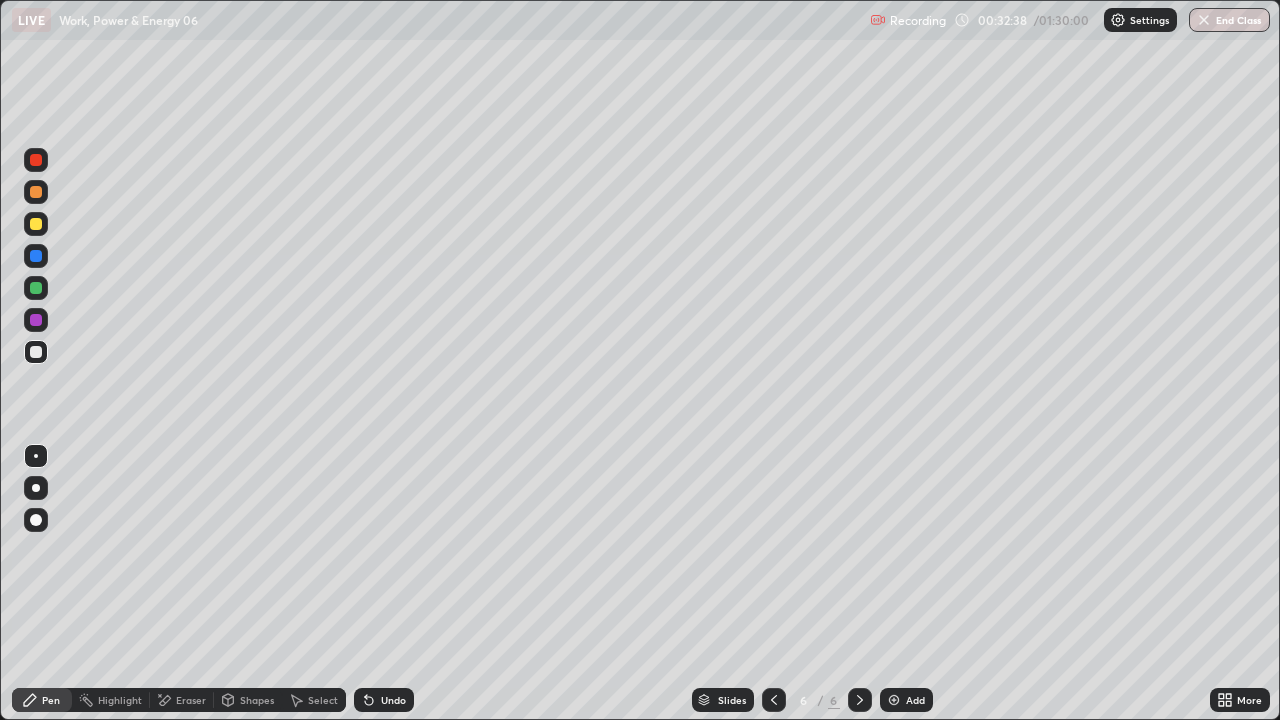 click on "Undo" at bounding box center (393, 700) 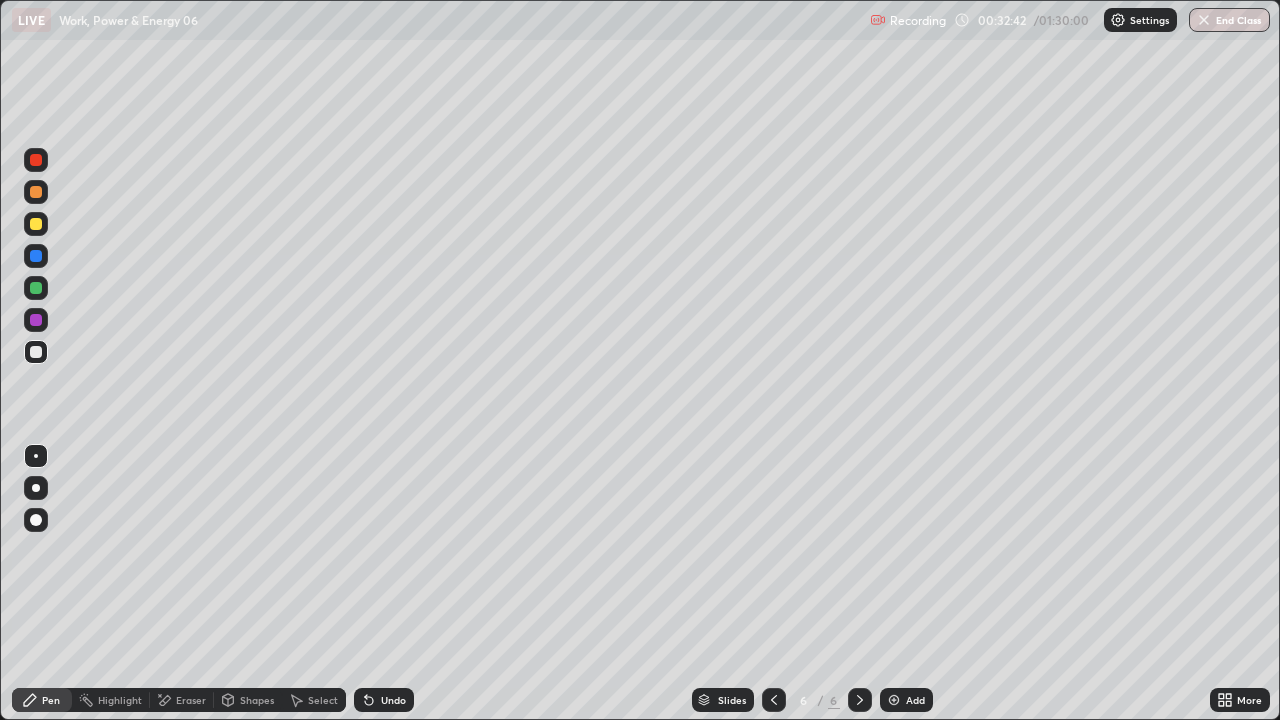click on "Undo" at bounding box center [393, 700] 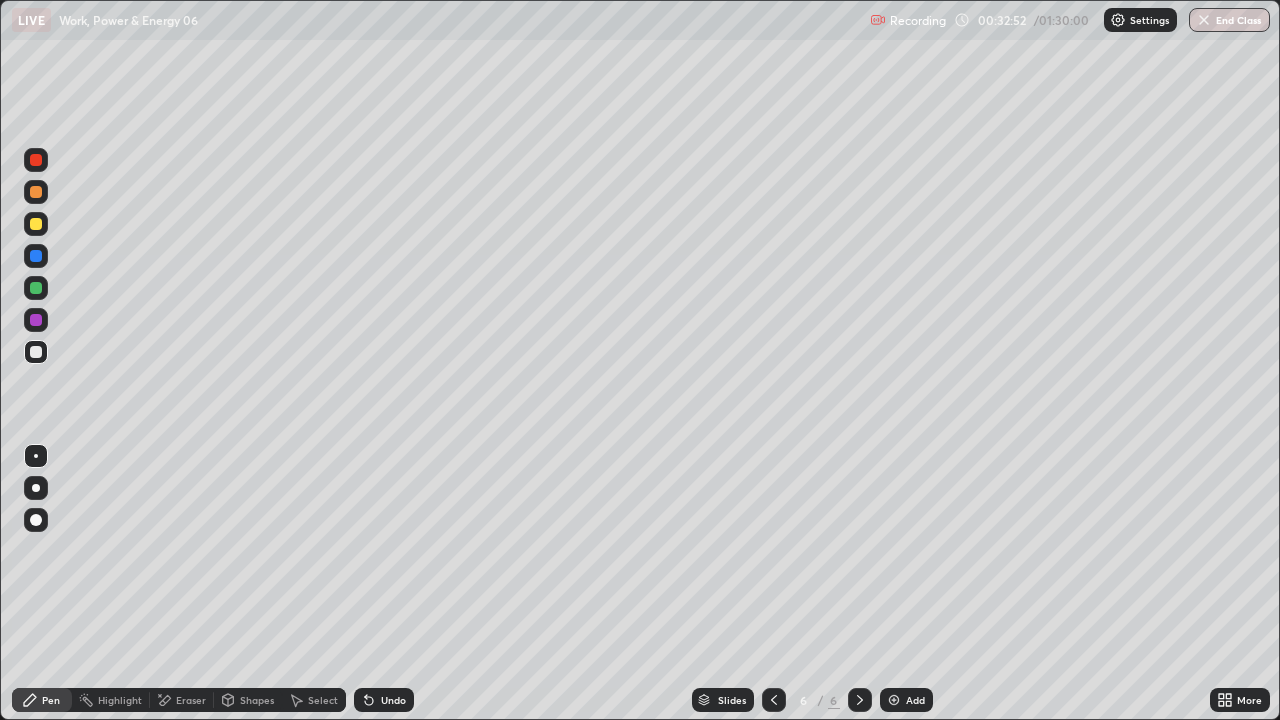 click 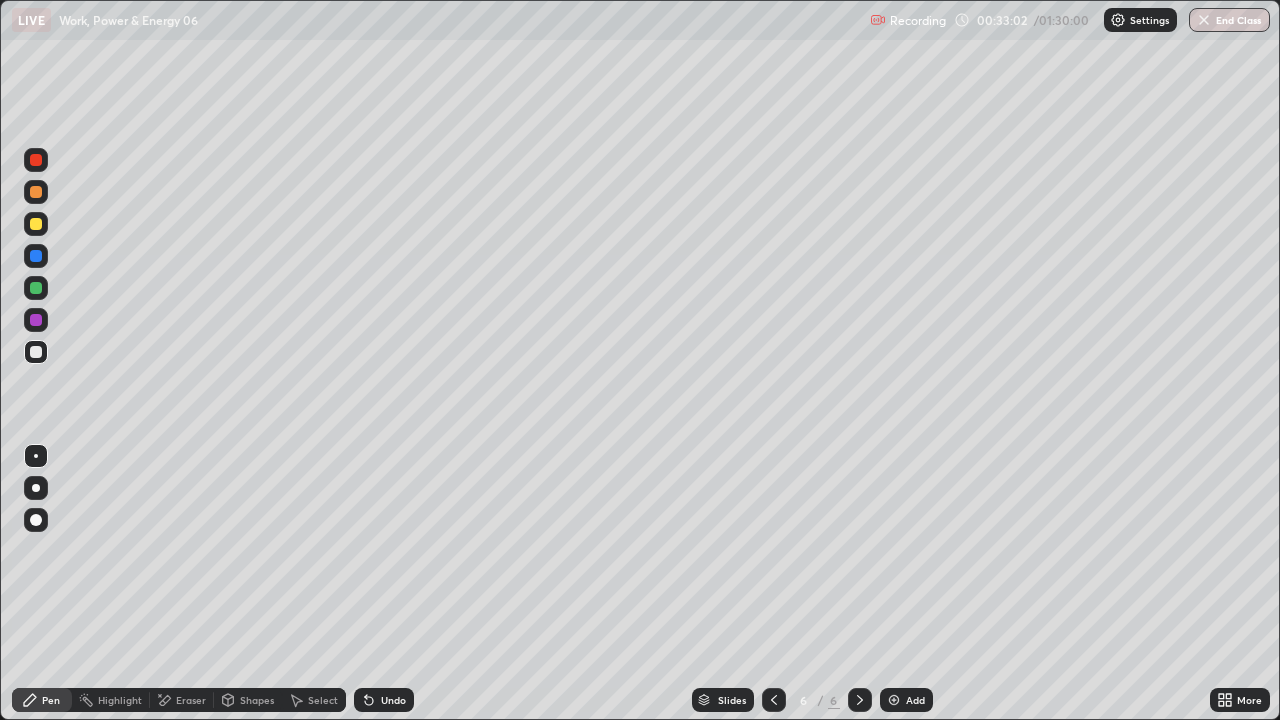 click at bounding box center (36, 288) 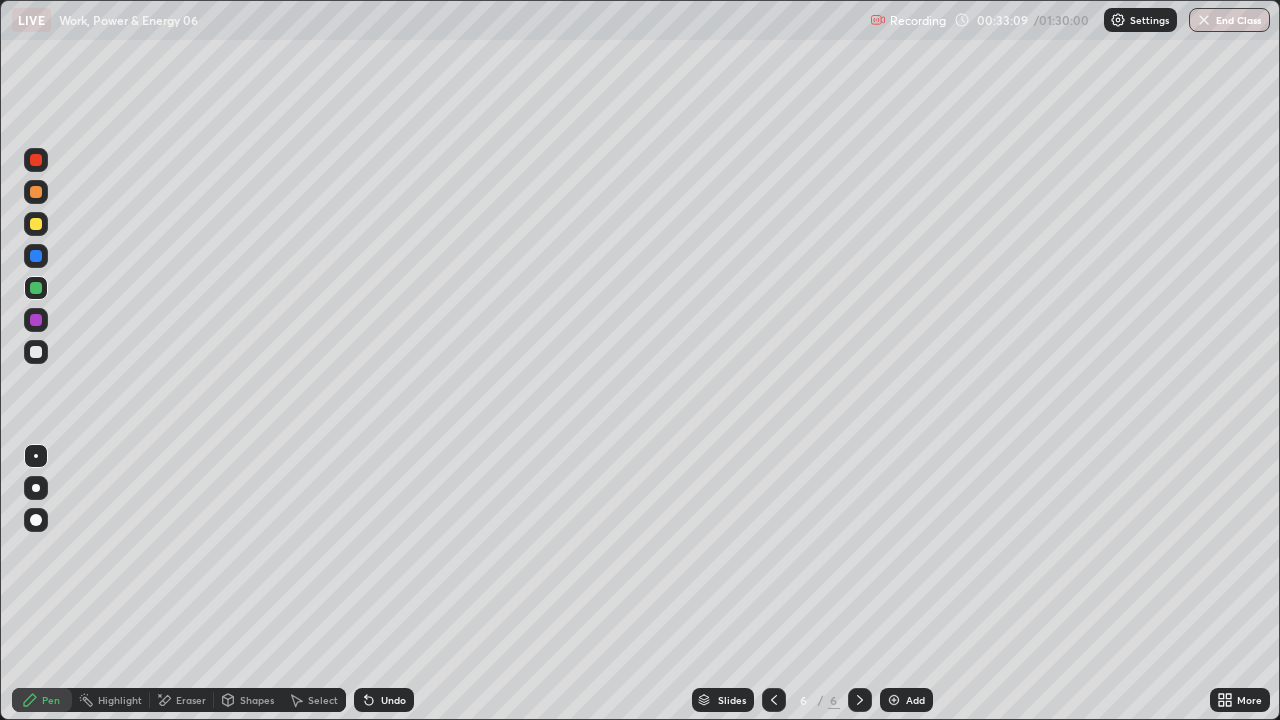 click on "Undo" at bounding box center (393, 700) 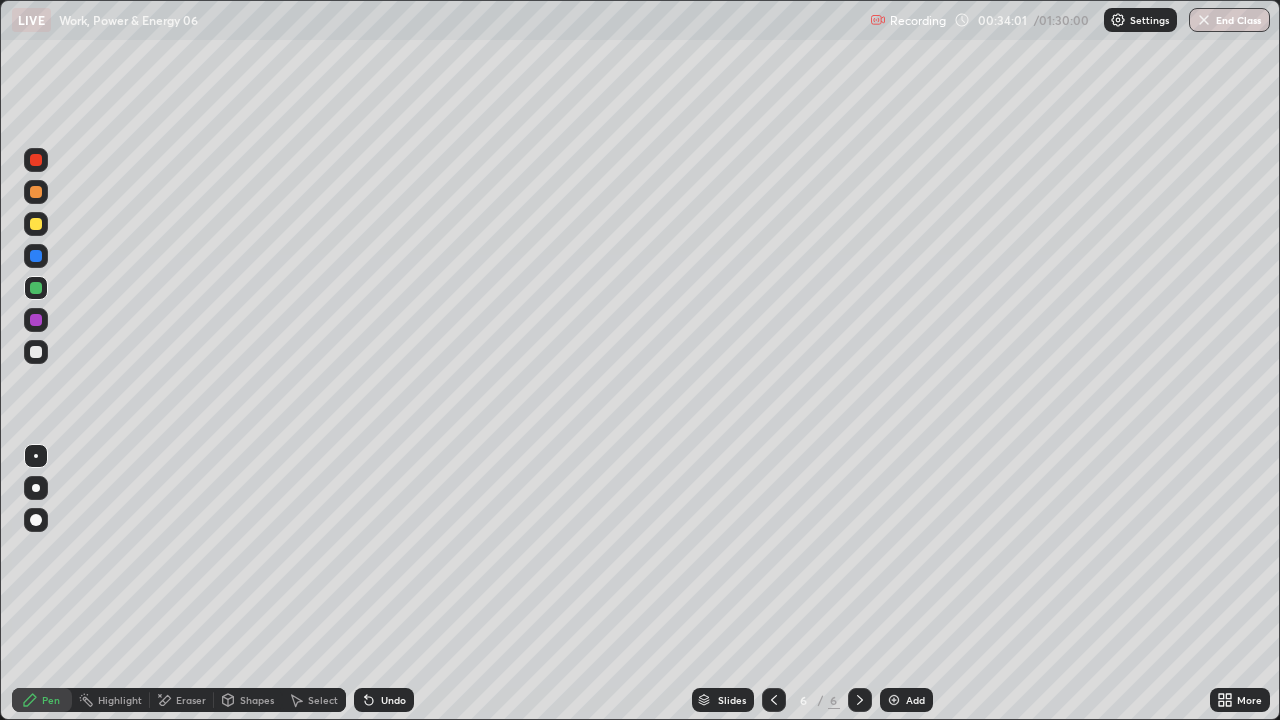 click at bounding box center (36, 224) 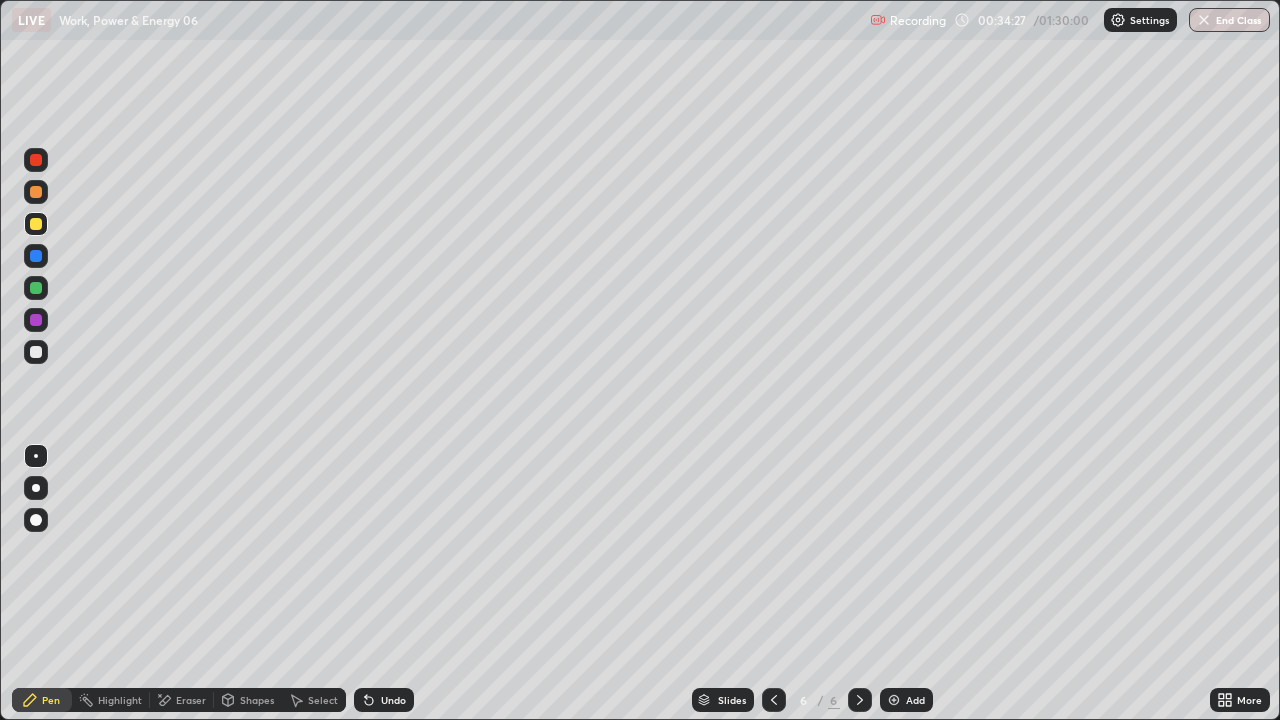 click on "Undo" at bounding box center (393, 700) 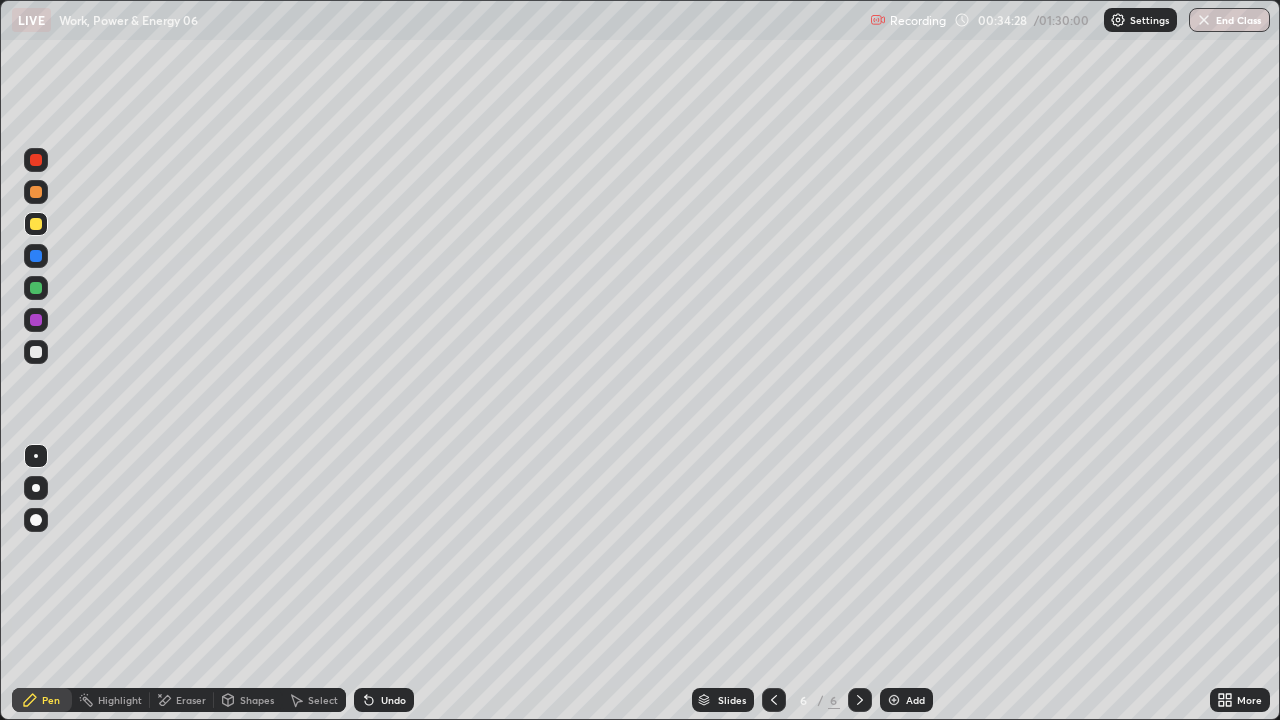 click on "Undo" at bounding box center [393, 700] 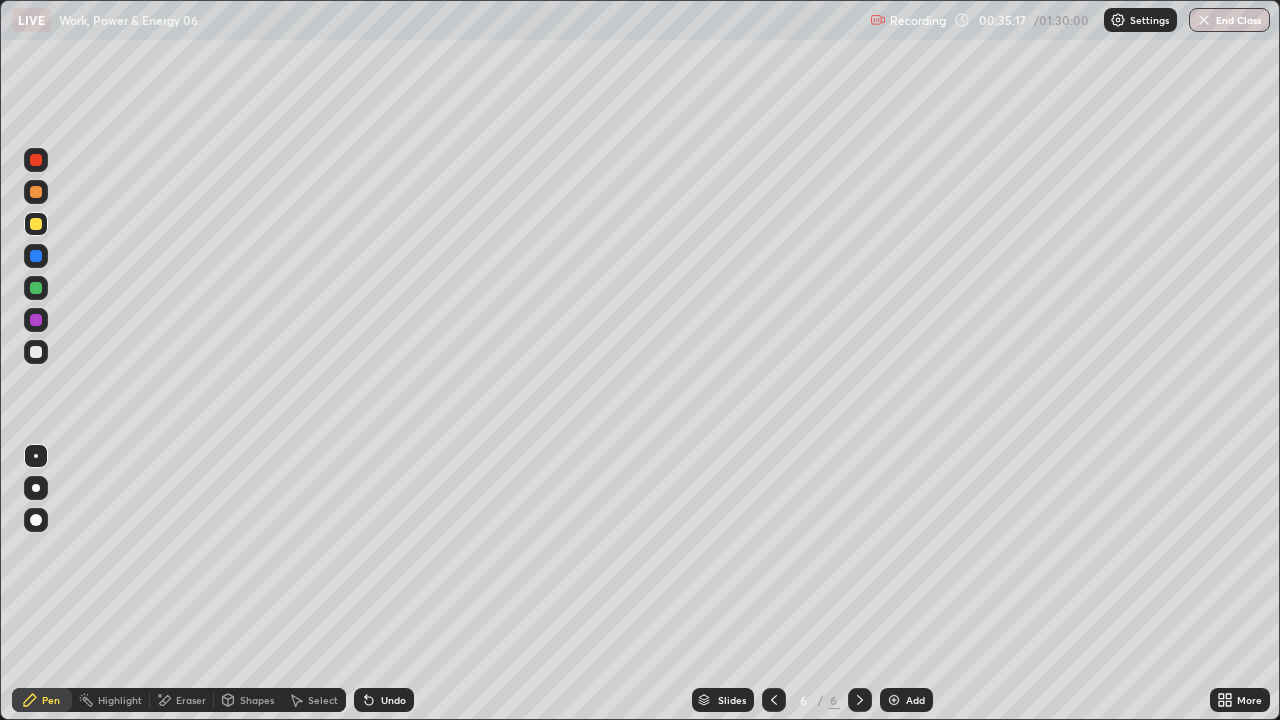 click on "Undo" at bounding box center [393, 700] 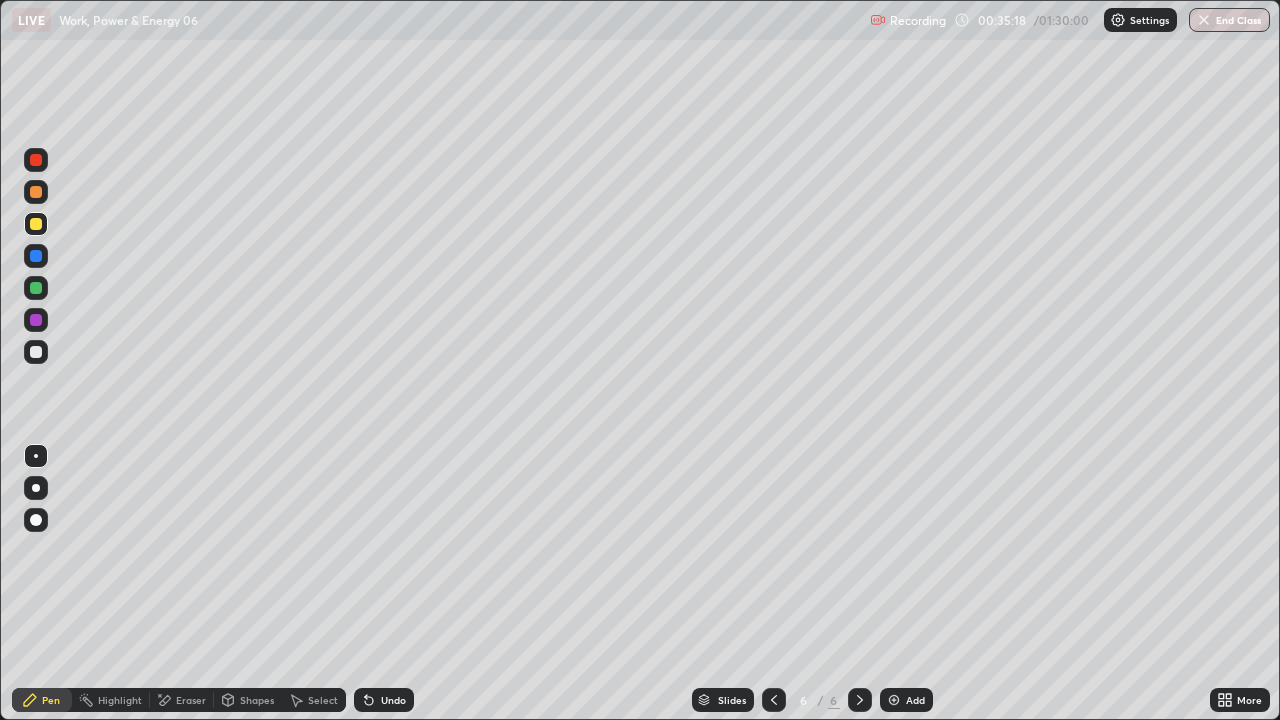 click on "Undo" at bounding box center (384, 700) 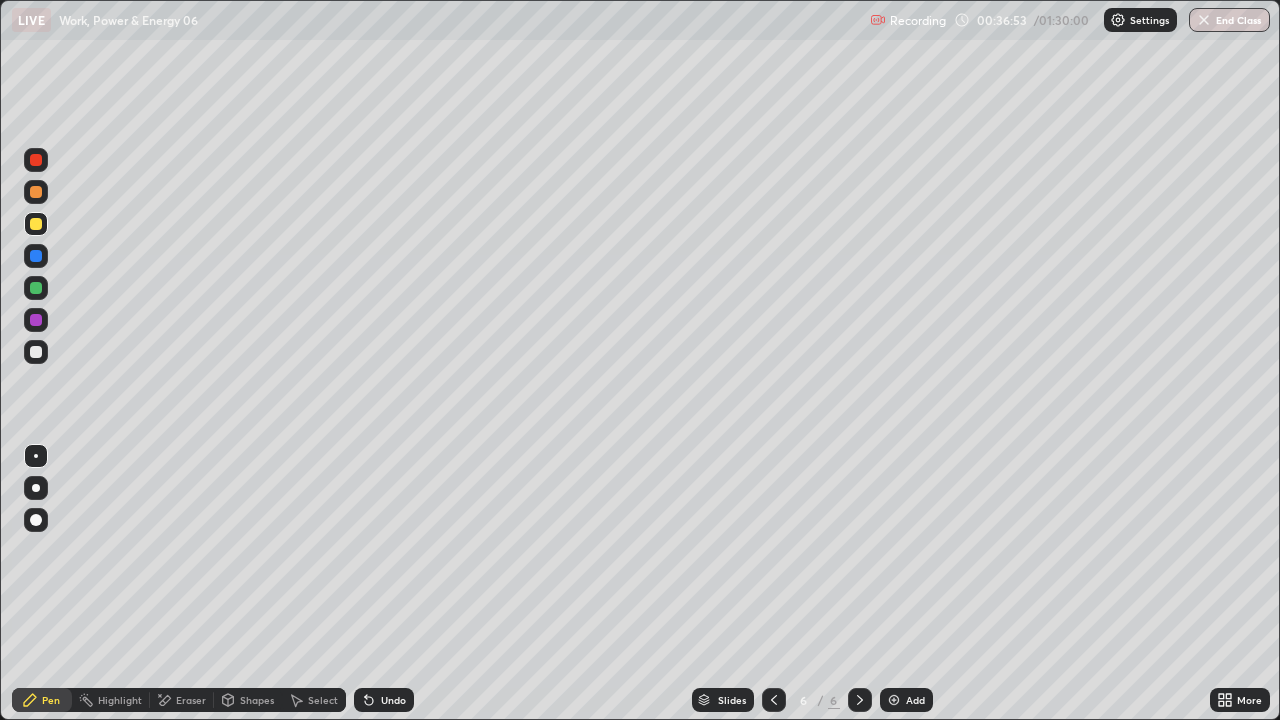 click at bounding box center (860, 700) 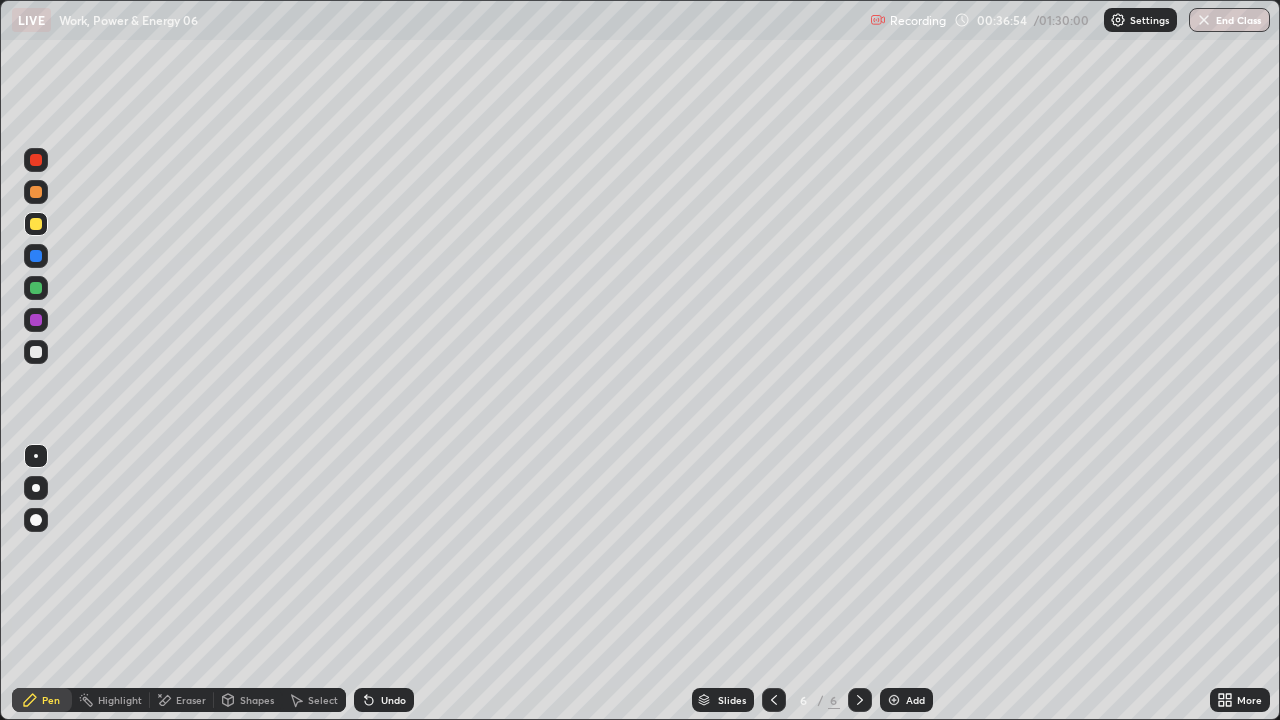 click on "Add" at bounding box center [906, 700] 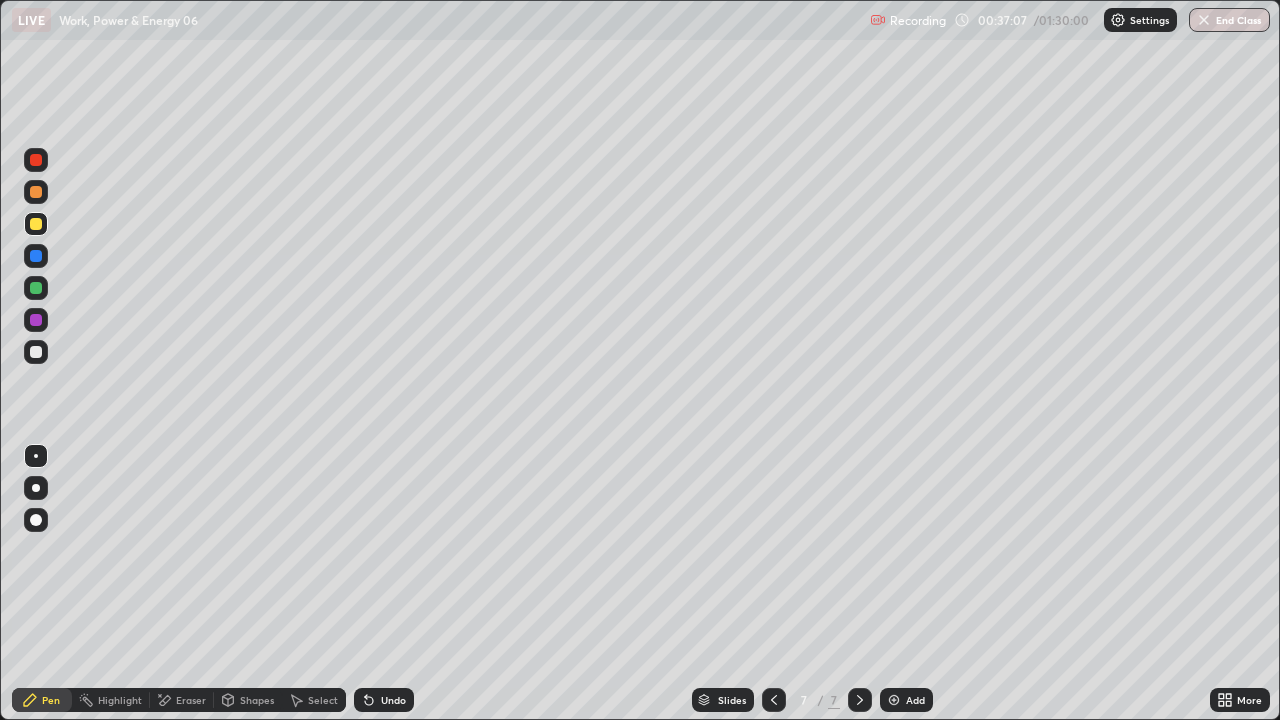 click on "Eraser" at bounding box center [191, 700] 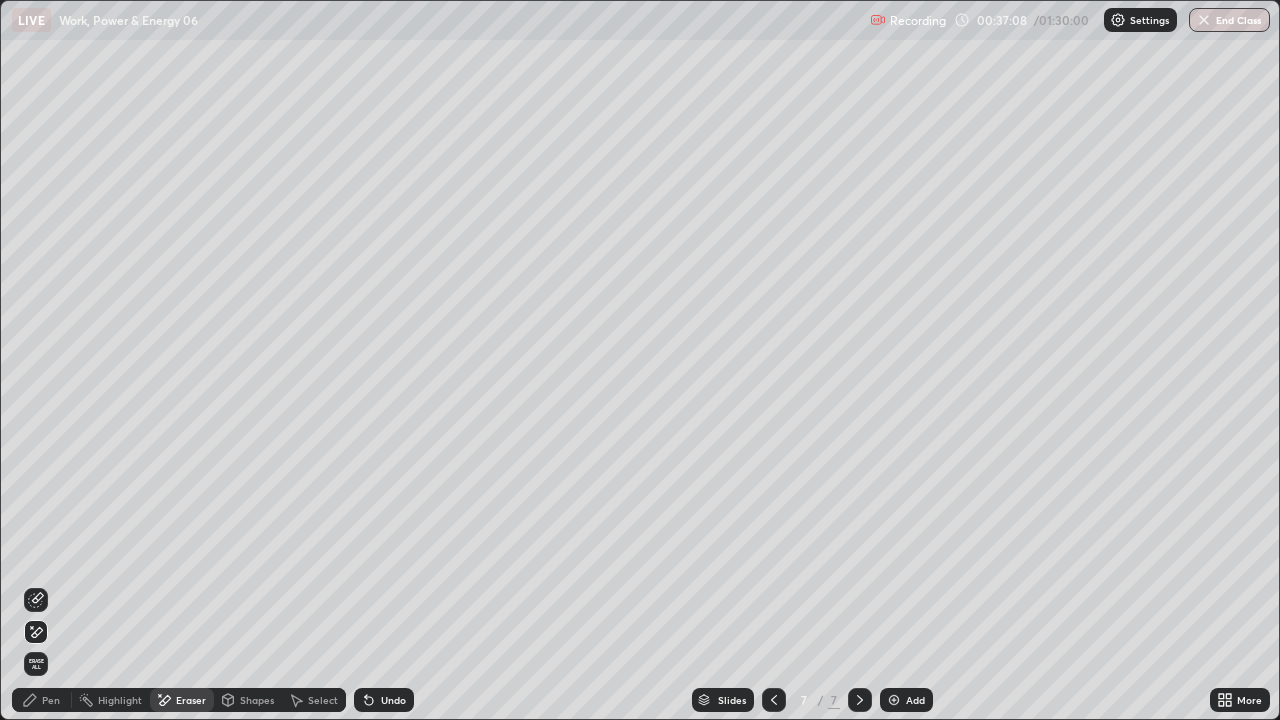click 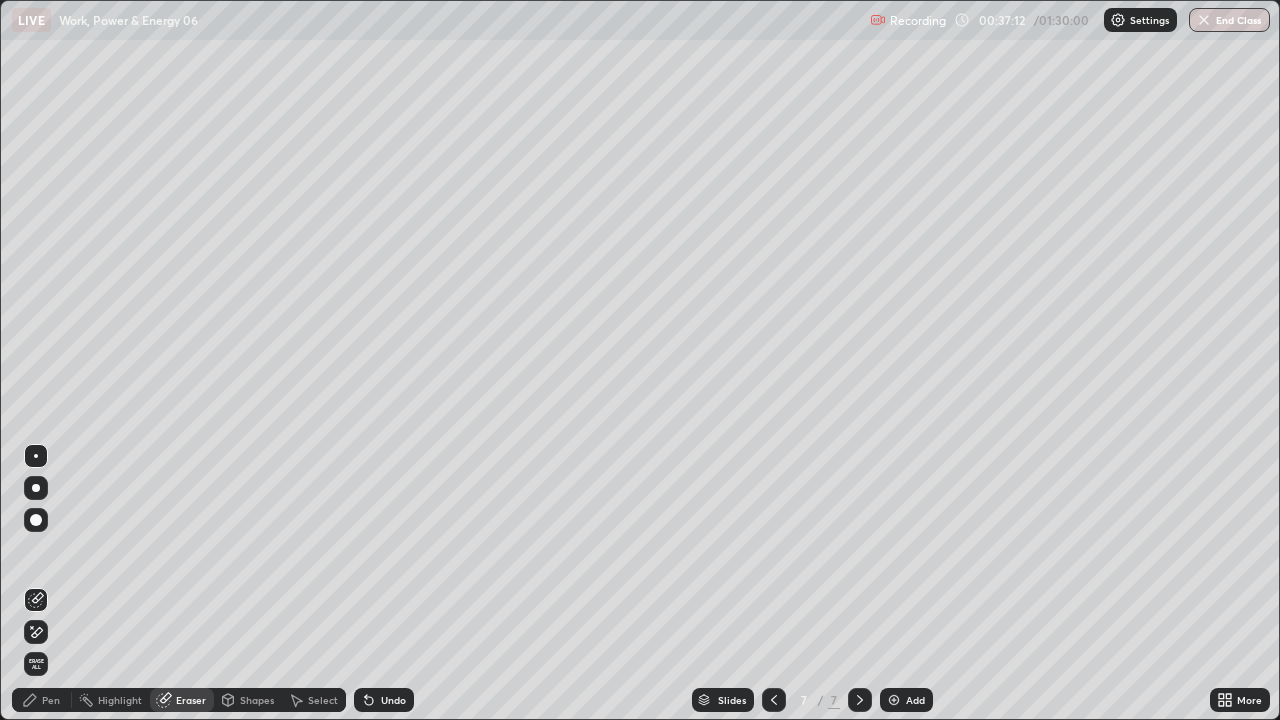 click 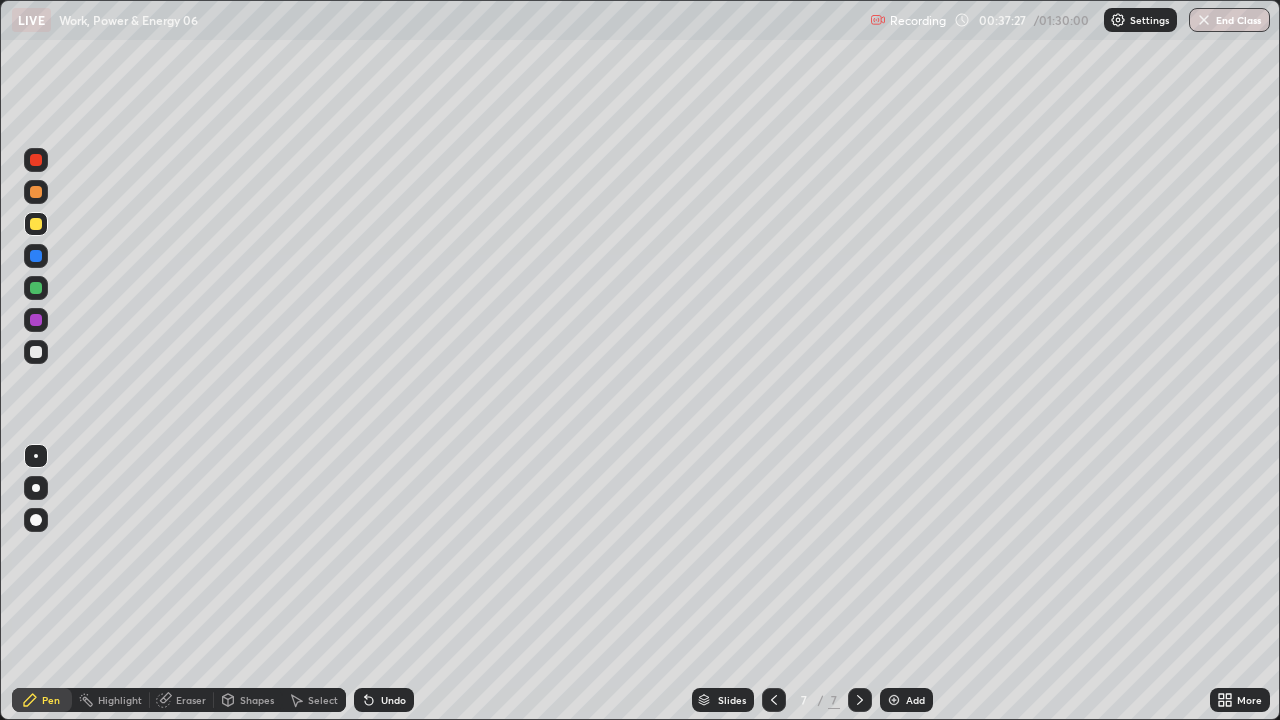 click at bounding box center (36, 352) 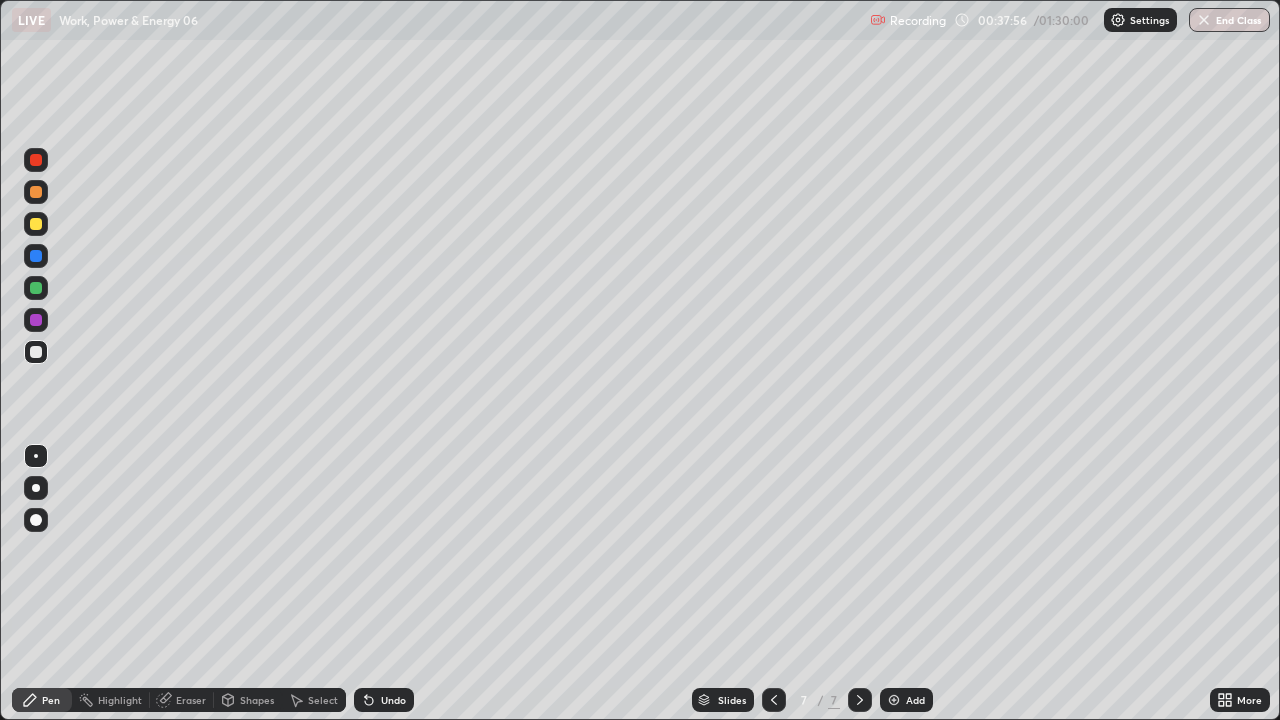 click at bounding box center [36, 224] 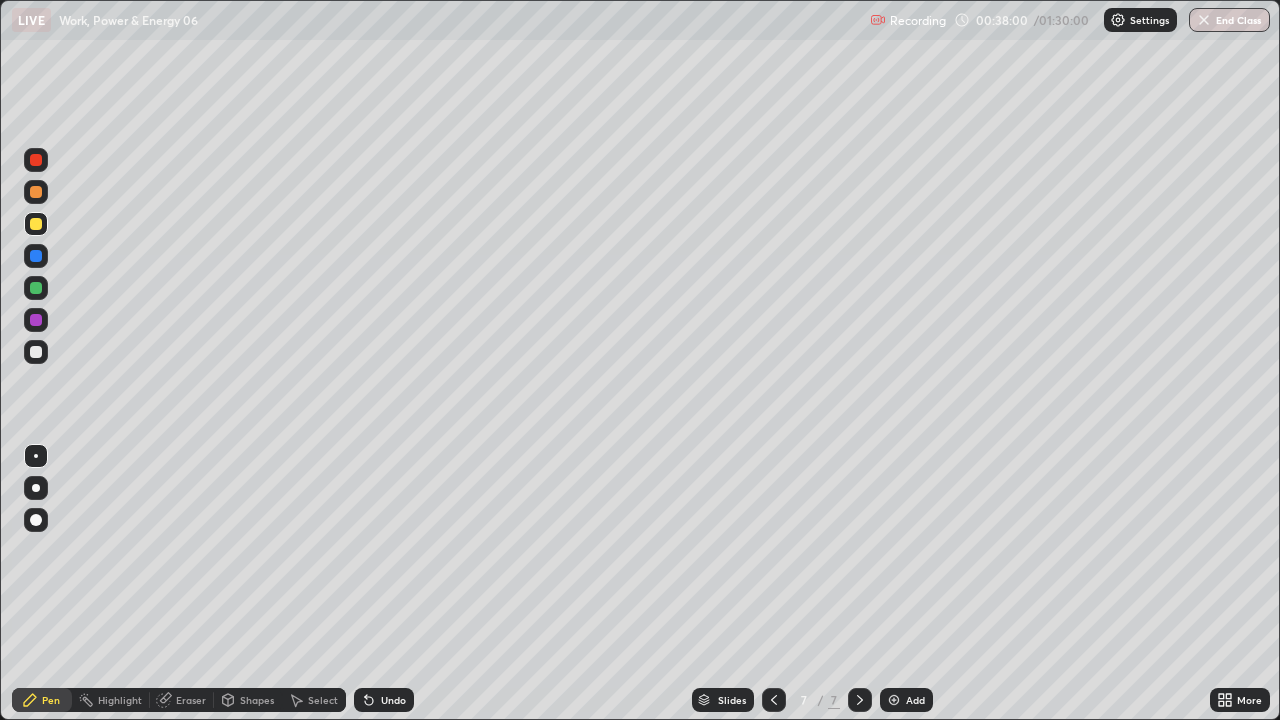 click 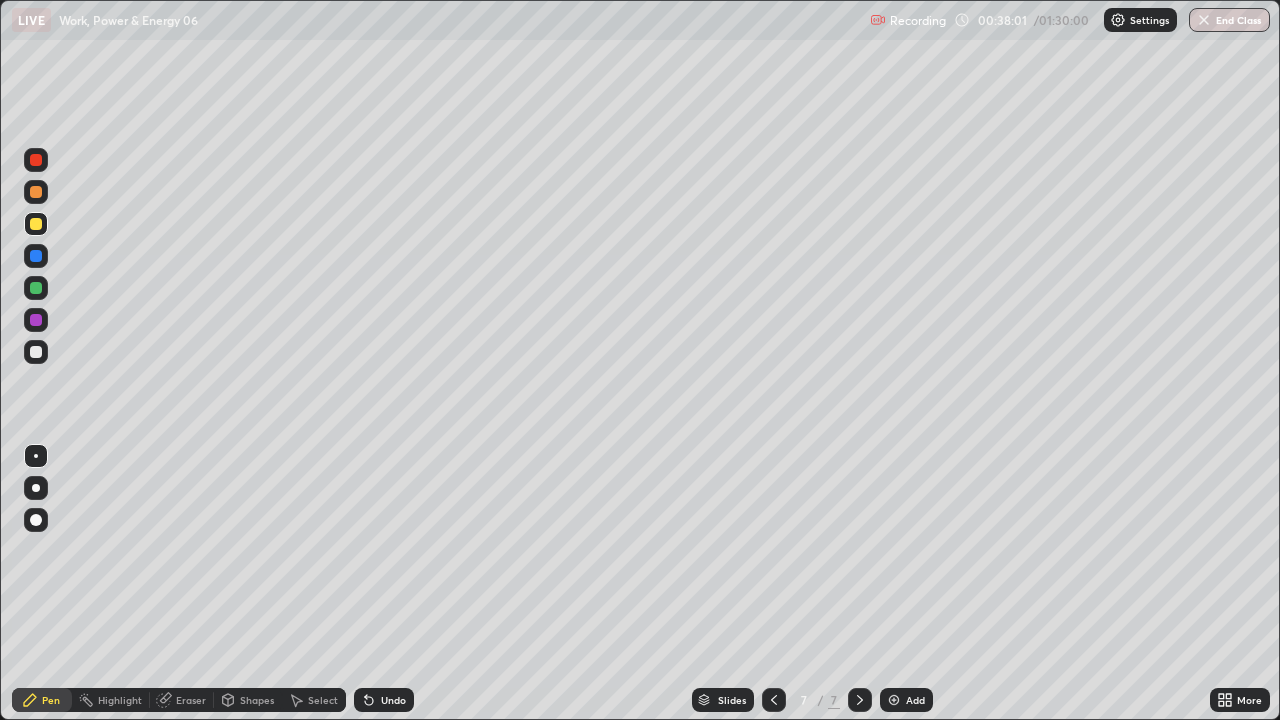 click at bounding box center [36, 352] 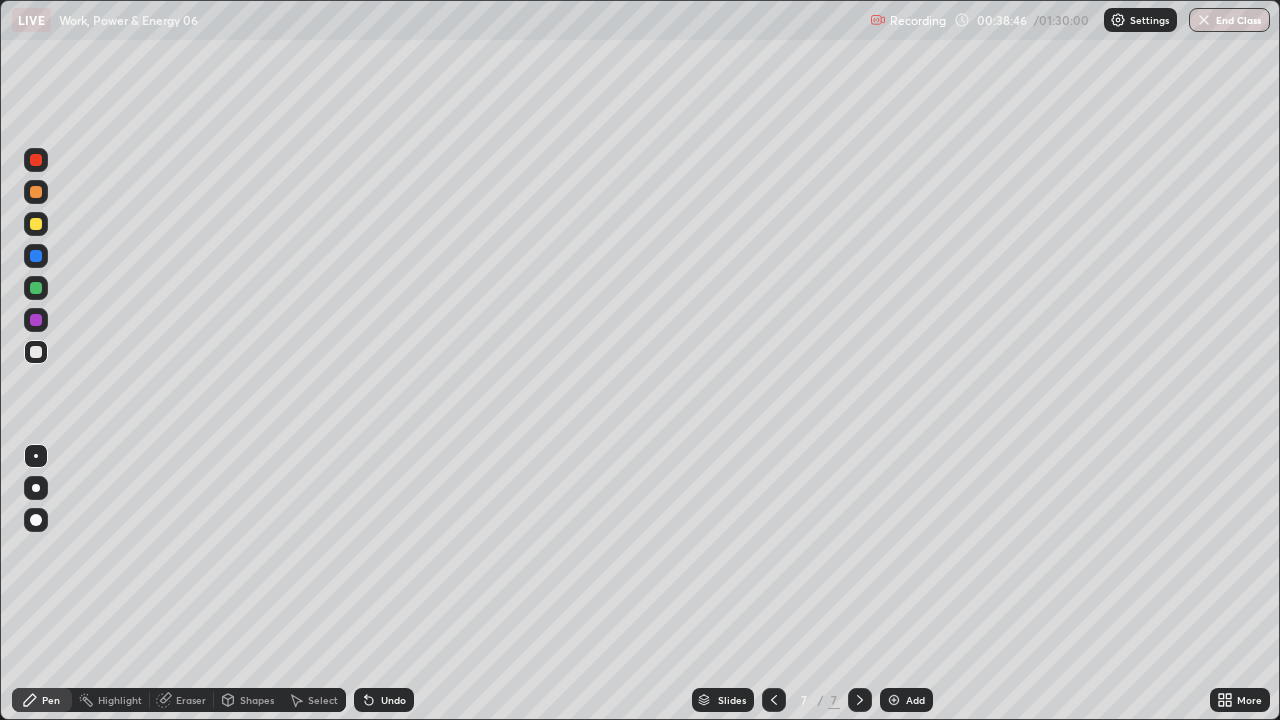 click on "Undo" at bounding box center (384, 700) 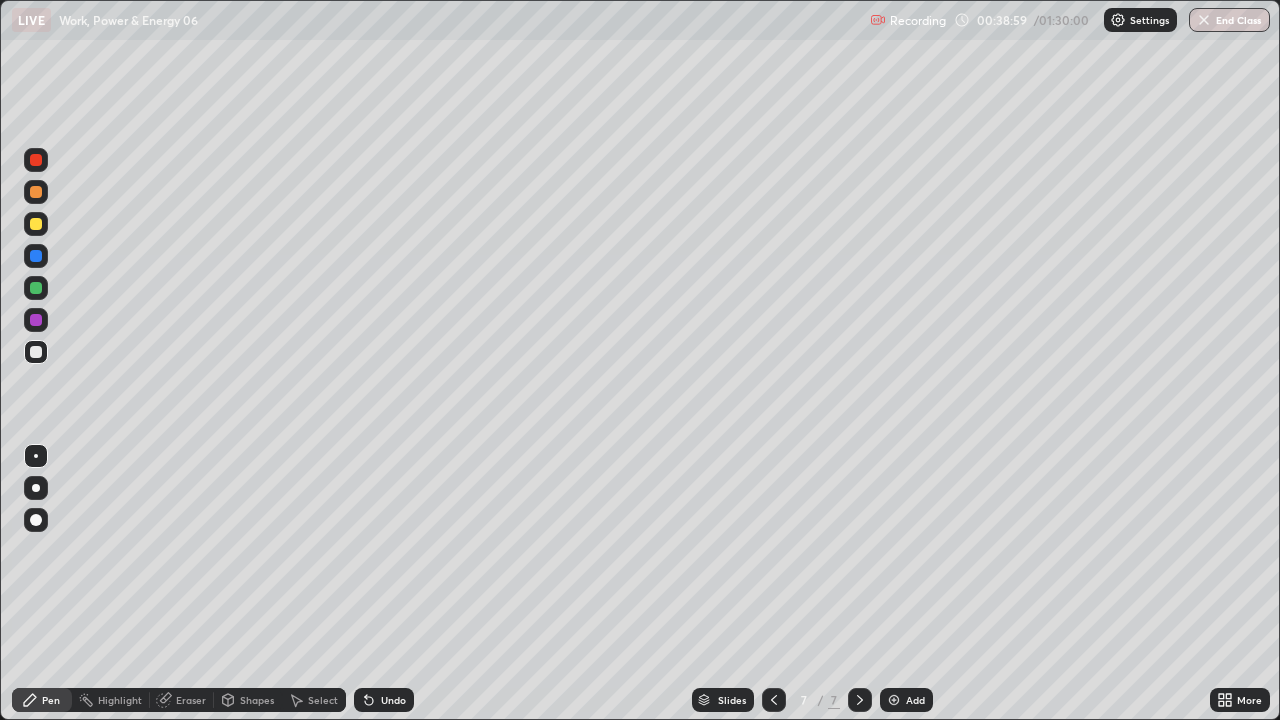 click 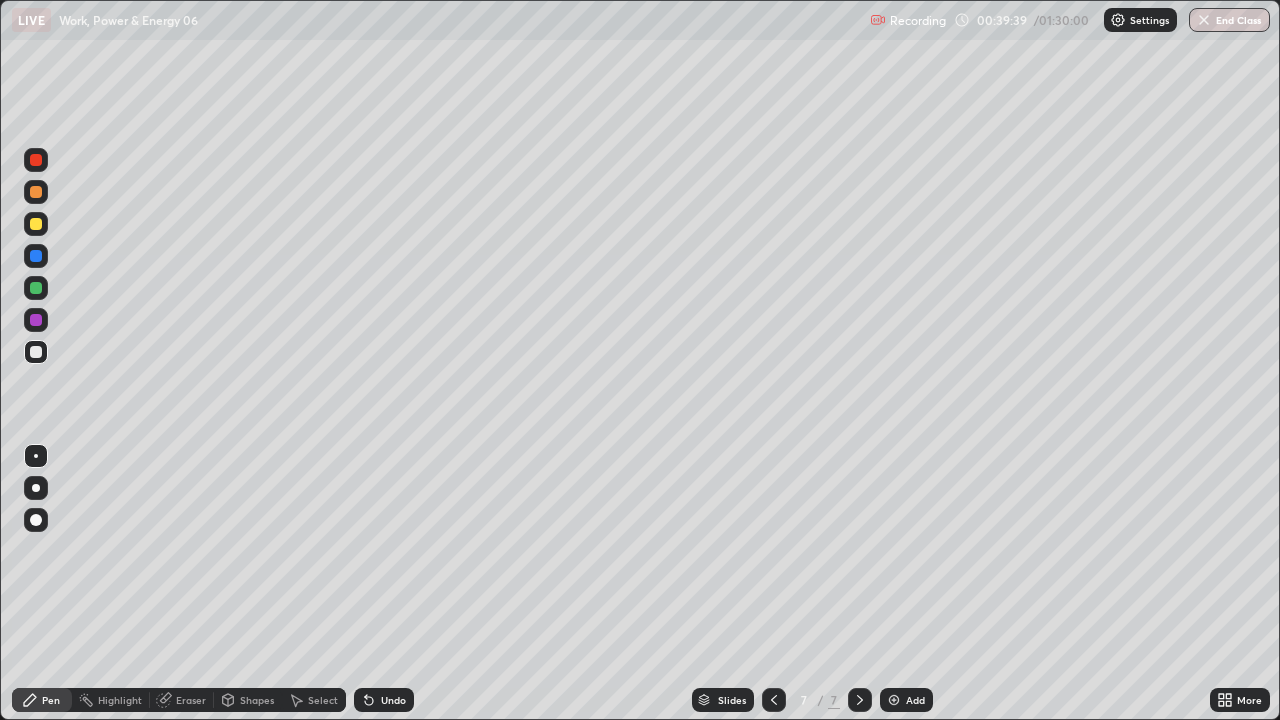 click at bounding box center (36, 288) 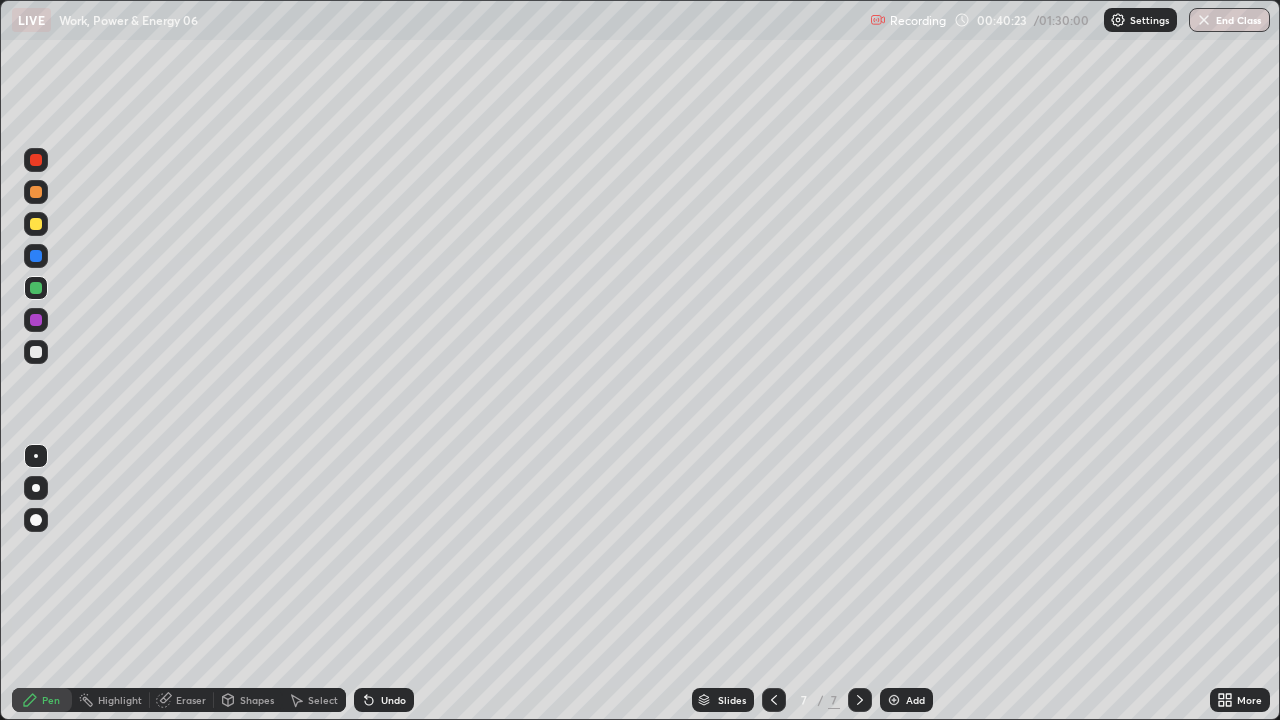 click at bounding box center [36, 352] 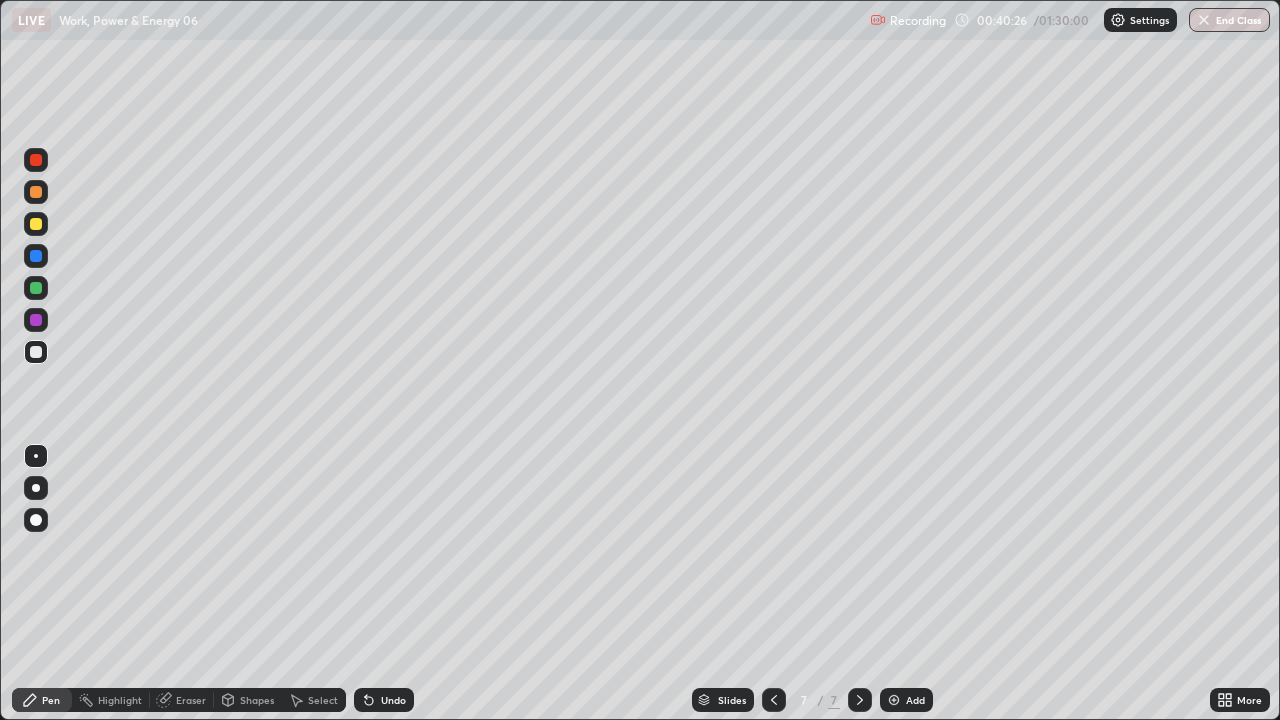 click at bounding box center [36, 224] 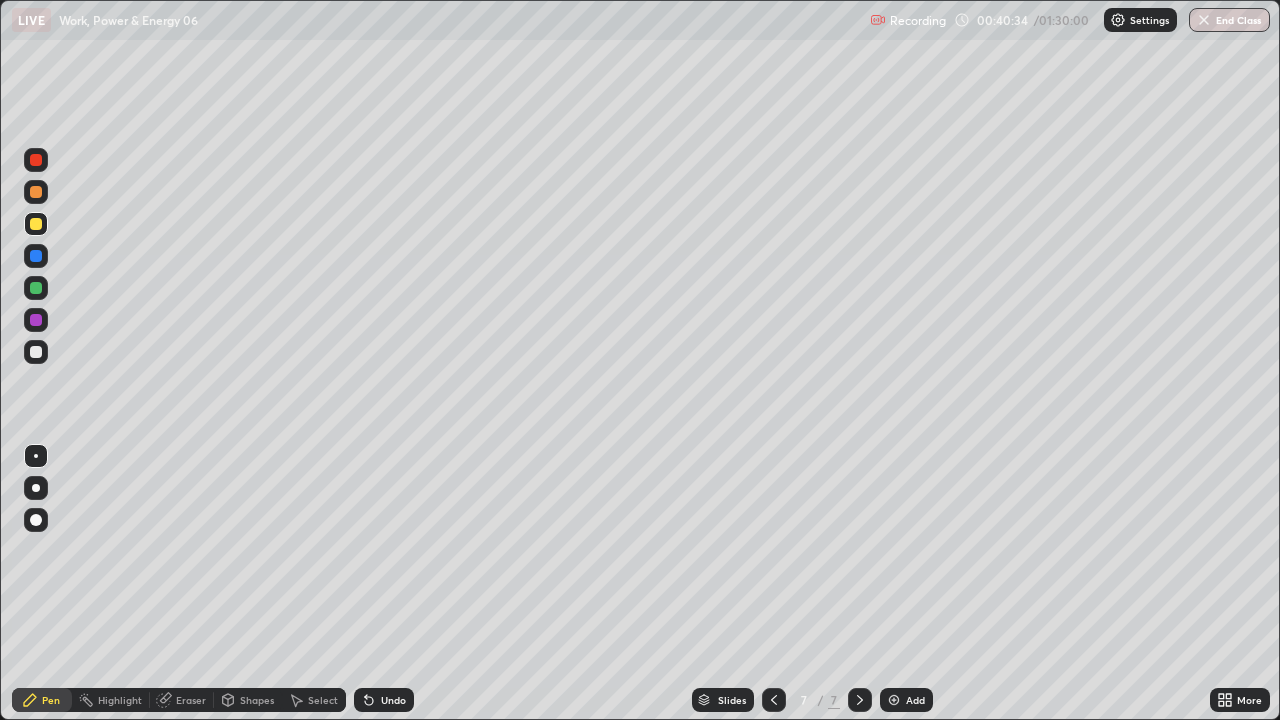 click on "Undo" at bounding box center (393, 700) 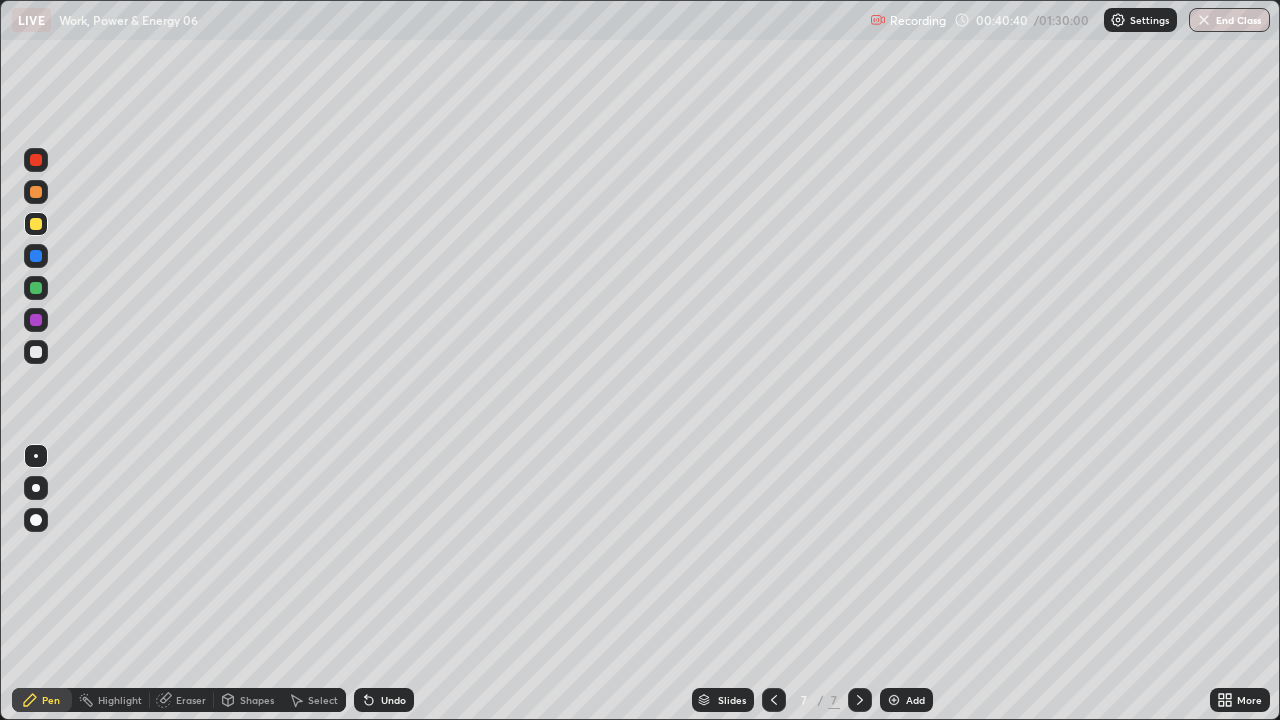 click on "Undo" at bounding box center (393, 700) 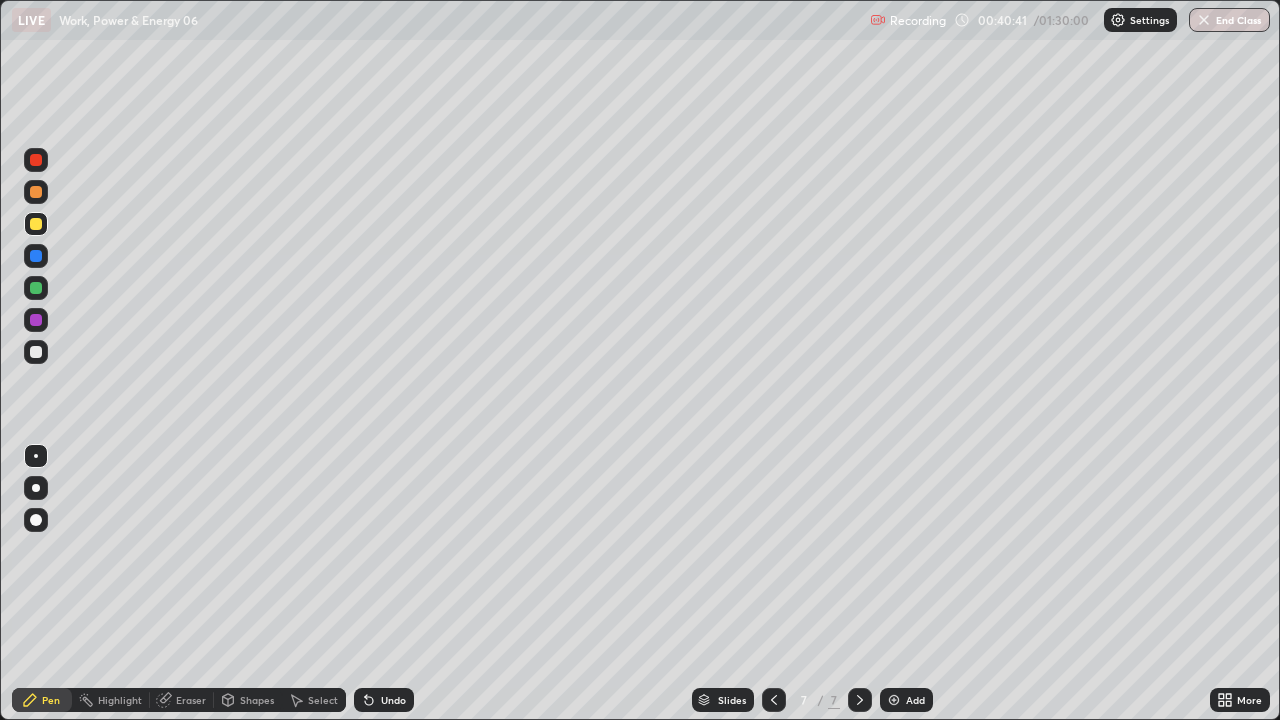 click on "Shapes" at bounding box center [257, 700] 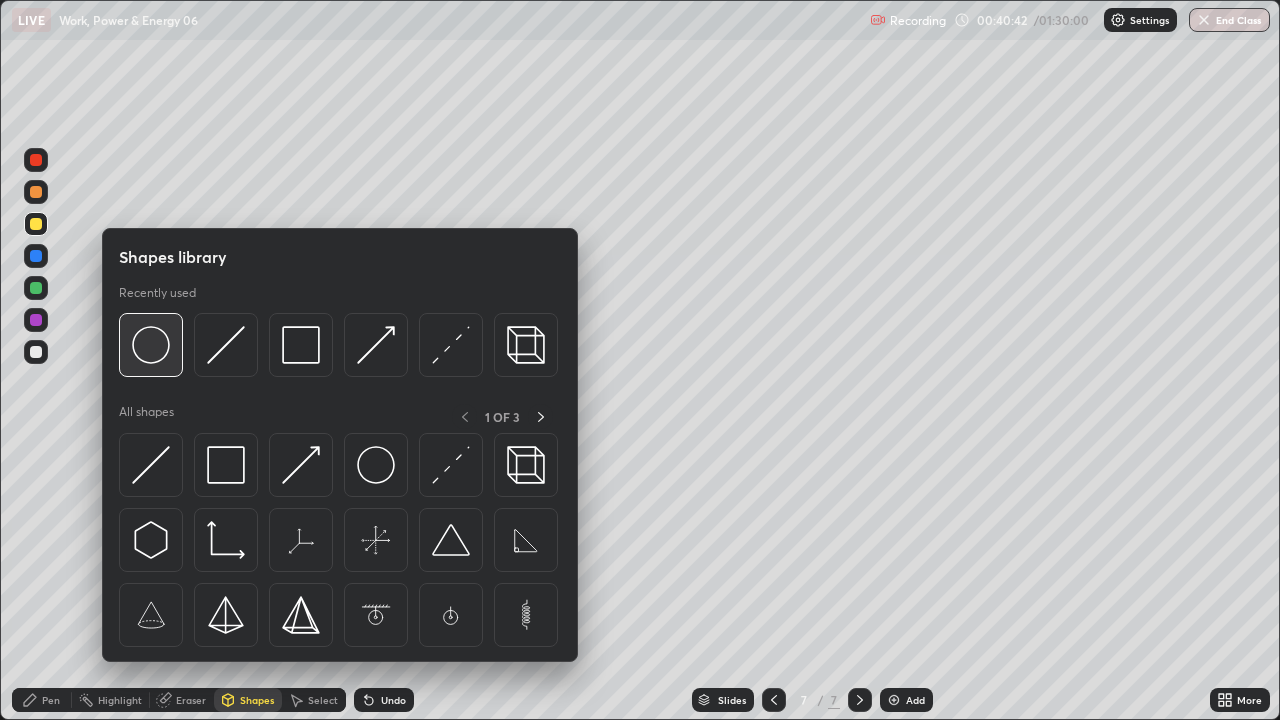 click at bounding box center [151, 345] 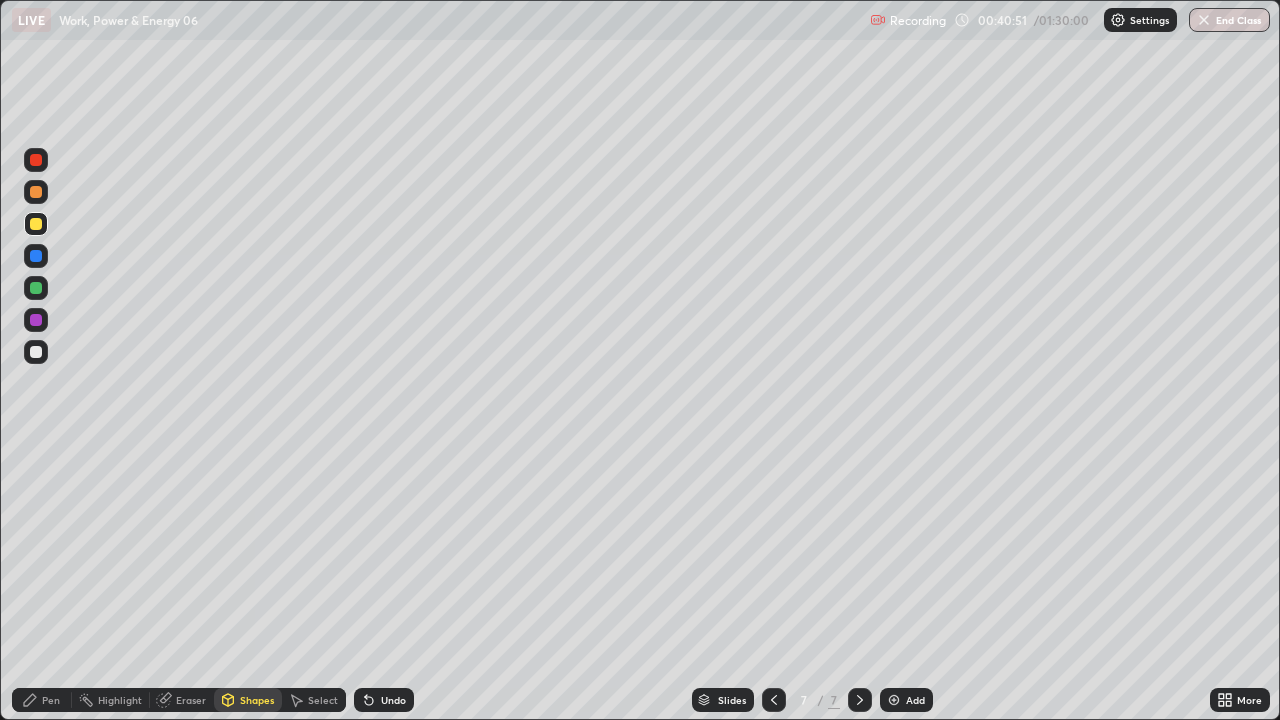 click on "Eraser" at bounding box center (182, 700) 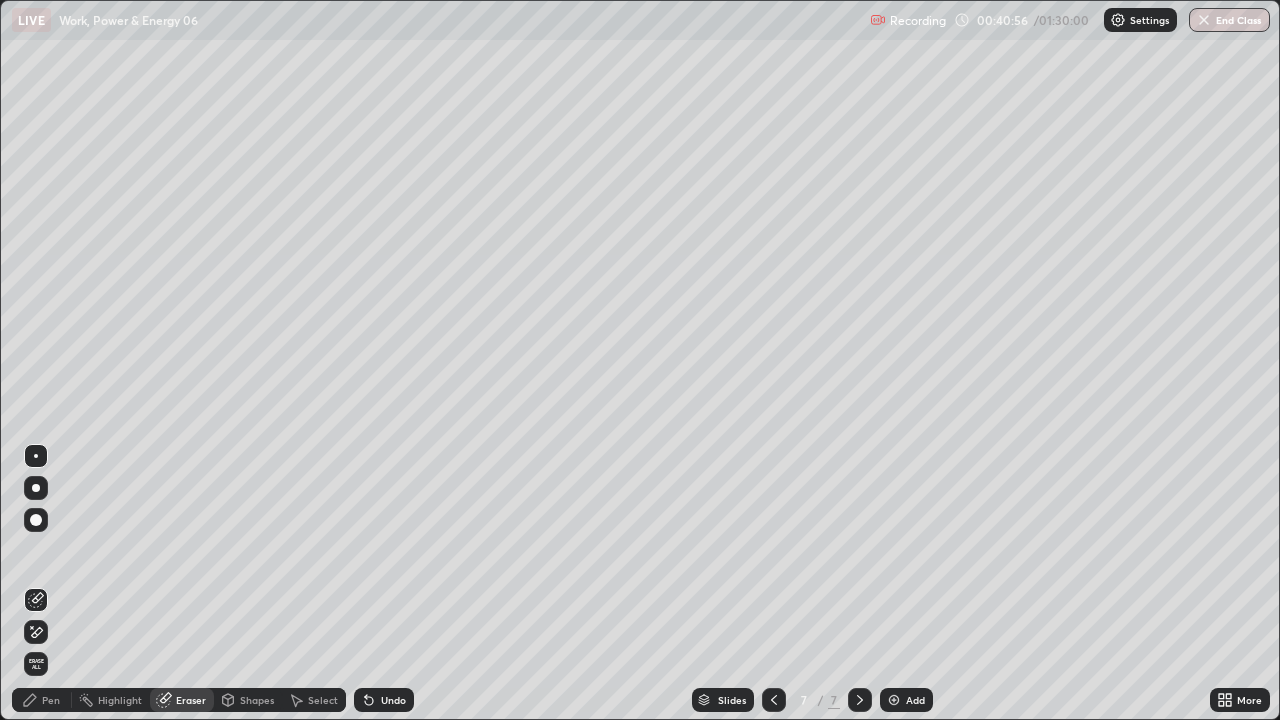 click on "Pen" at bounding box center (51, 700) 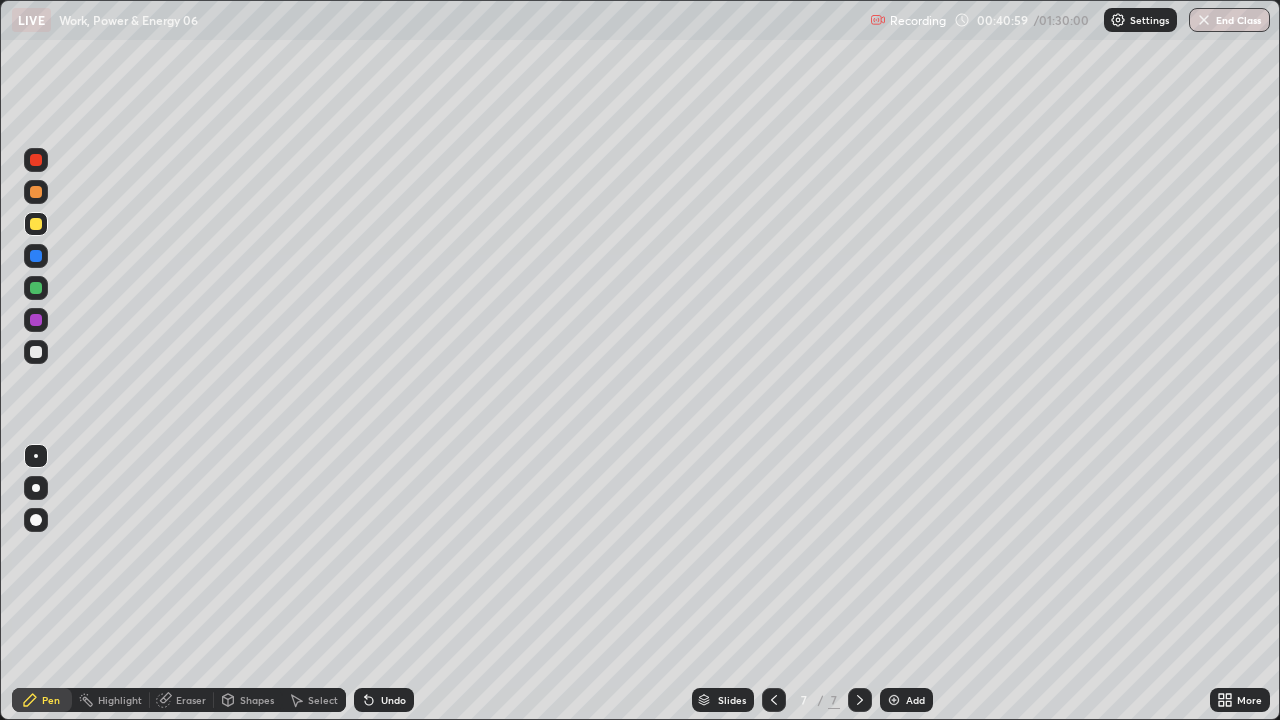 click at bounding box center (36, 352) 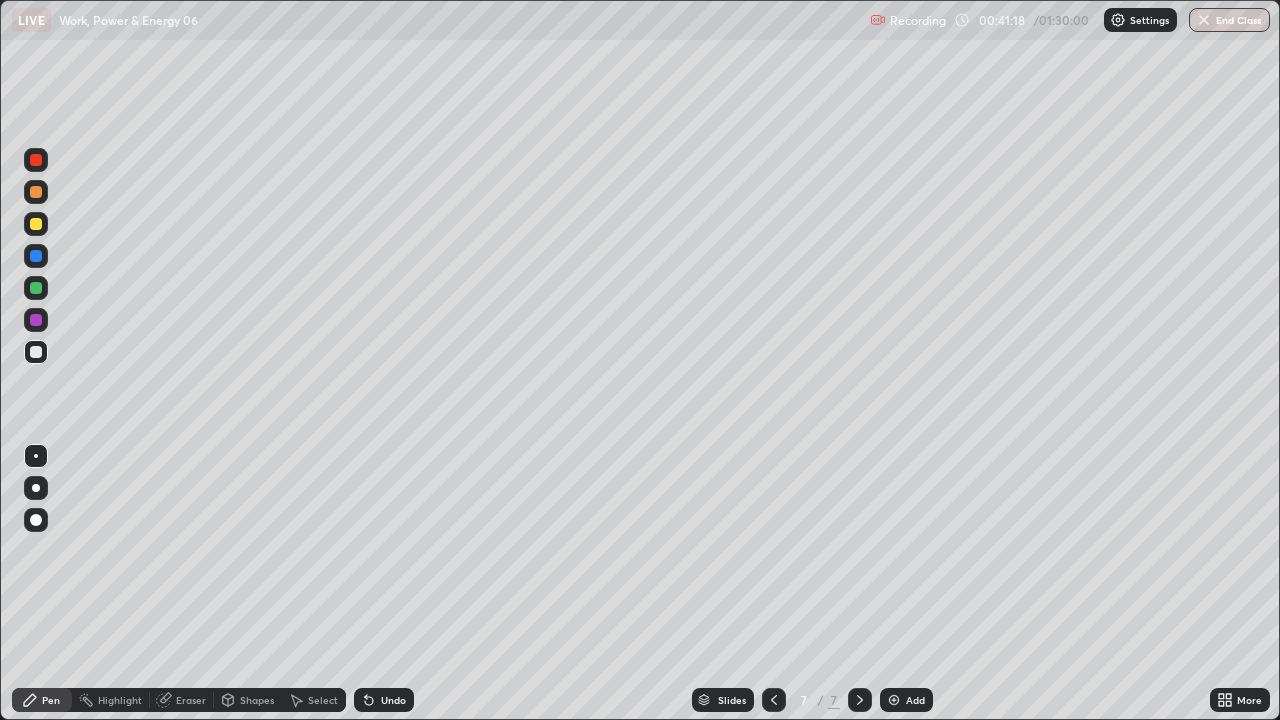 click at bounding box center (36, 224) 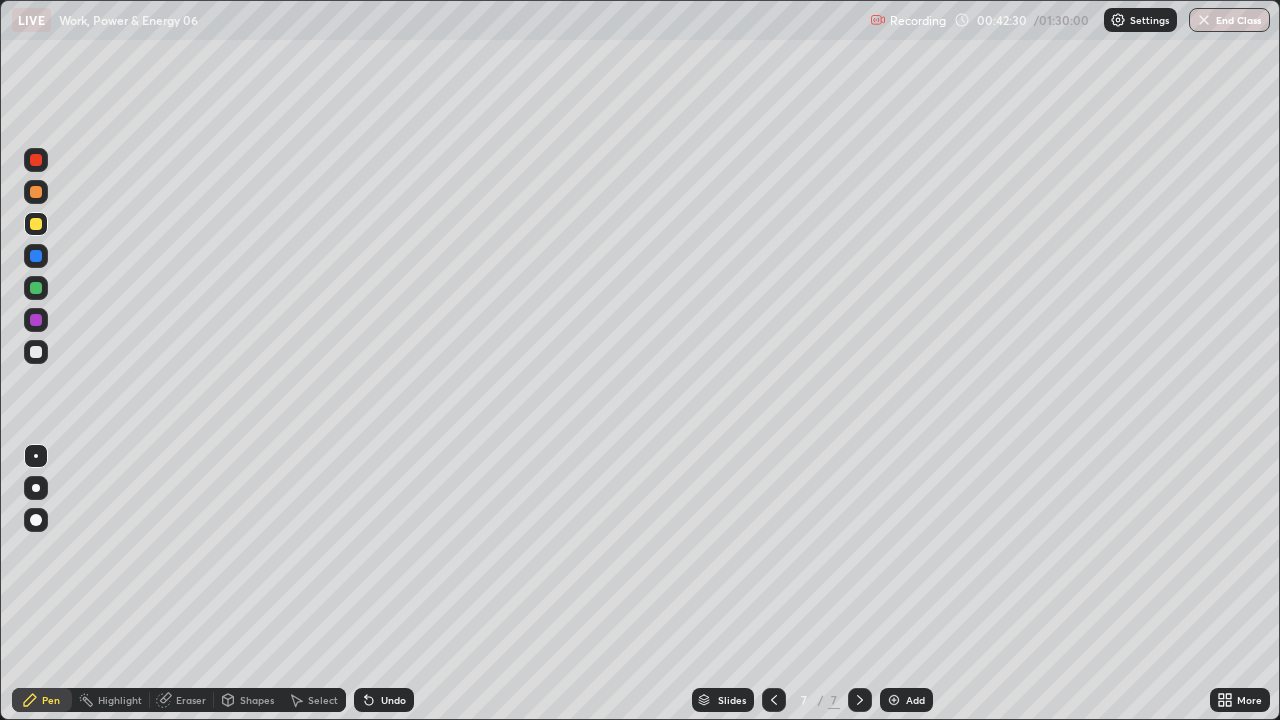 click on "Undo" at bounding box center [393, 700] 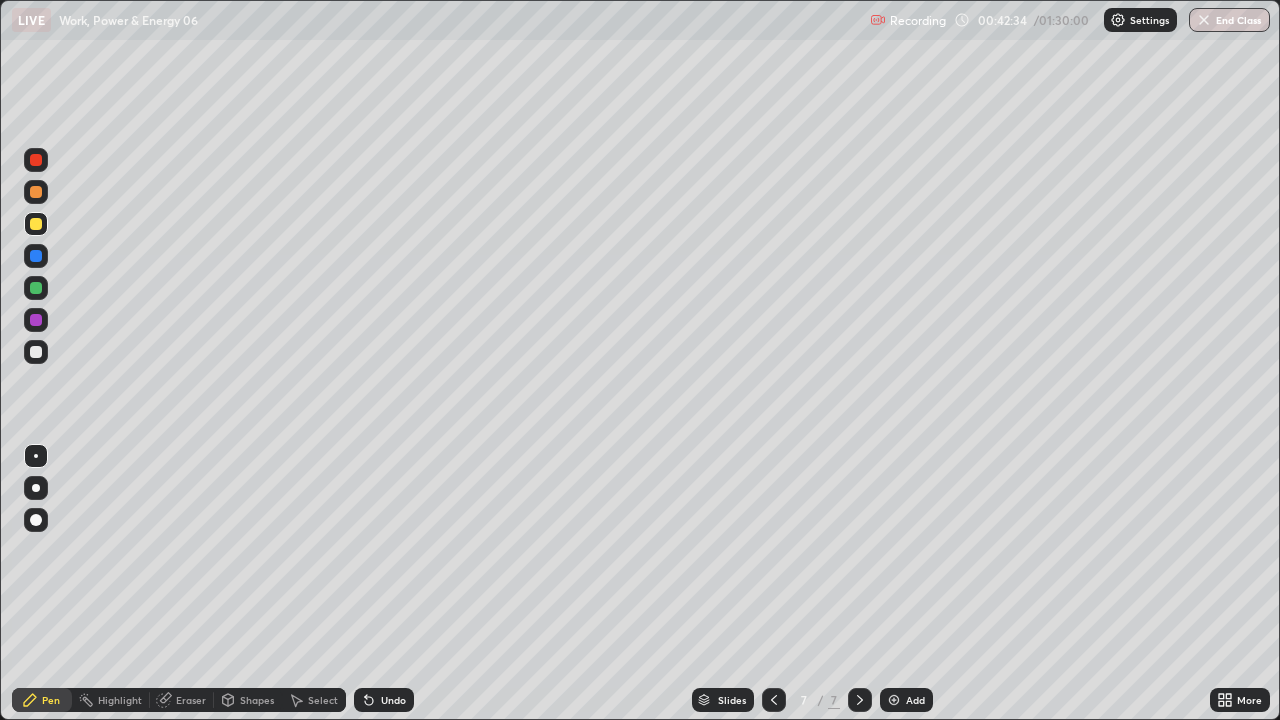 click on "Pen" at bounding box center (42, 700) 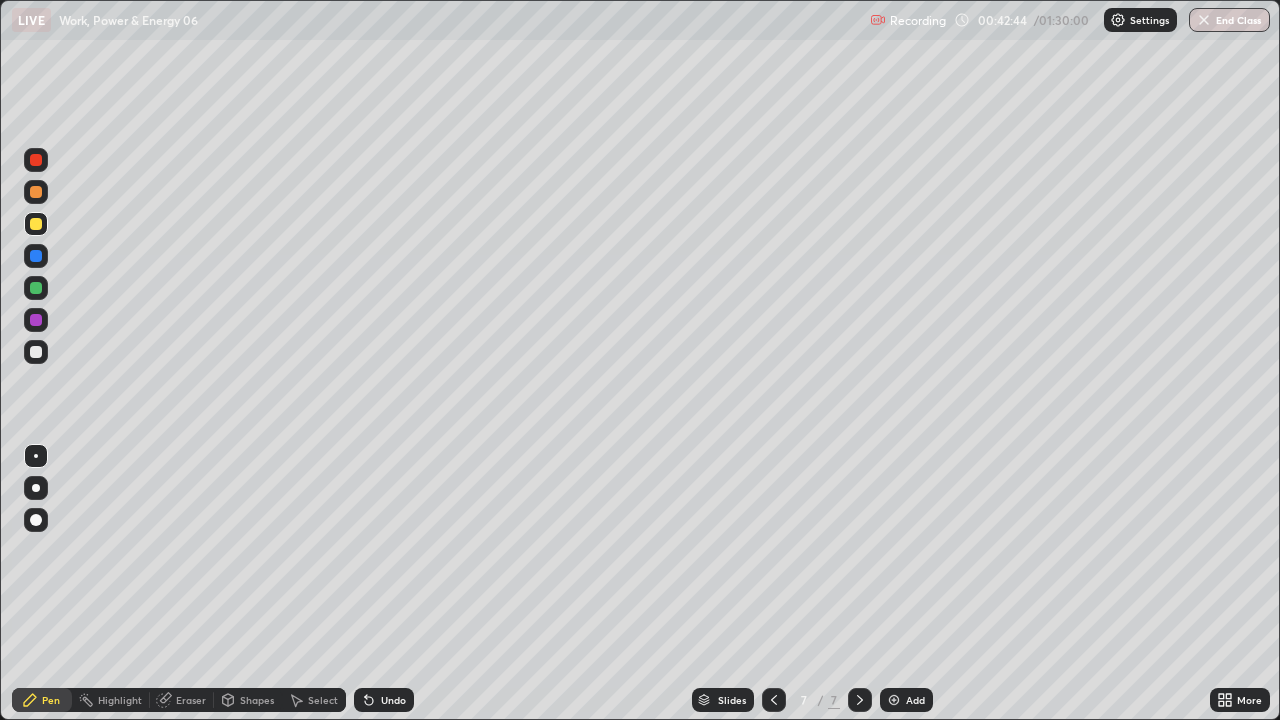 click at bounding box center (36, 288) 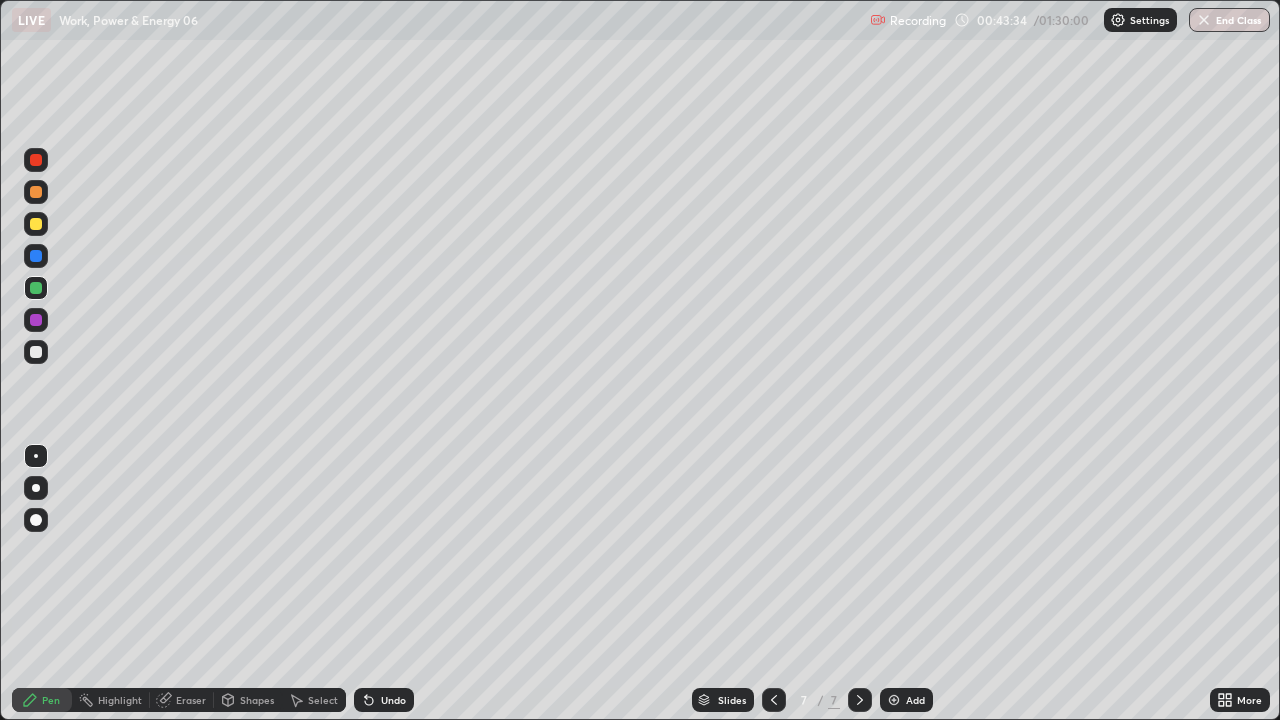 click on "Undo" at bounding box center [393, 700] 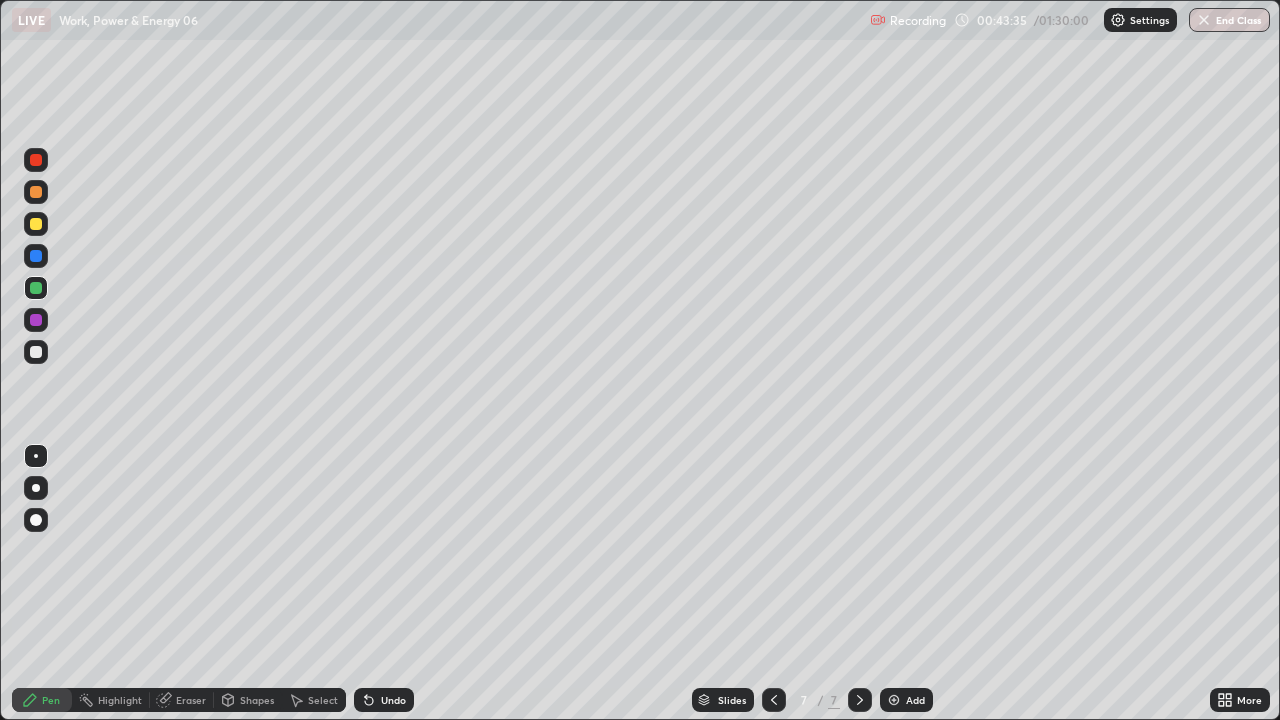 click on "Undo" at bounding box center [384, 700] 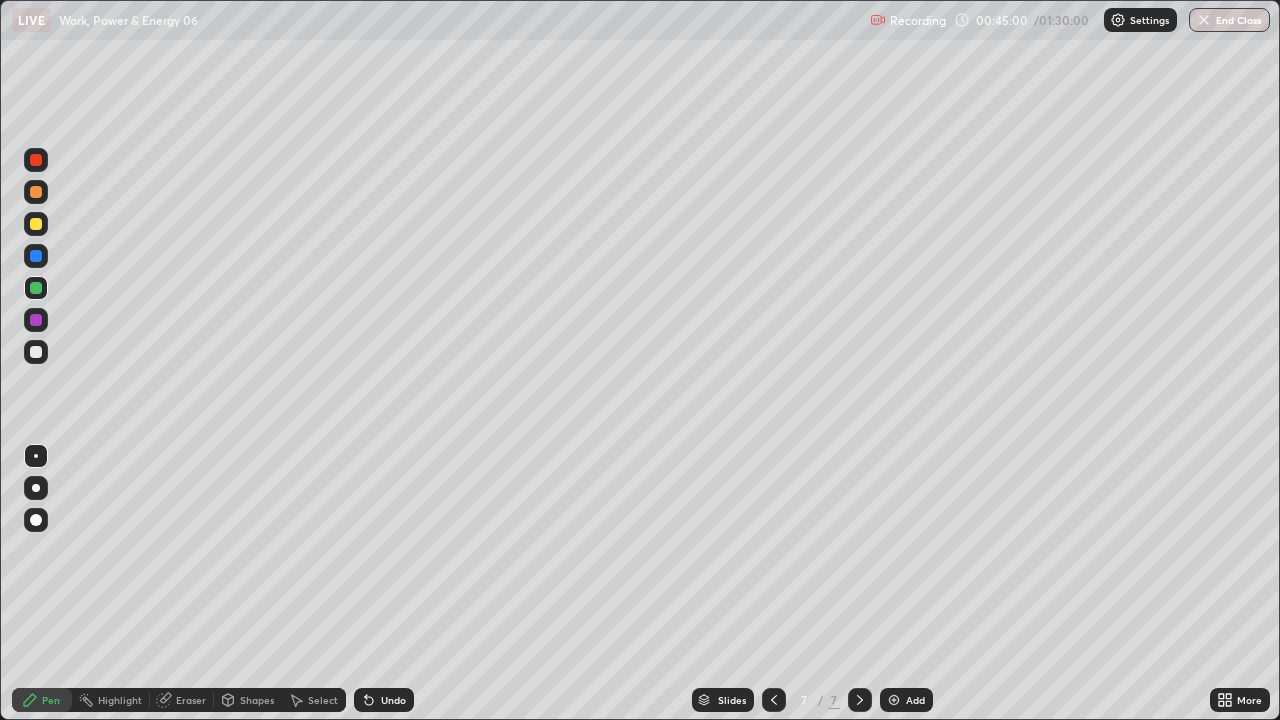 click on "Undo" at bounding box center [384, 700] 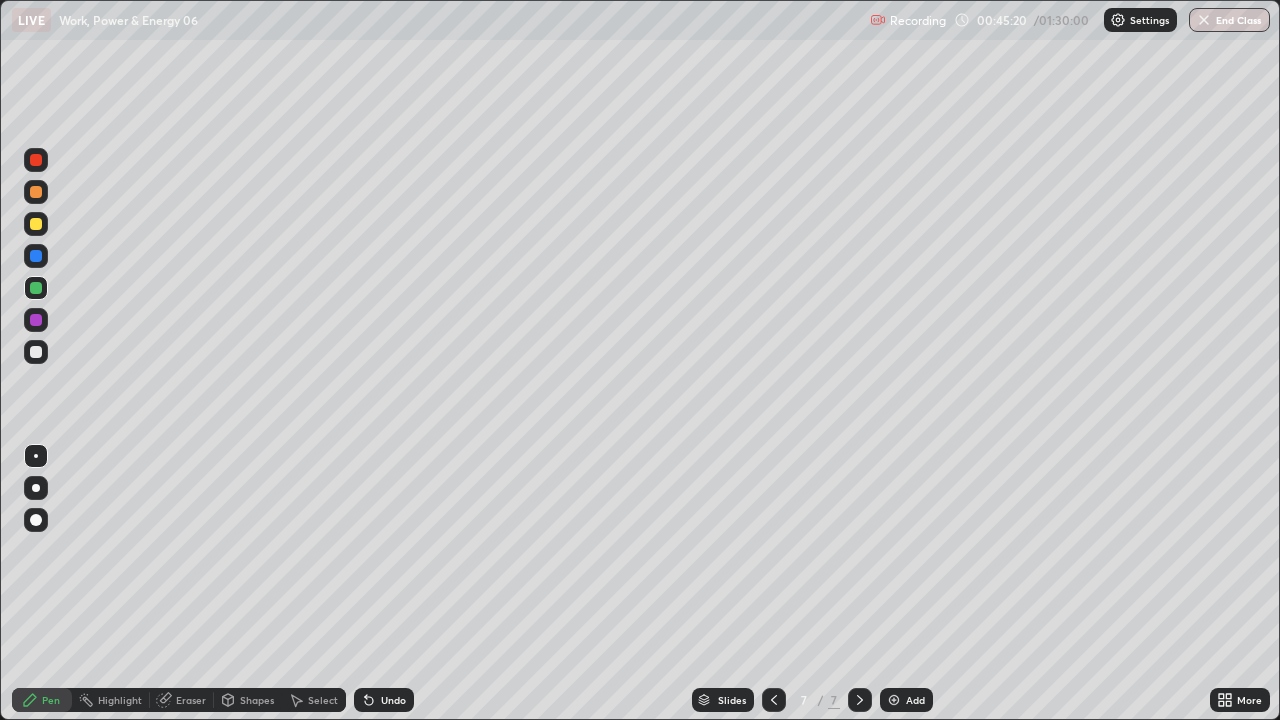 click 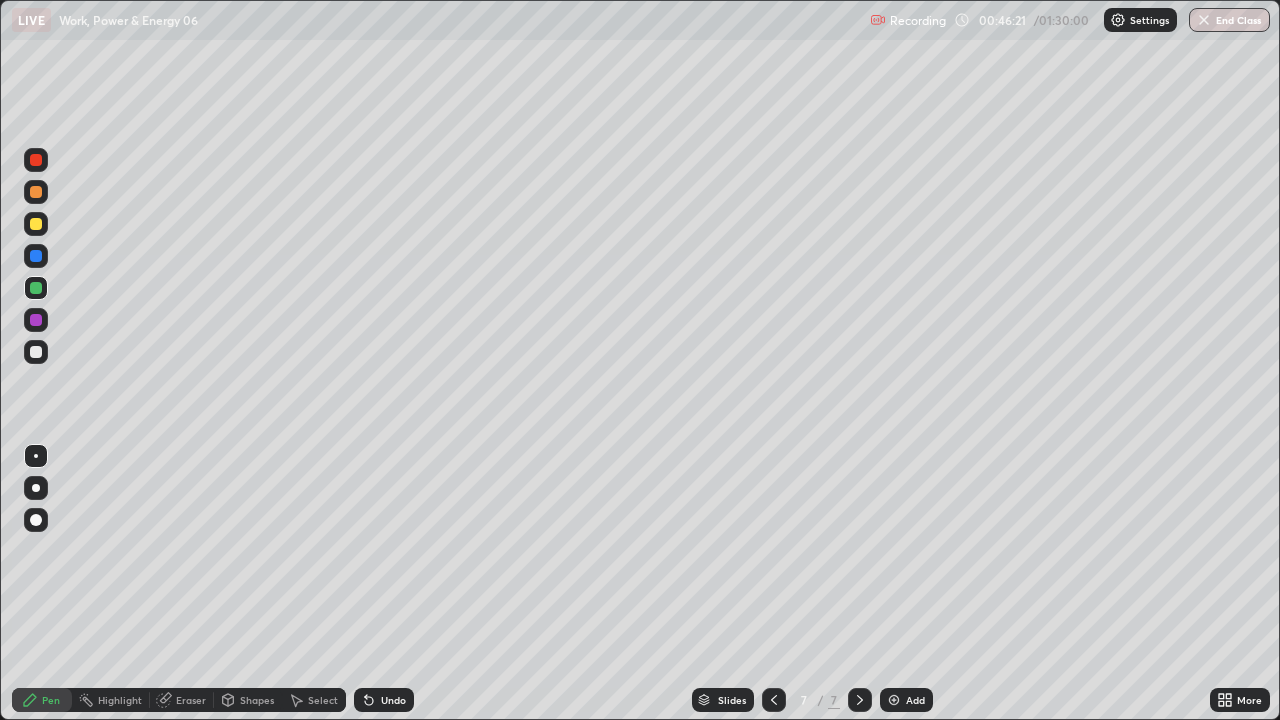 click on "Undo" at bounding box center (384, 700) 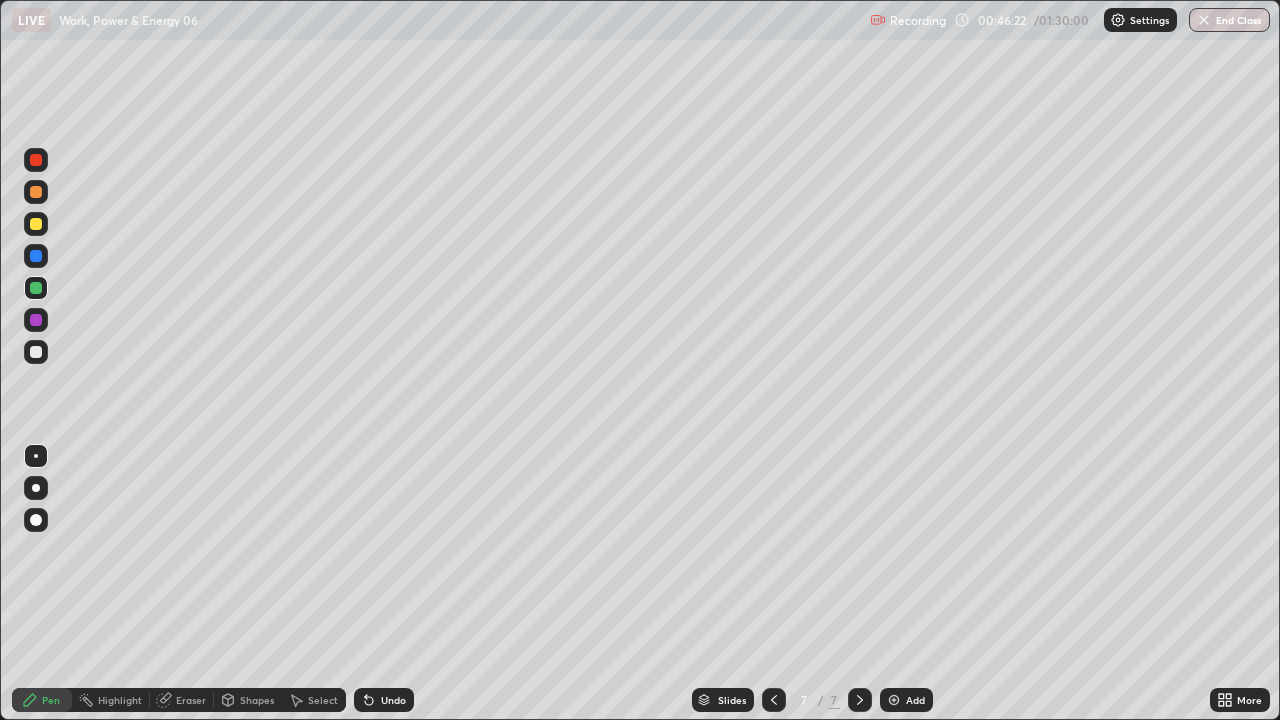 click on "Undo" at bounding box center [393, 700] 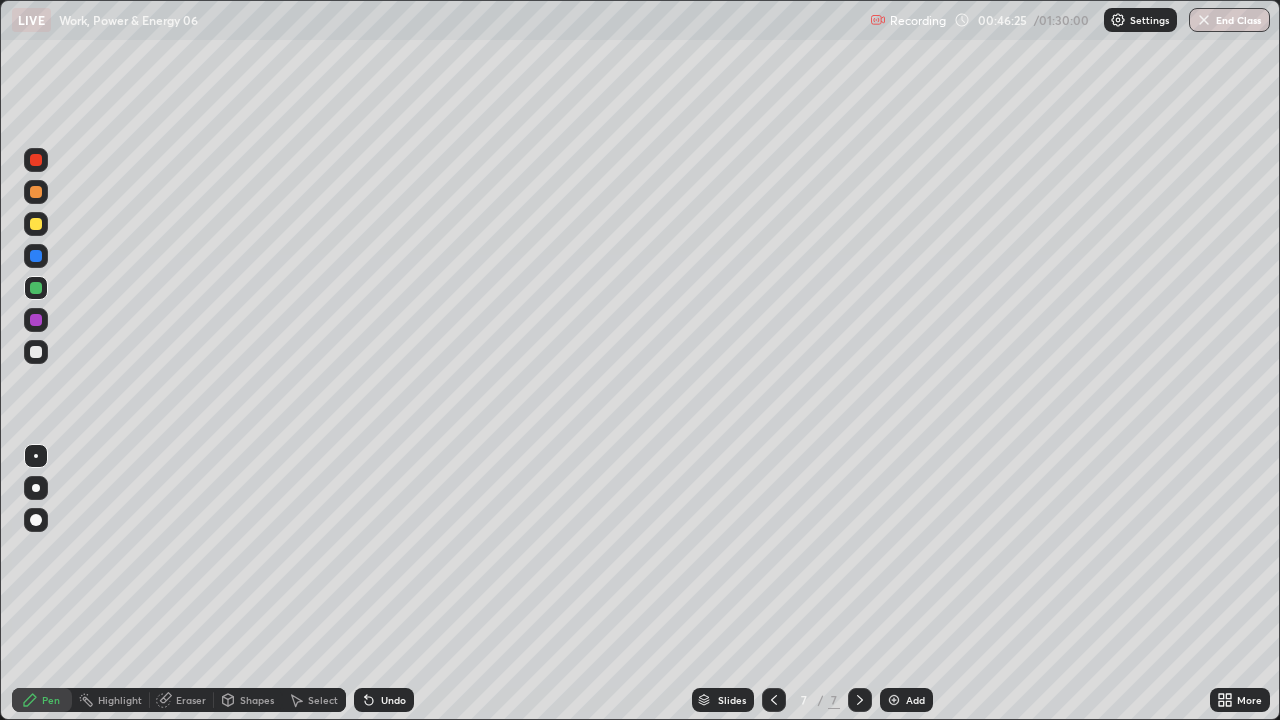click on "Undo" at bounding box center [393, 700] 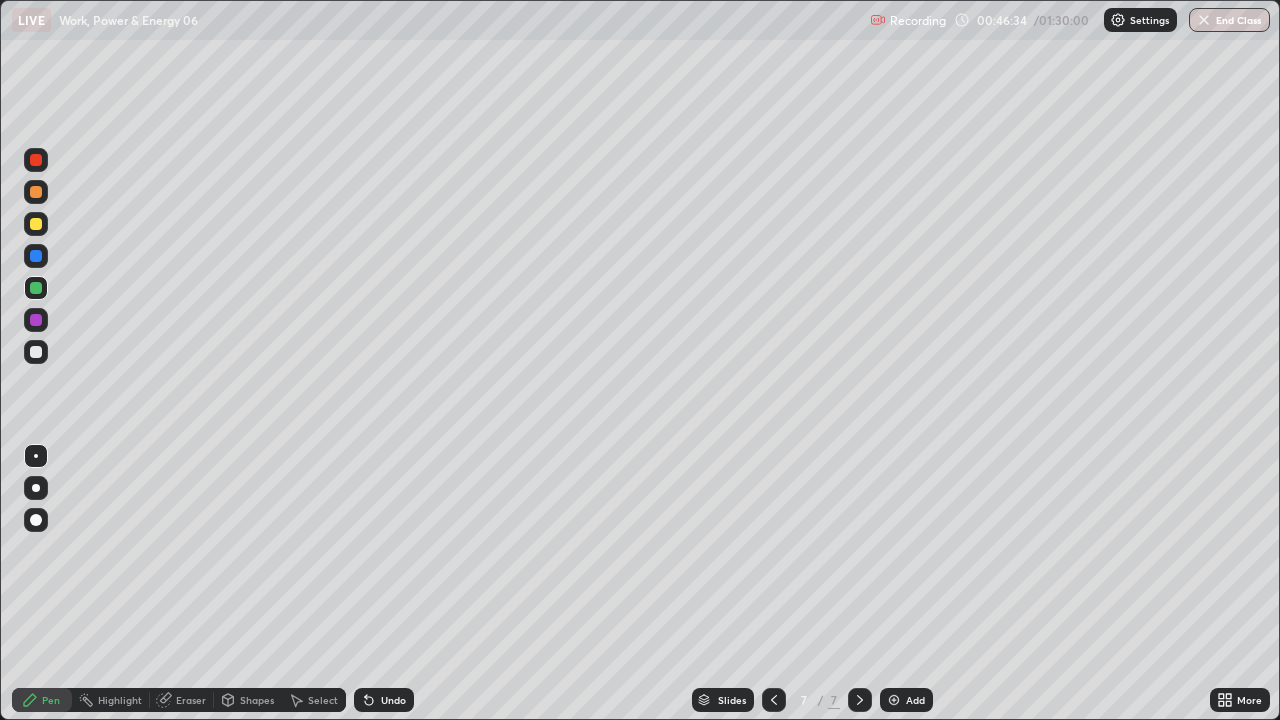 click at bounding box center (36, 352) 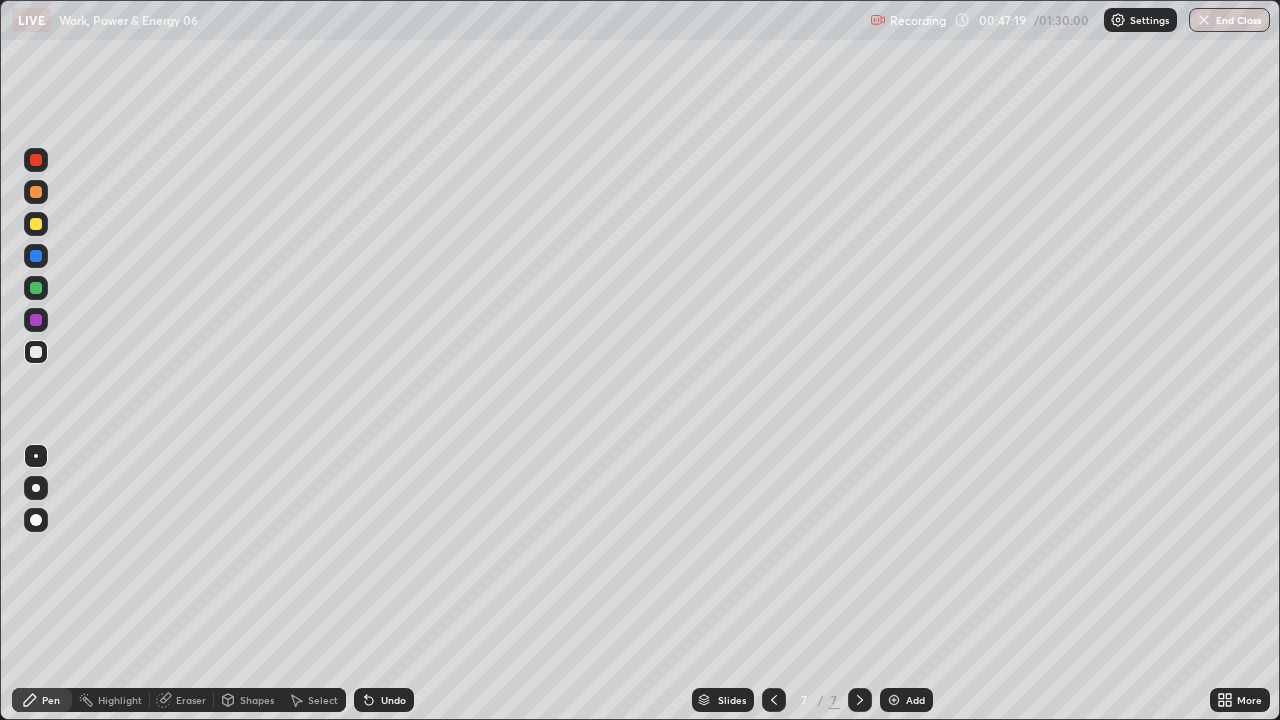click 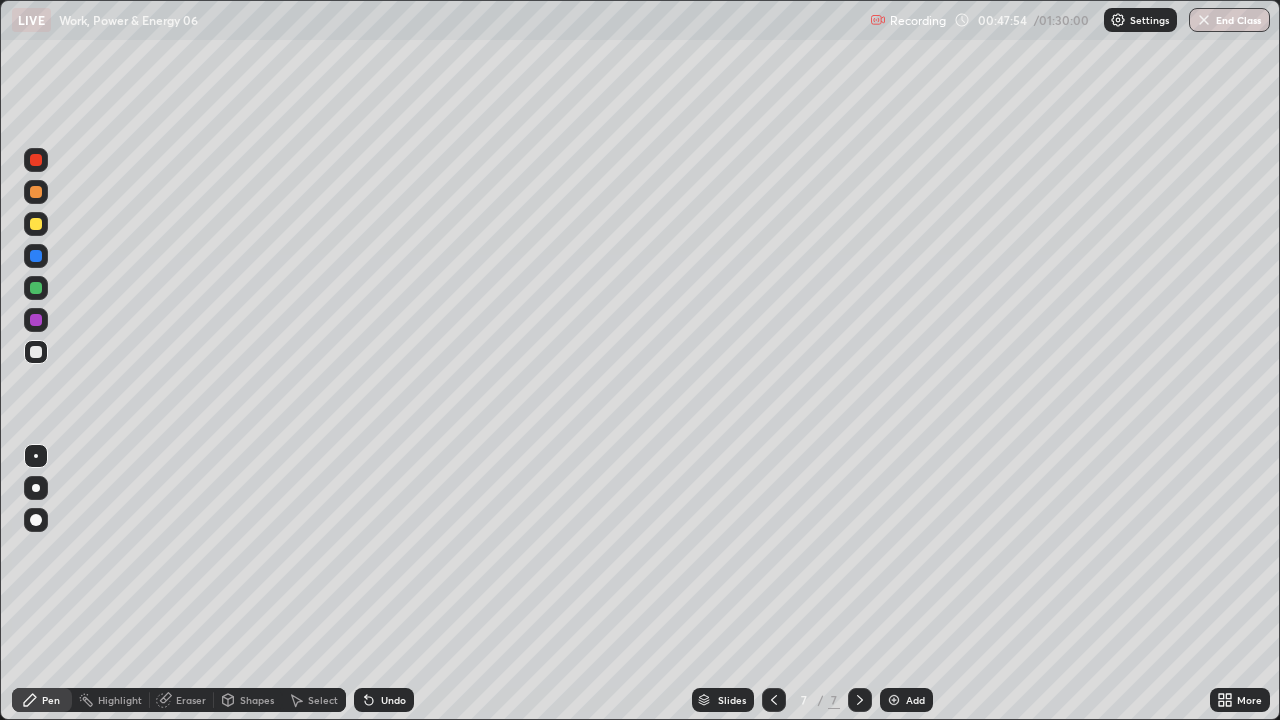 click at bounding box center [36, 224] 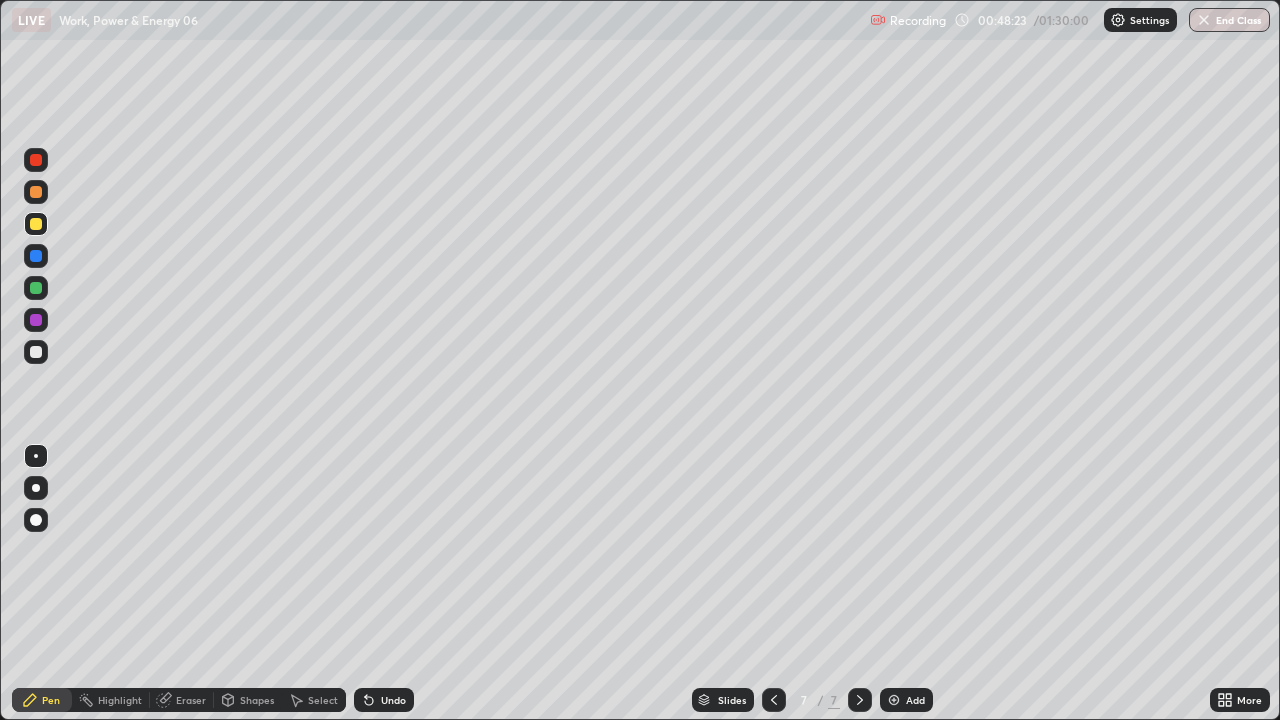 click on "Slides 7 / 7 Add" at bounding box center (812, 700) 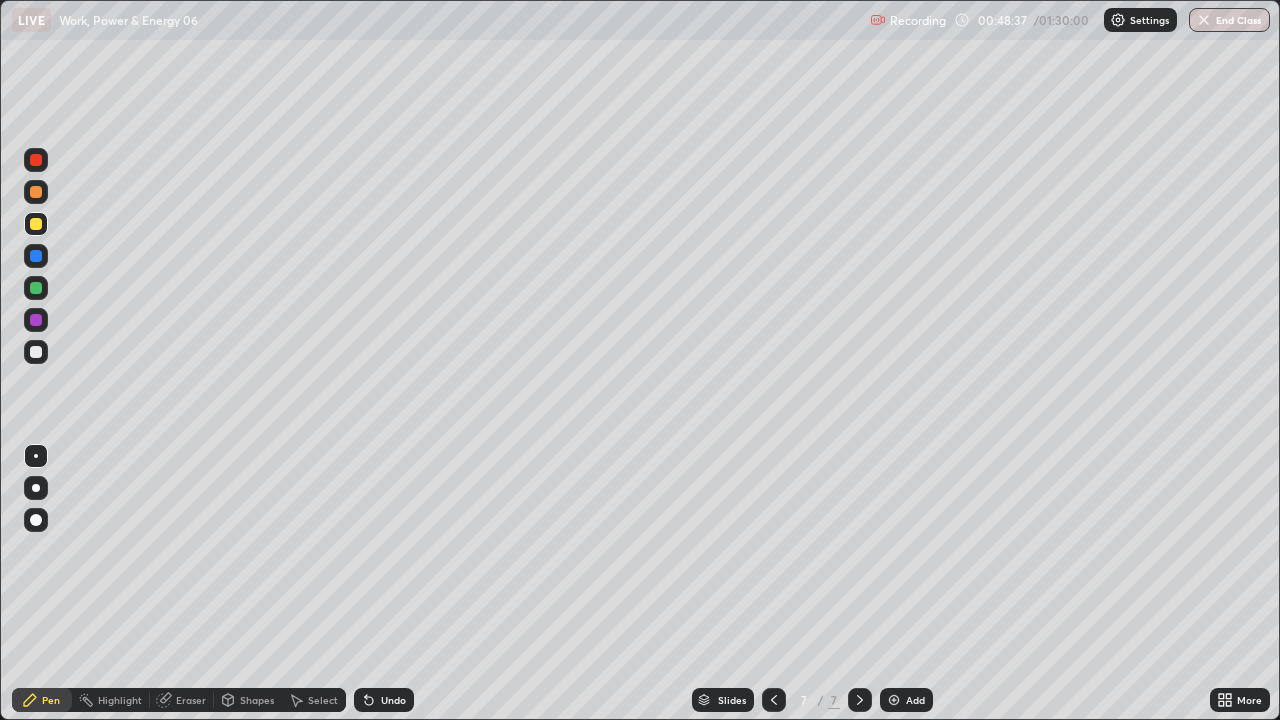 click on "Undo" at bounding box center (393, 700) 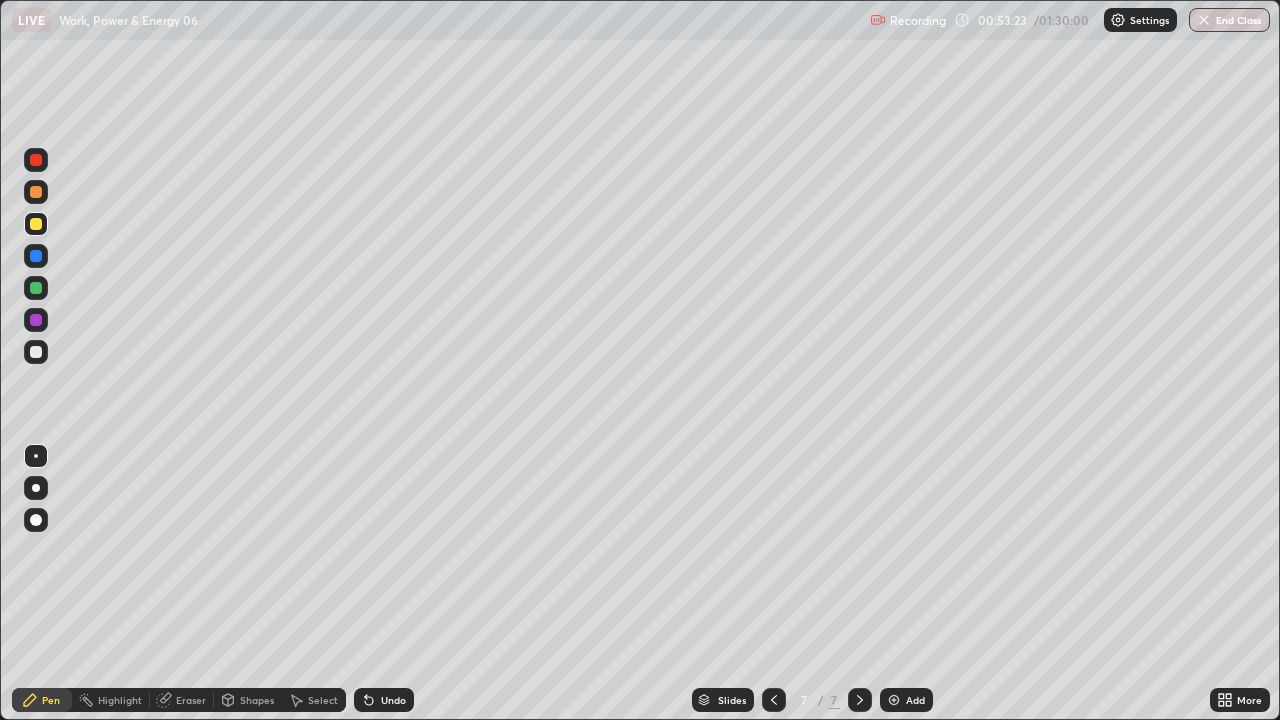 click 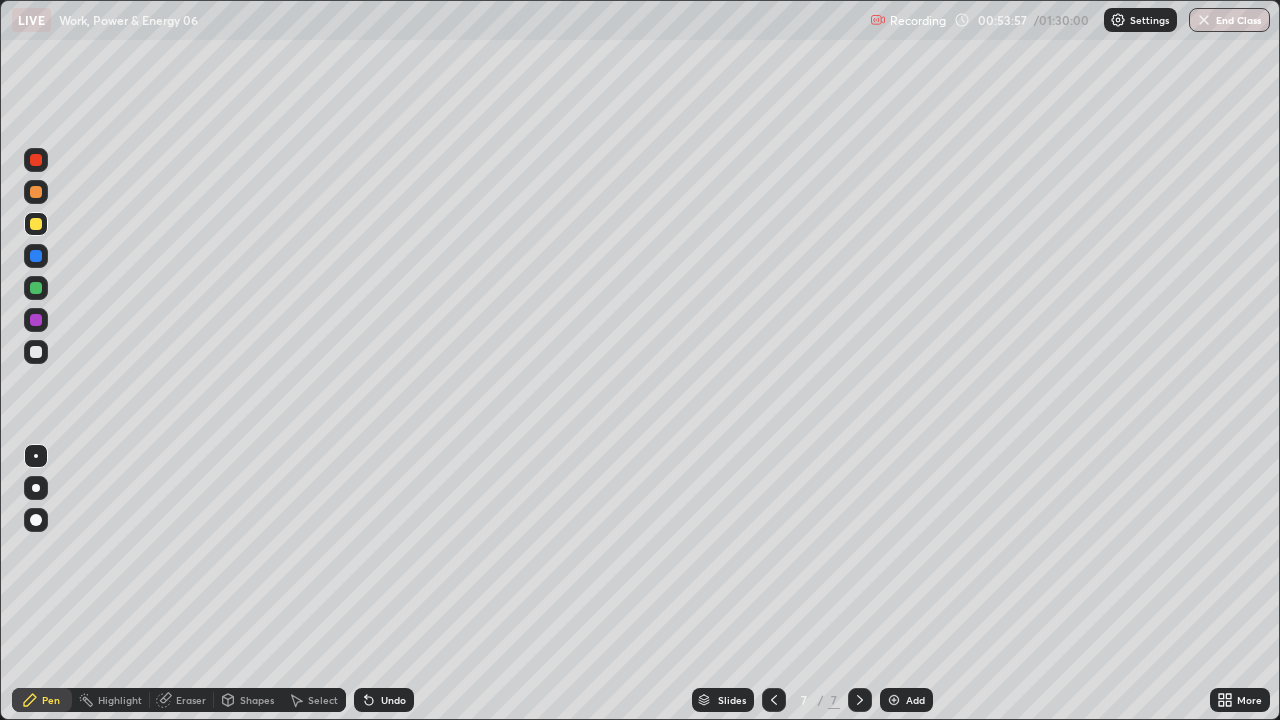 click 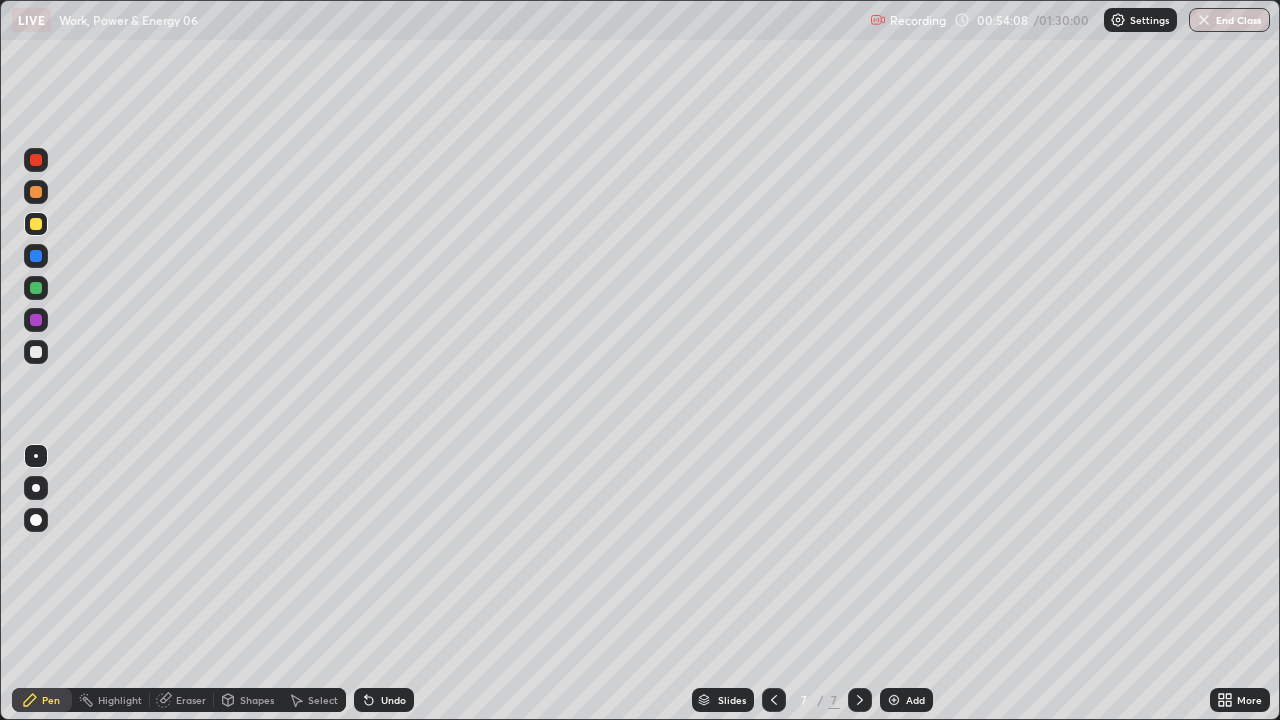 click 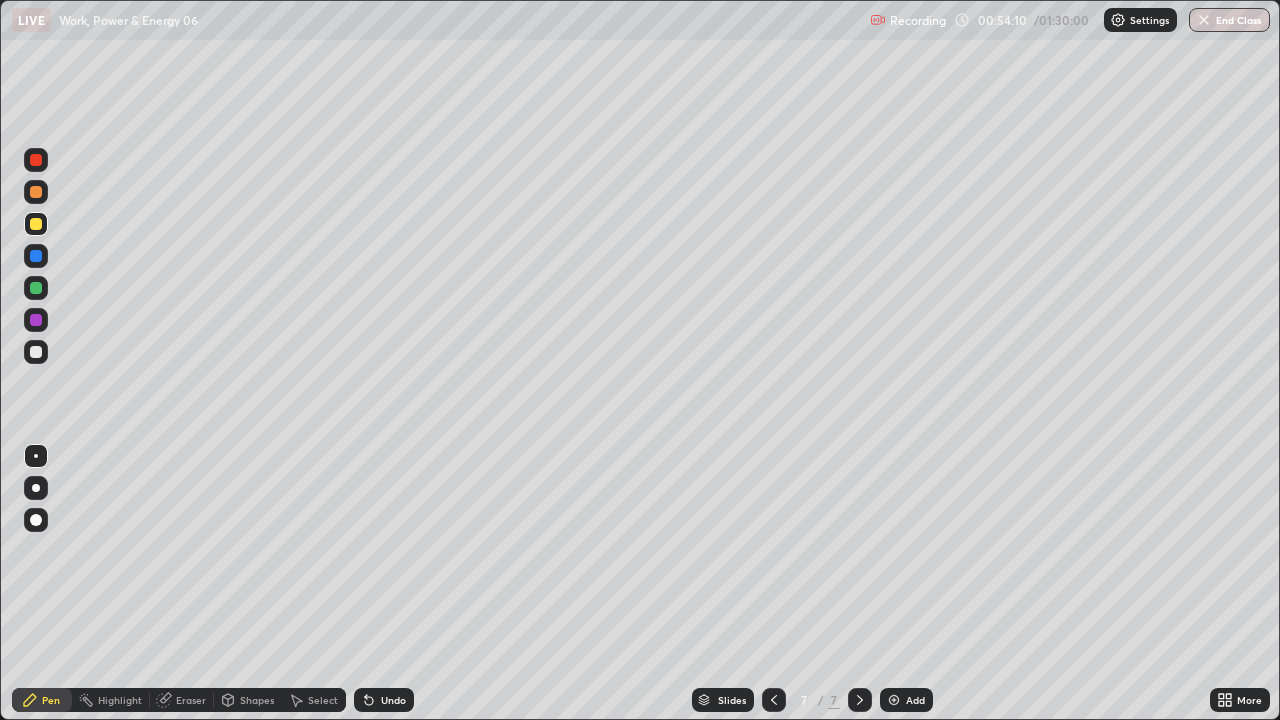 click at bounding box center [894, 700] 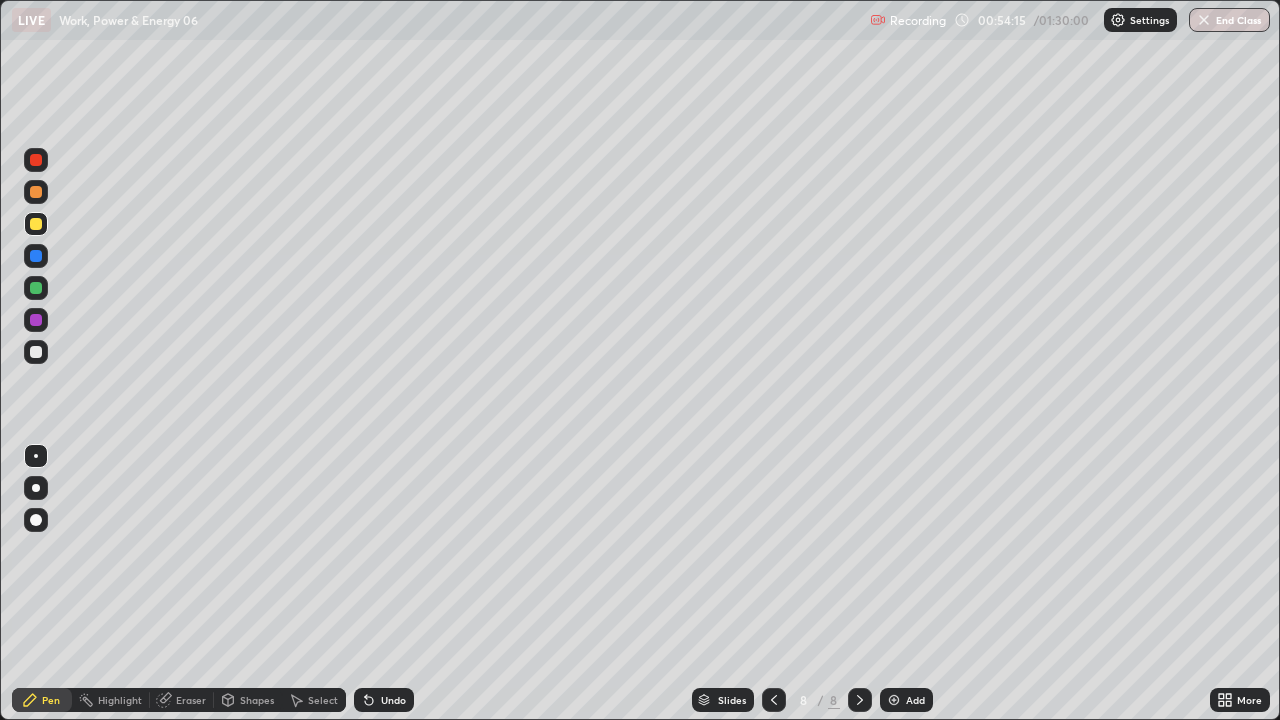 click at bounding box center [36, 352] 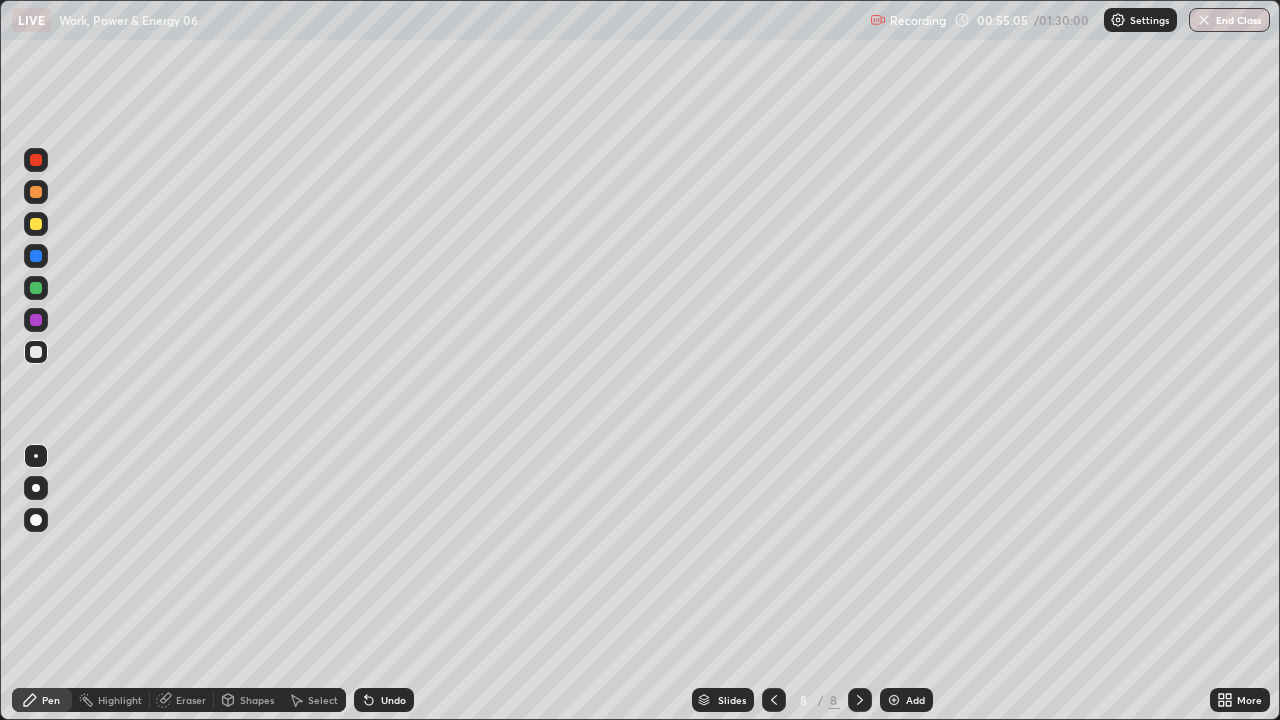 click on "Undo" at bounding box center [393, 700] 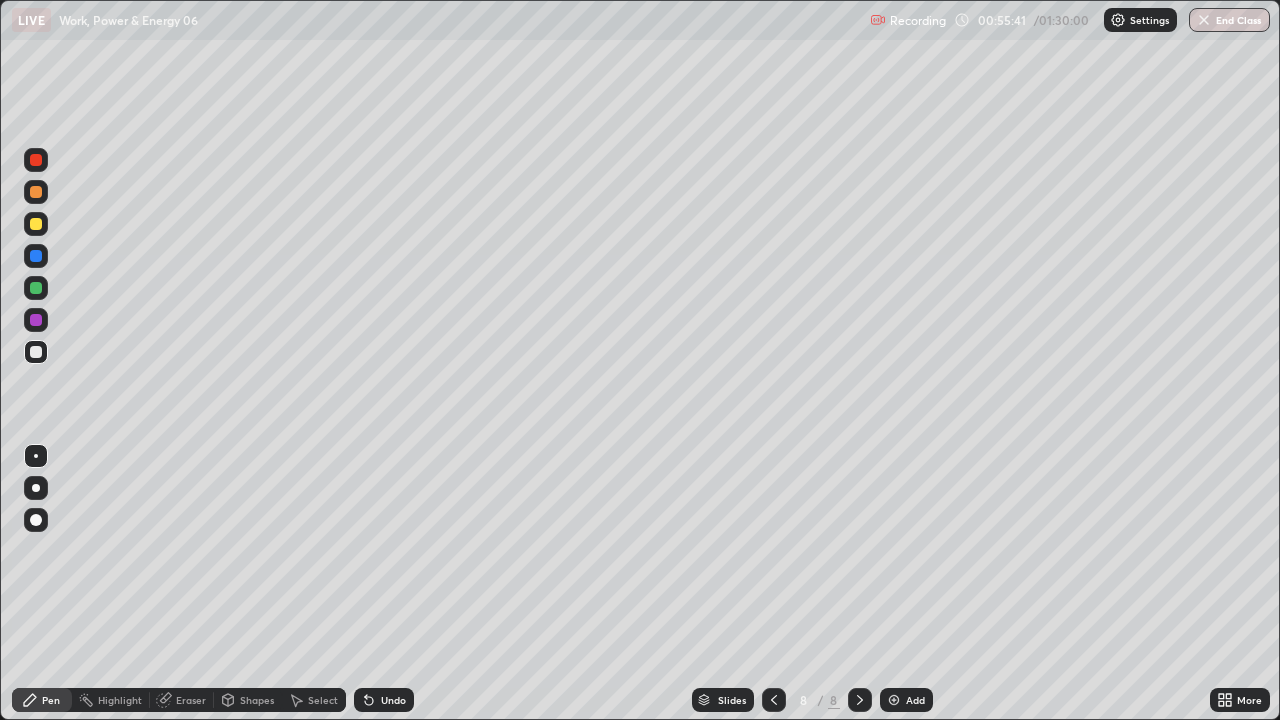 click on "Eraser" at bounding box center [182, 700] 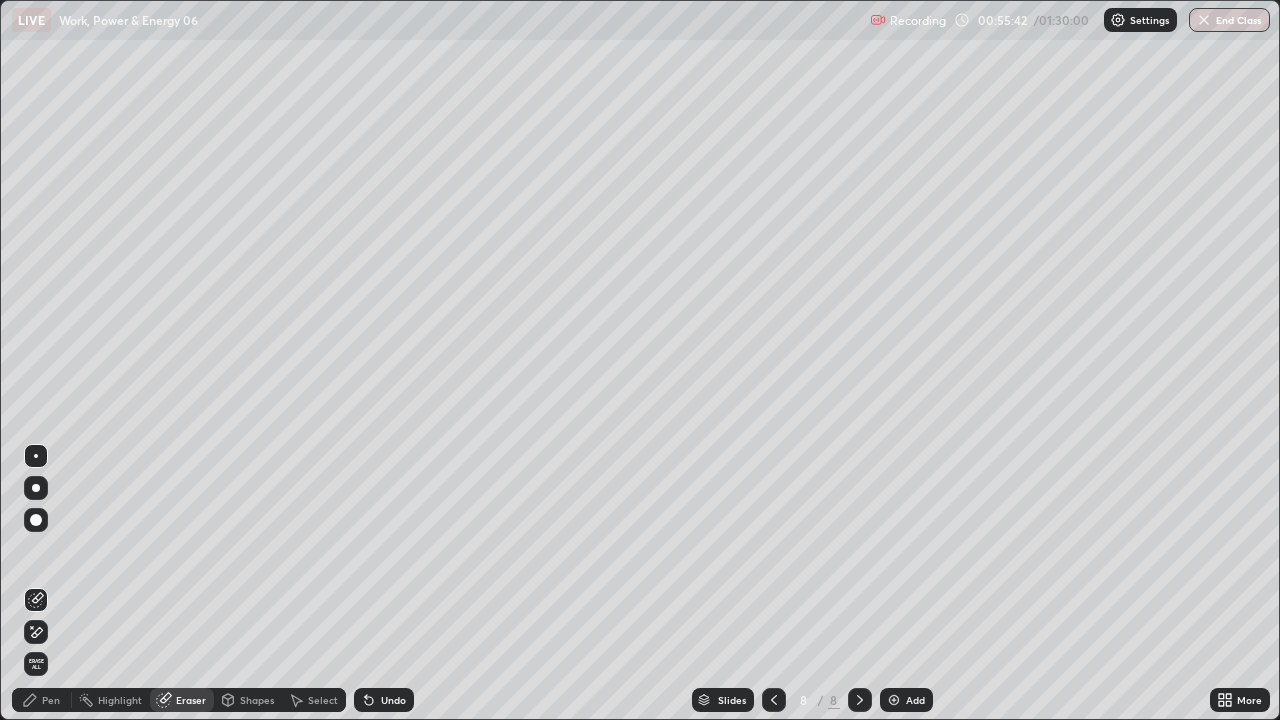 click 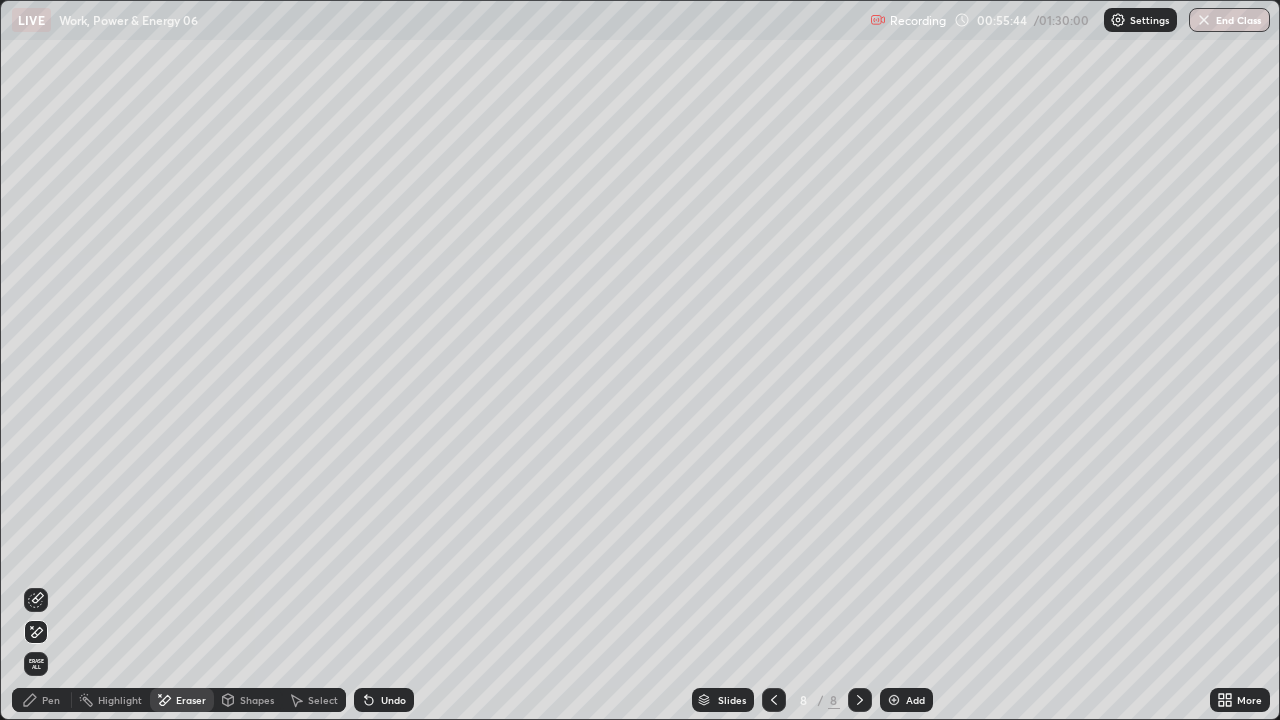 click on "Pen" at bounding box center [42, 700] 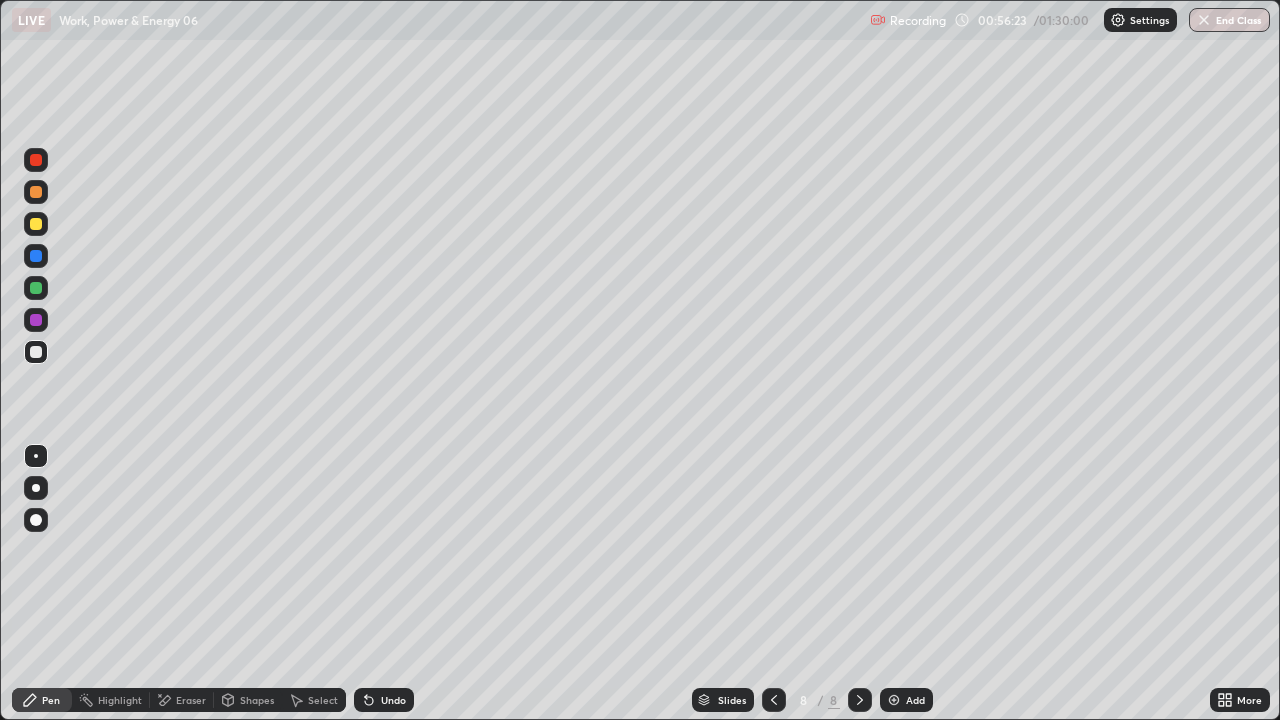 click on "Undo" at bounding box center (393, 700) 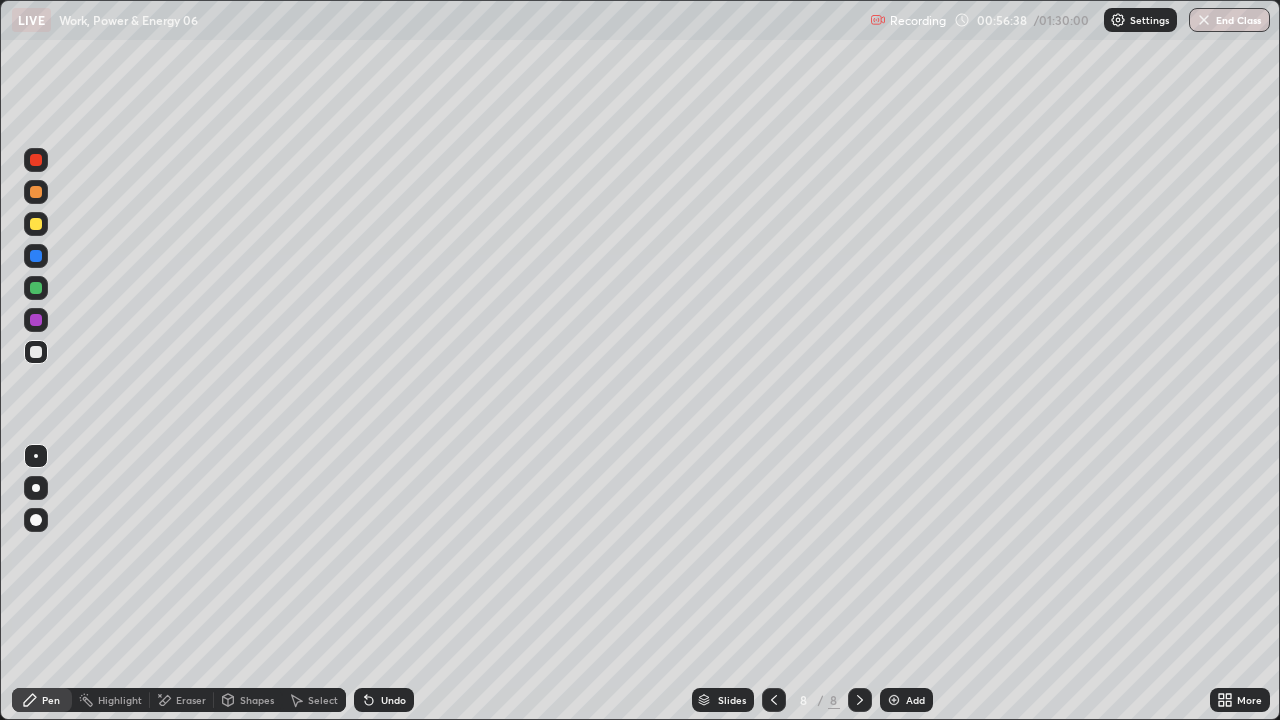 click on "Eraser" at bounding box center (182, 700) 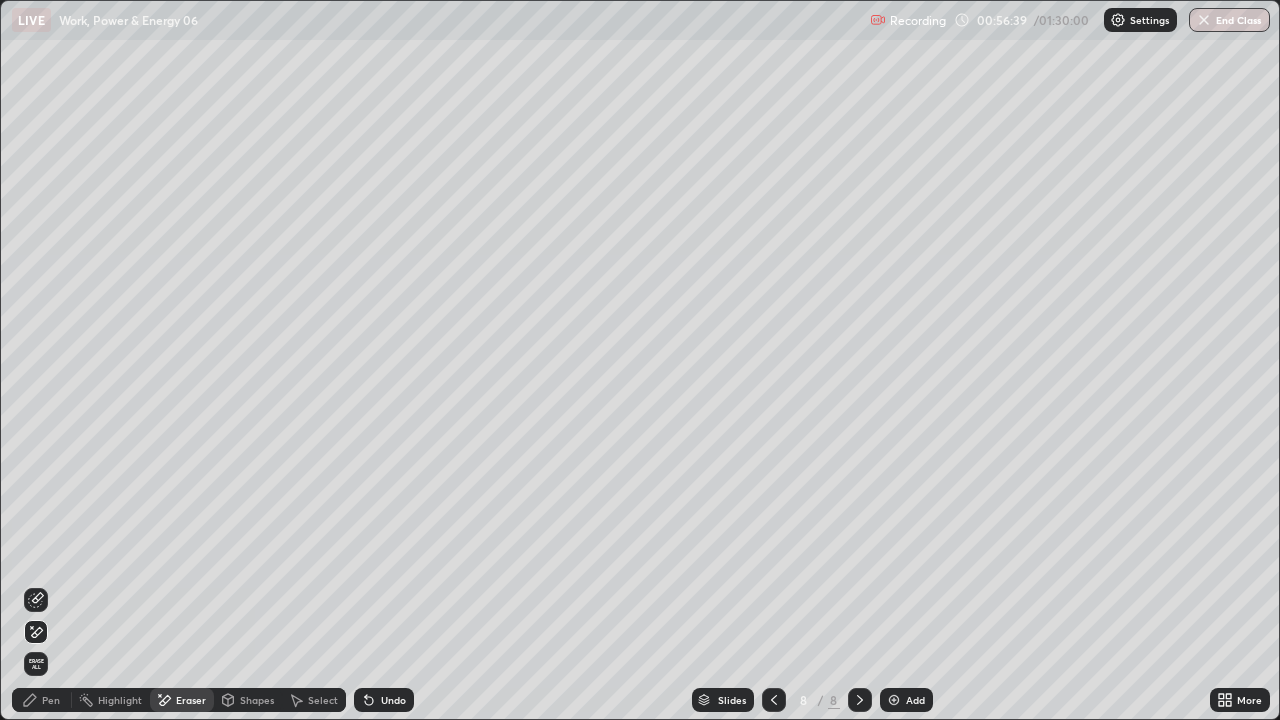 click 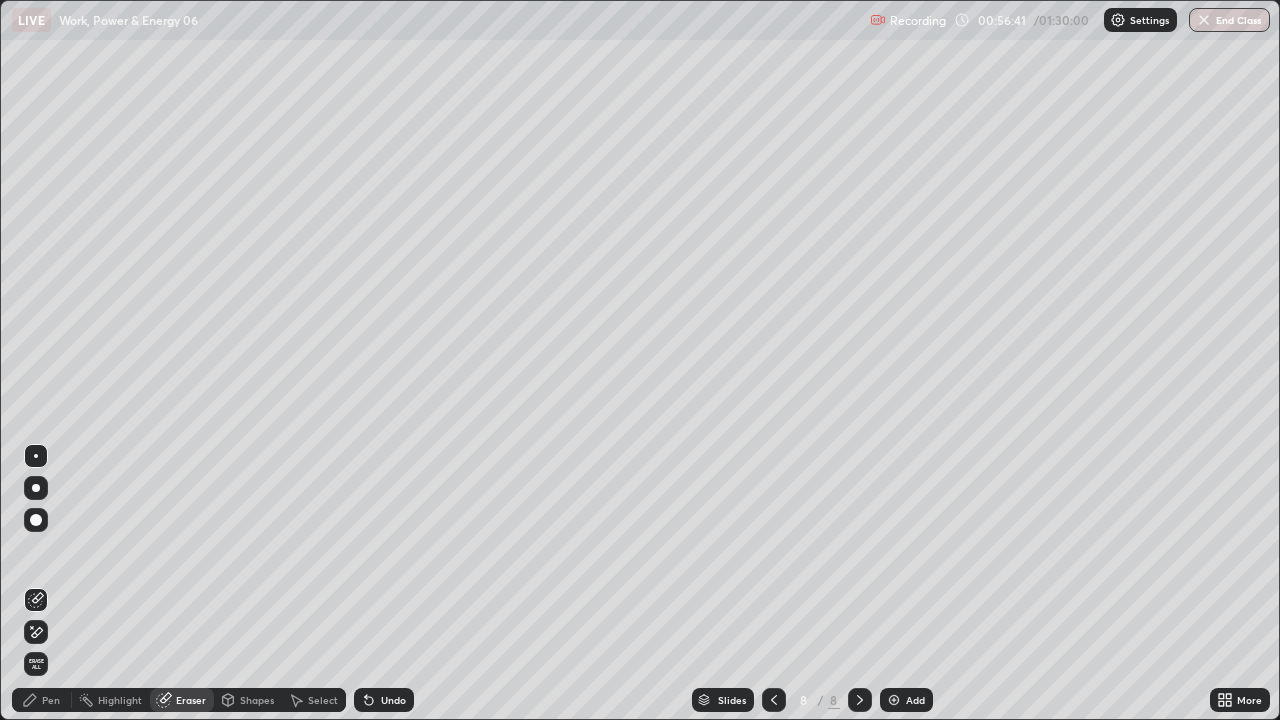 click on "Pen" at bounding box center [42, 700] 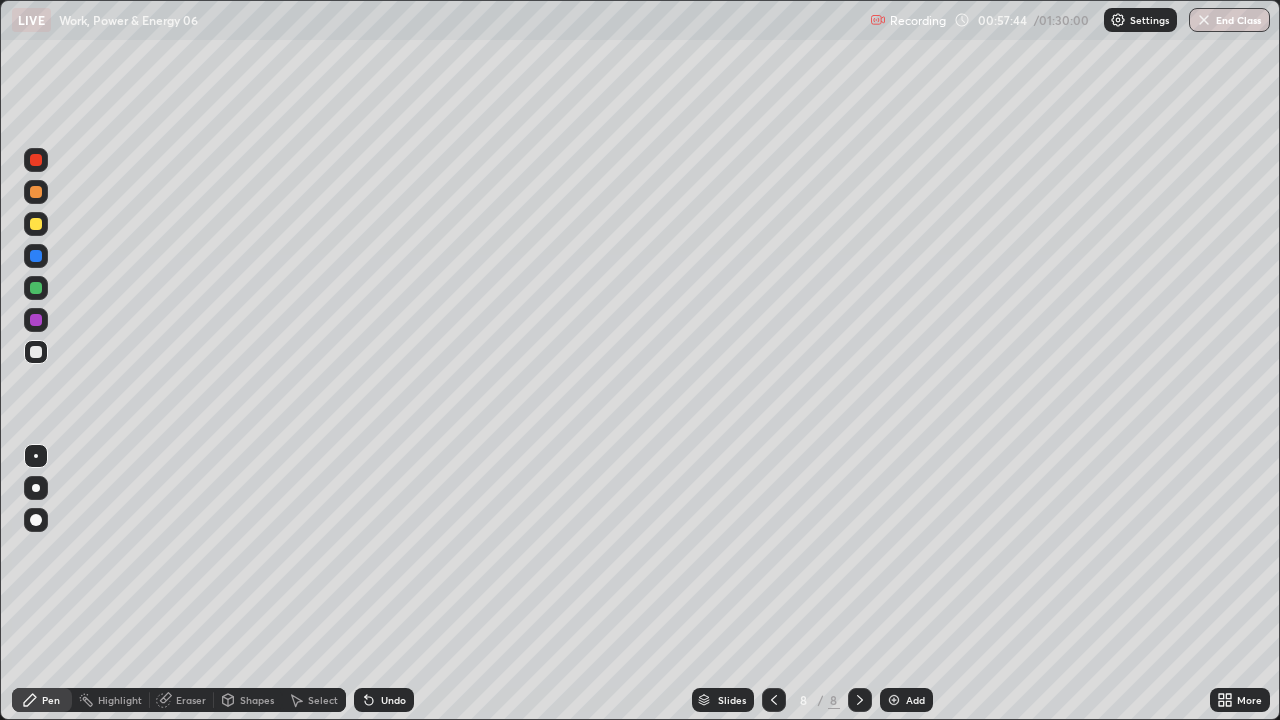 click 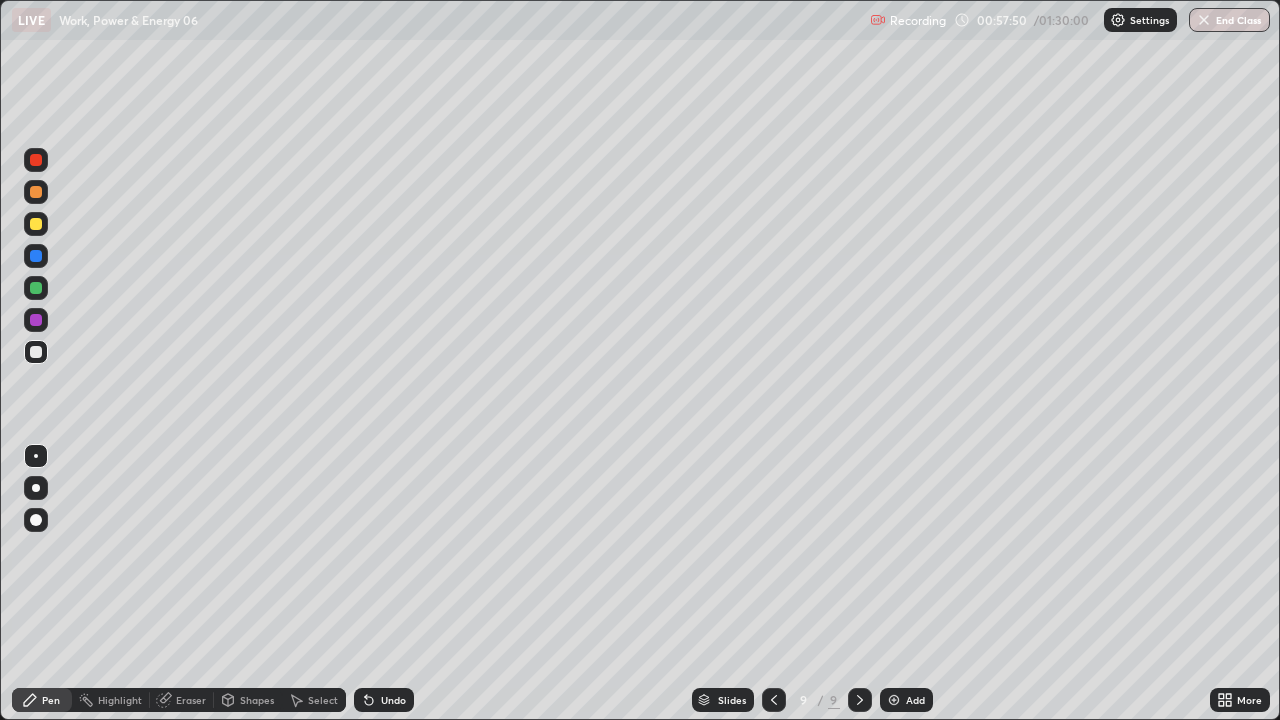click 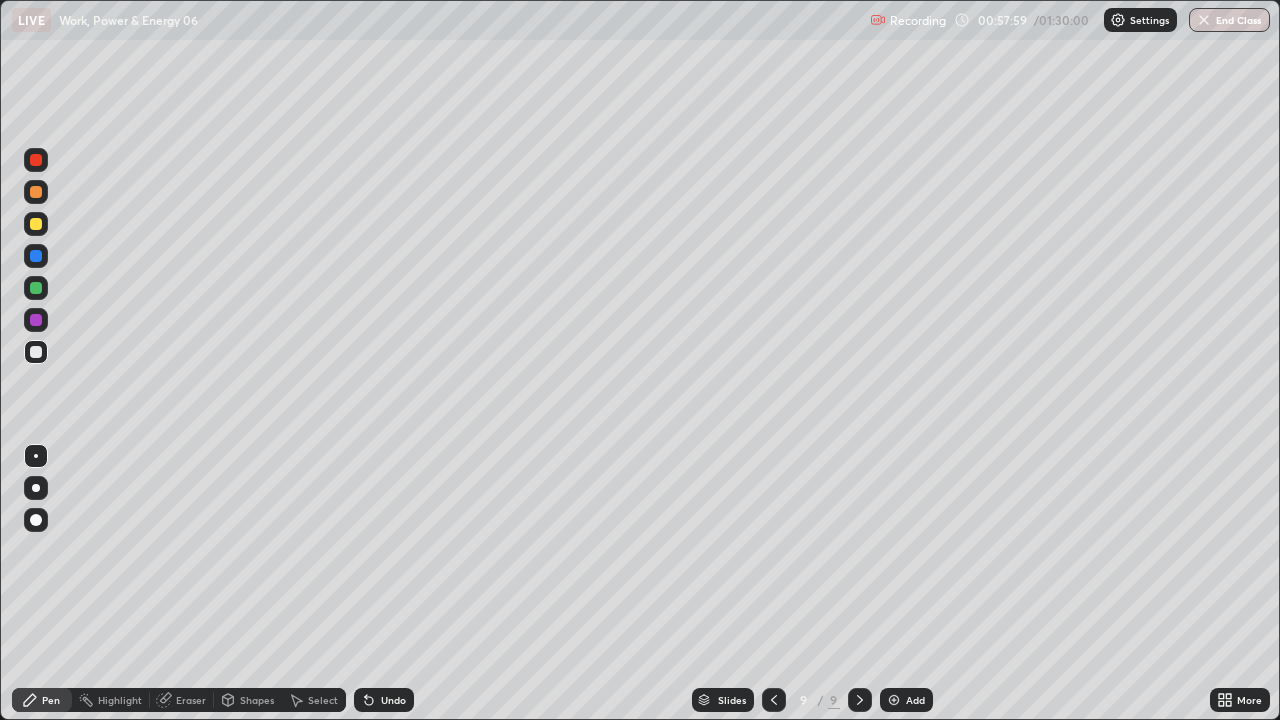 click 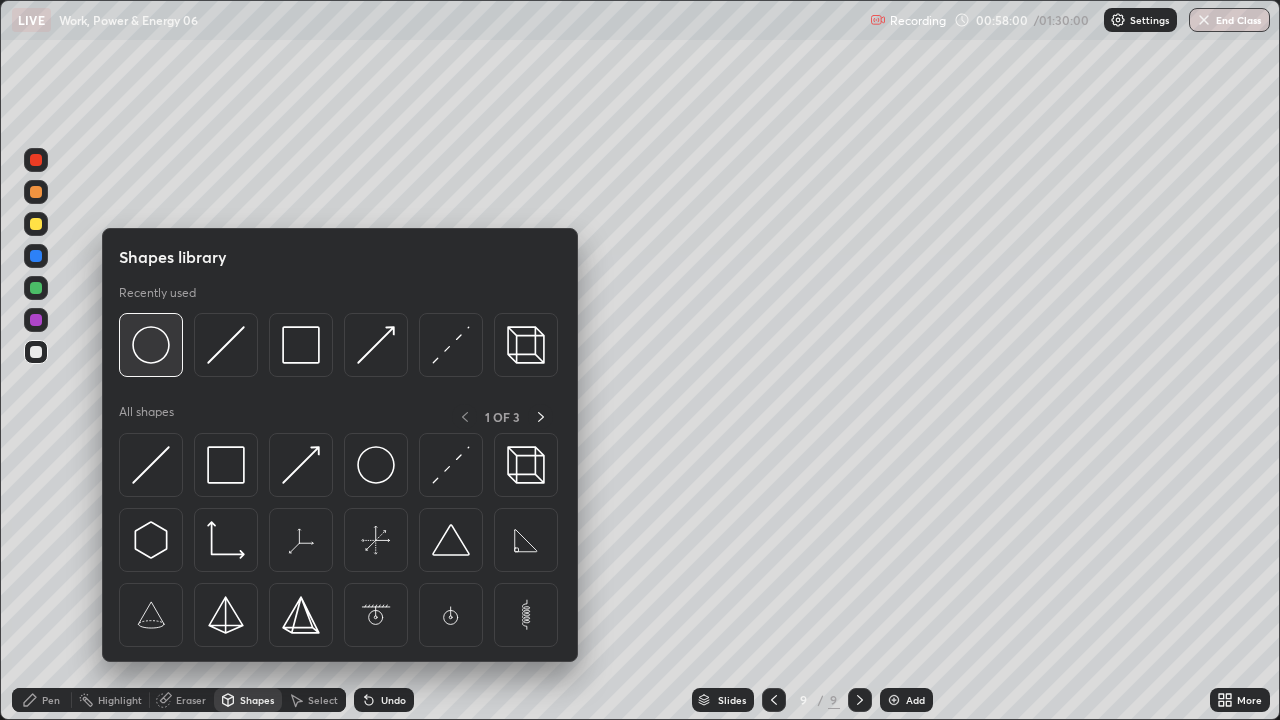 click at bounding box center (151, 345) 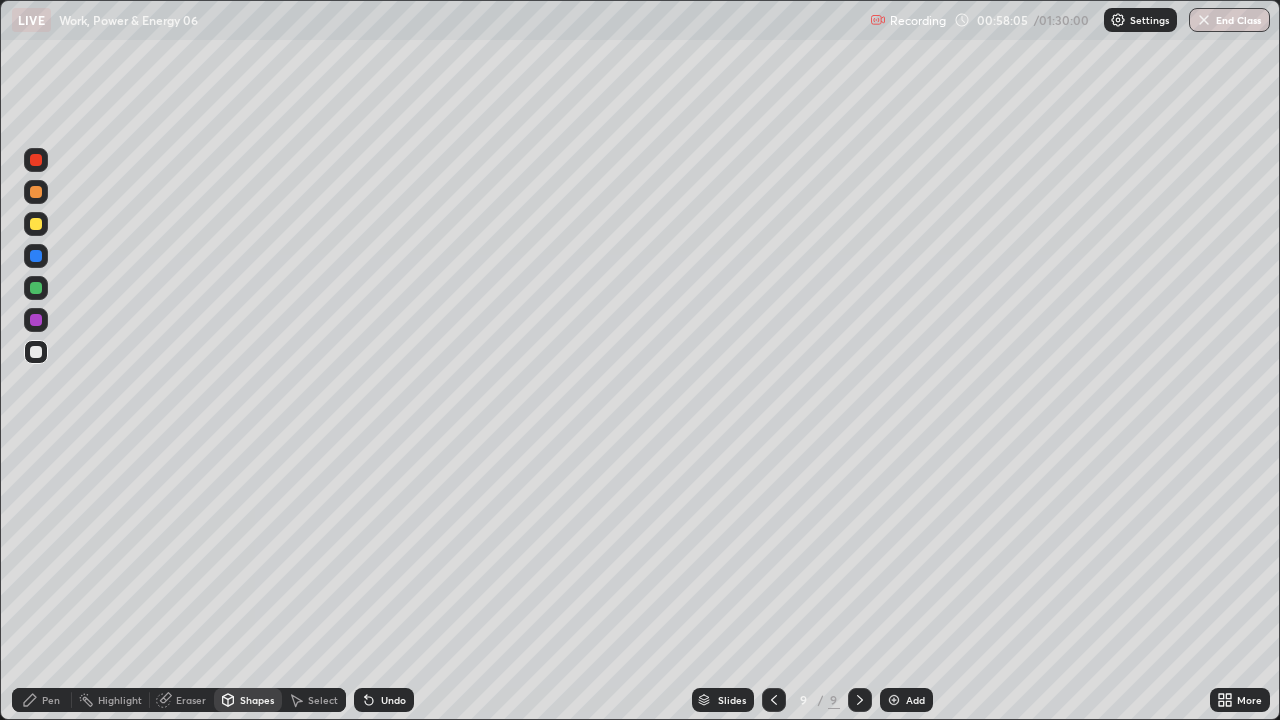 click on "Eraser" at bounding box center (191, 700) 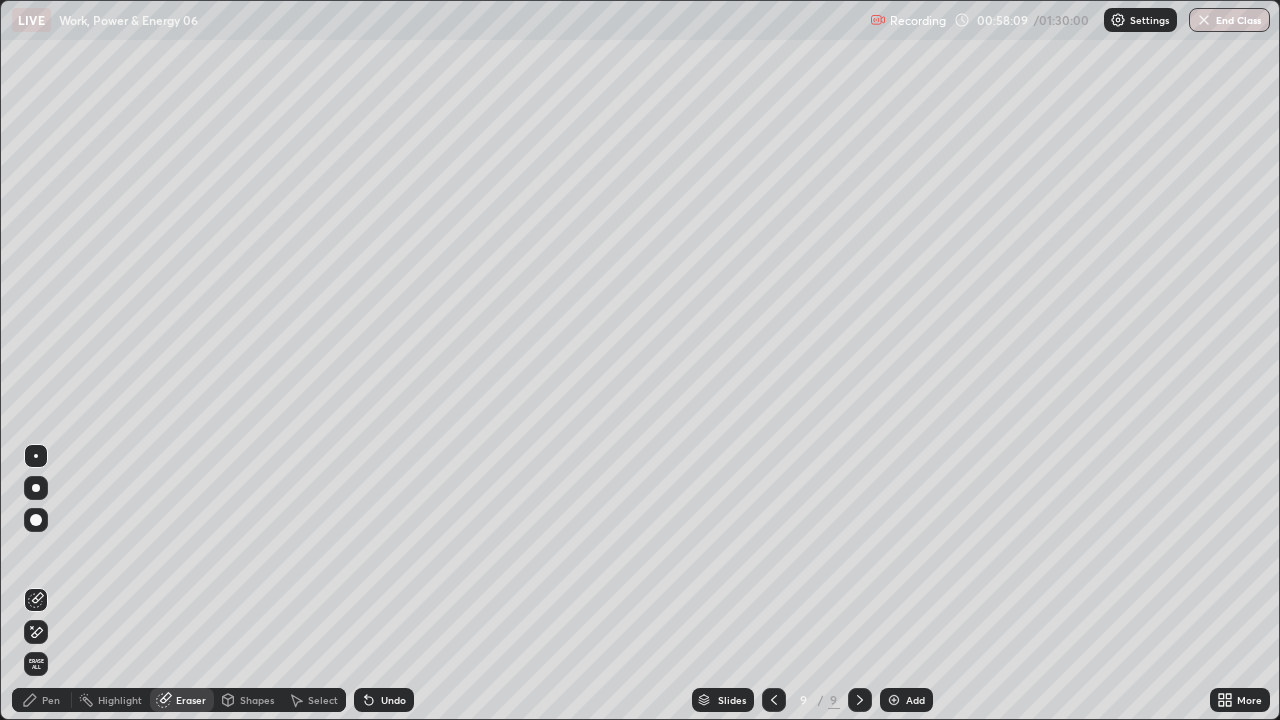 click on "Pen" at bounding box center [42, 700] 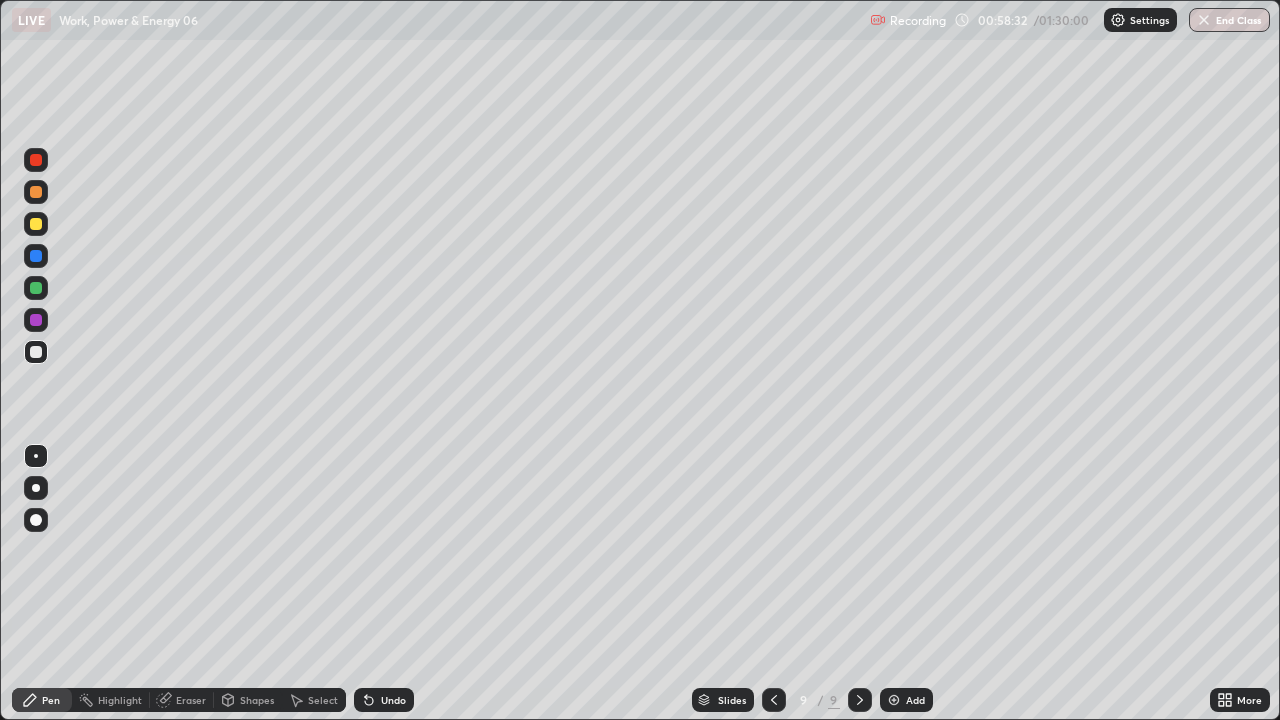 click at bounding box center (36, 224) 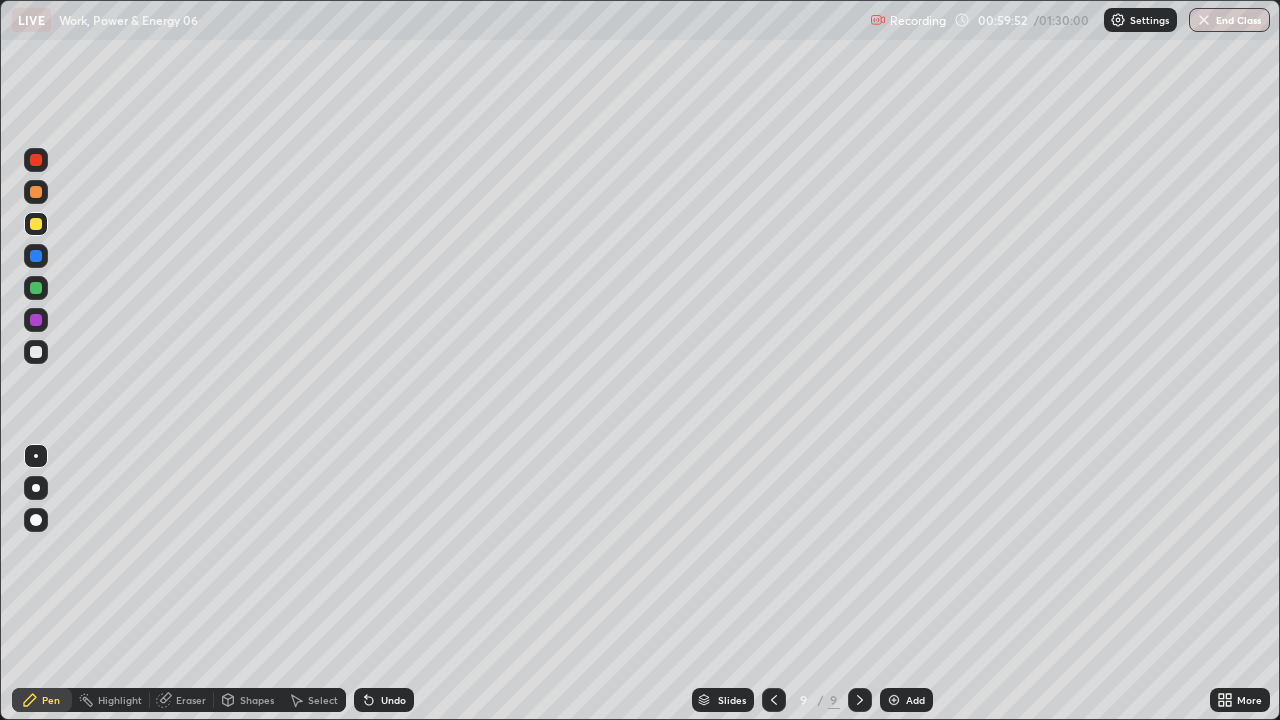 click at bounding box center [36, 288] 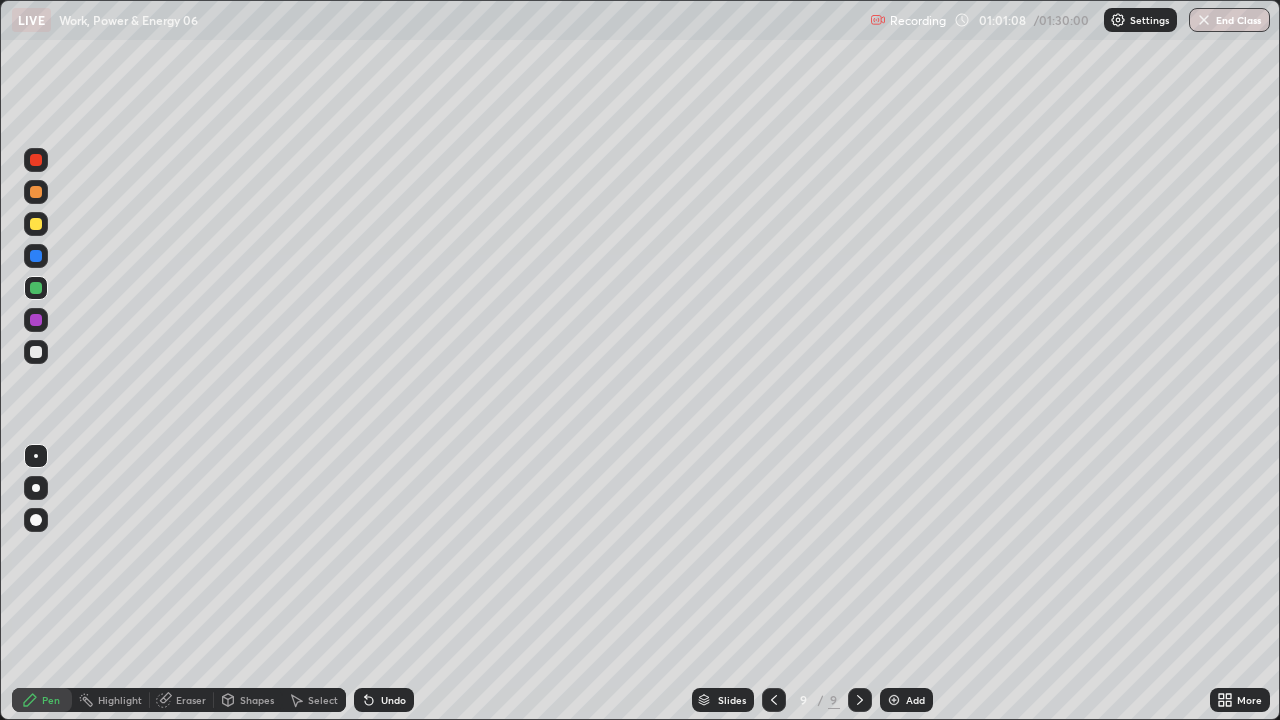 click on "Eraser" at bounding box center [191, 700] 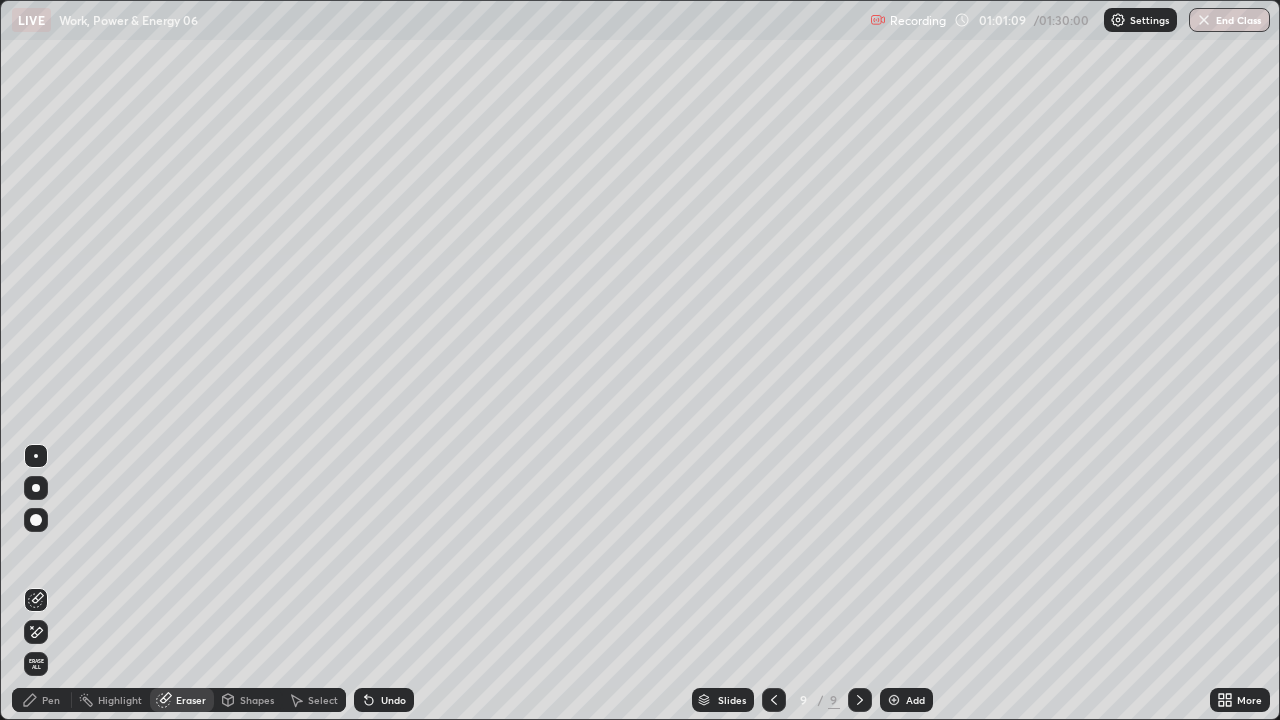 click 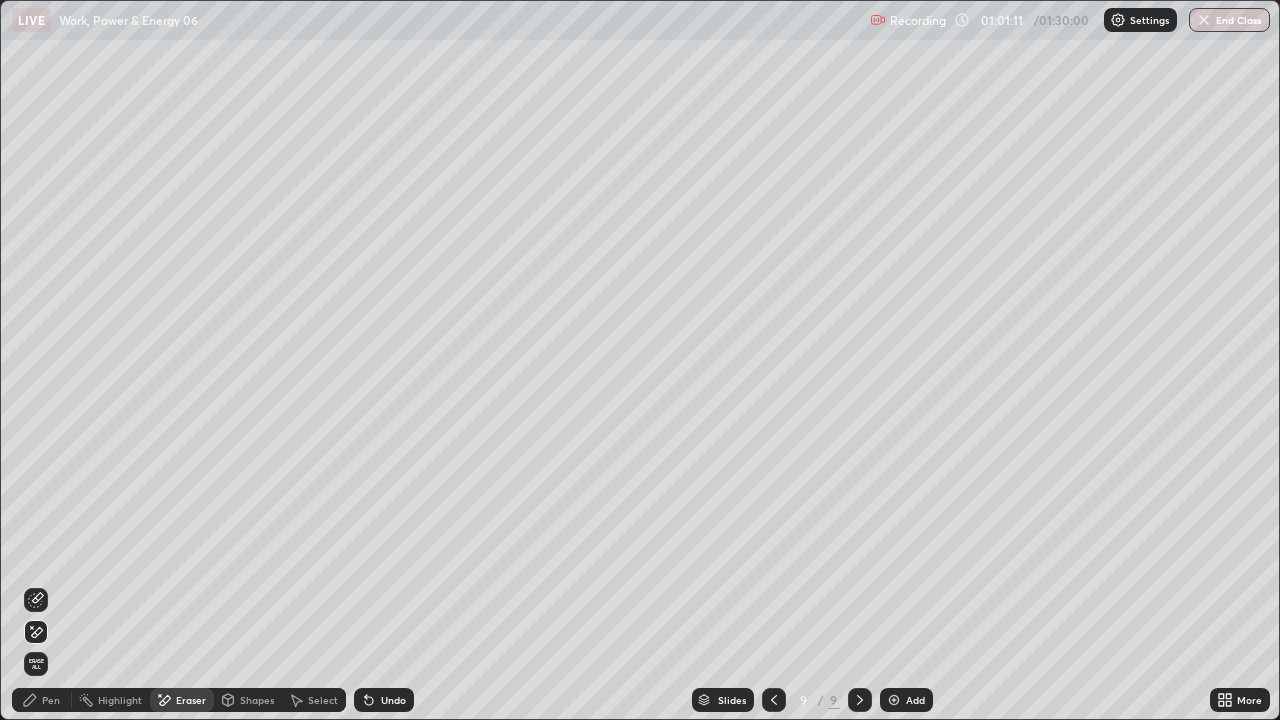 click 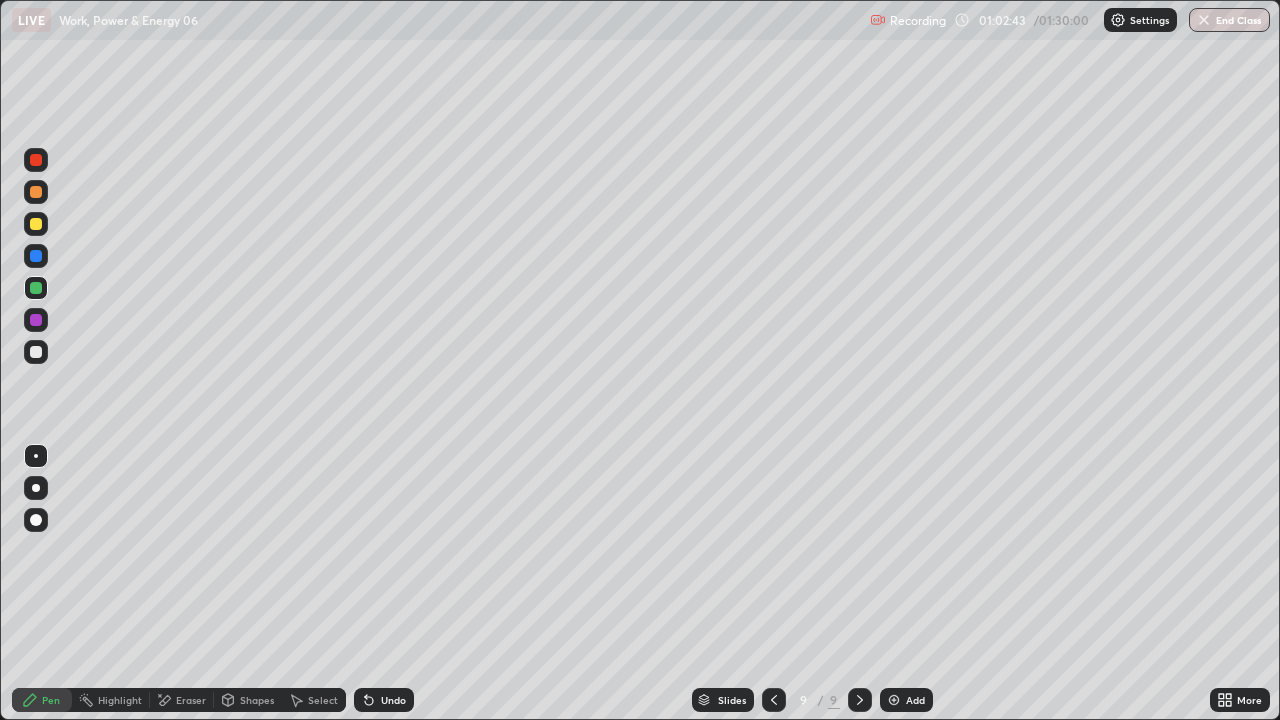 click at bounding box center (36, 224) 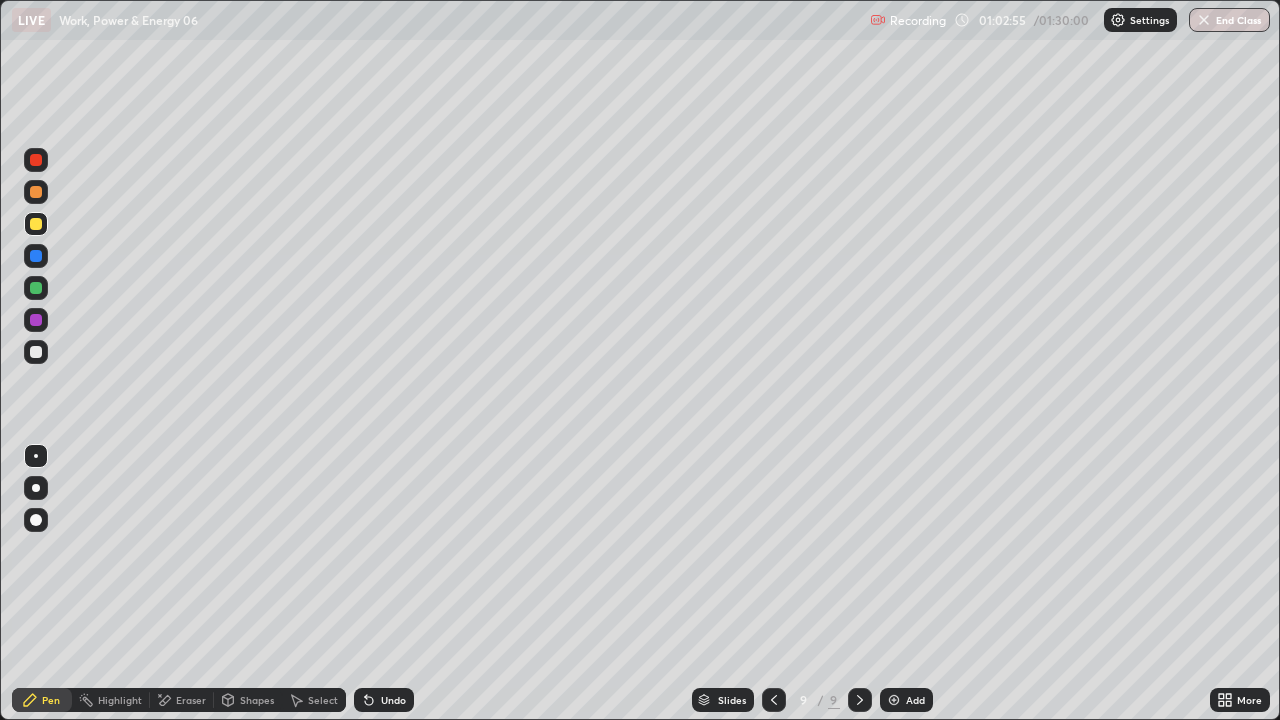 click on "Undo" at bounding box center [393, 700] 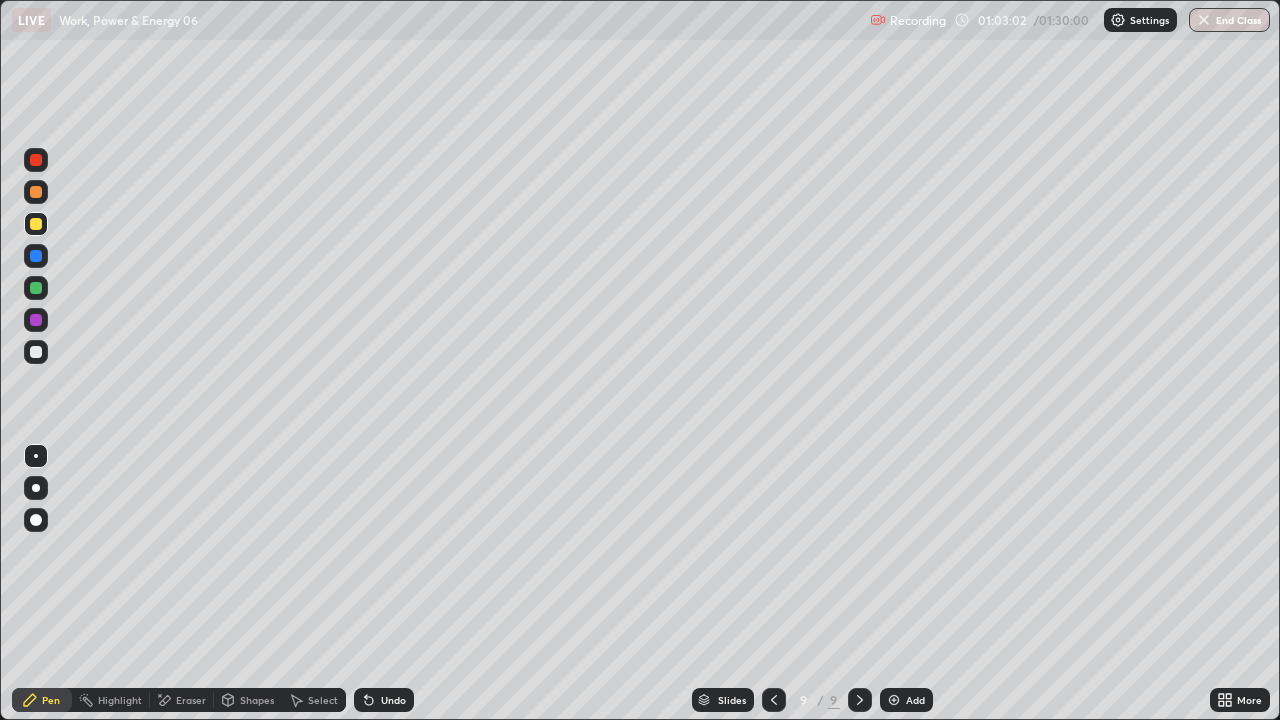 click on "Undo" at bounding box center (393, 700) 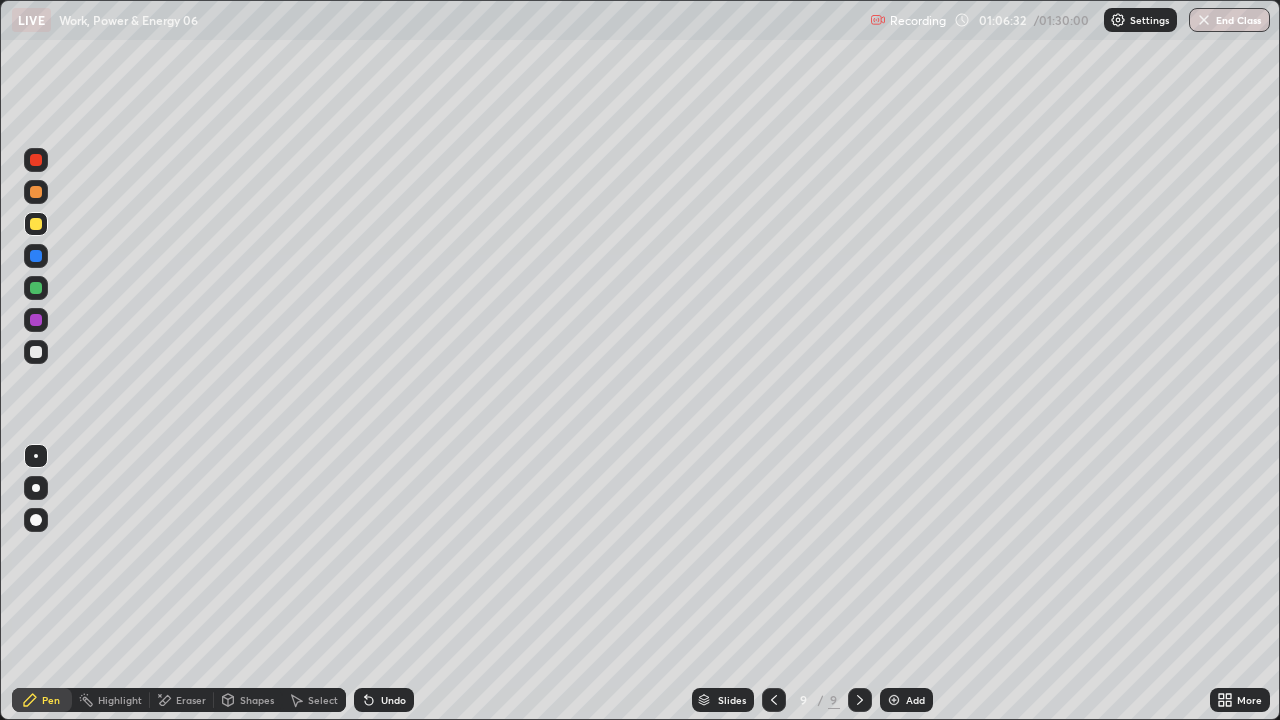 click at bounding box center (36, 352) 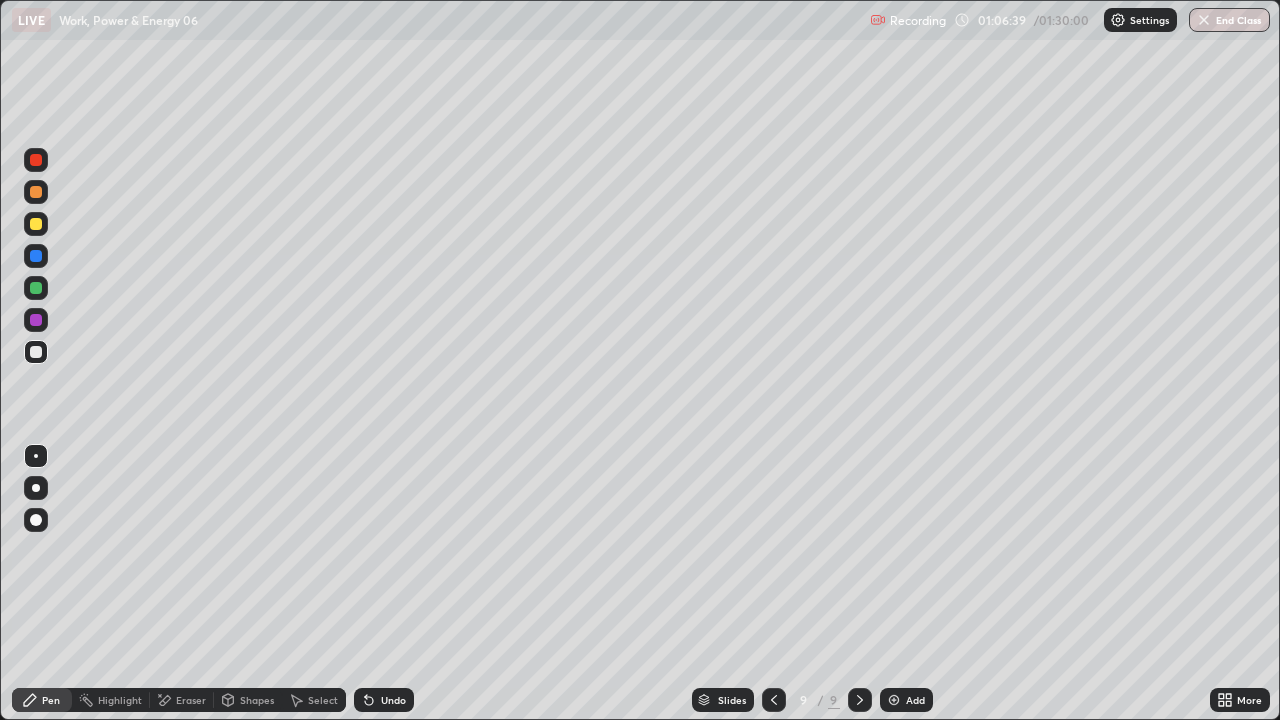 click 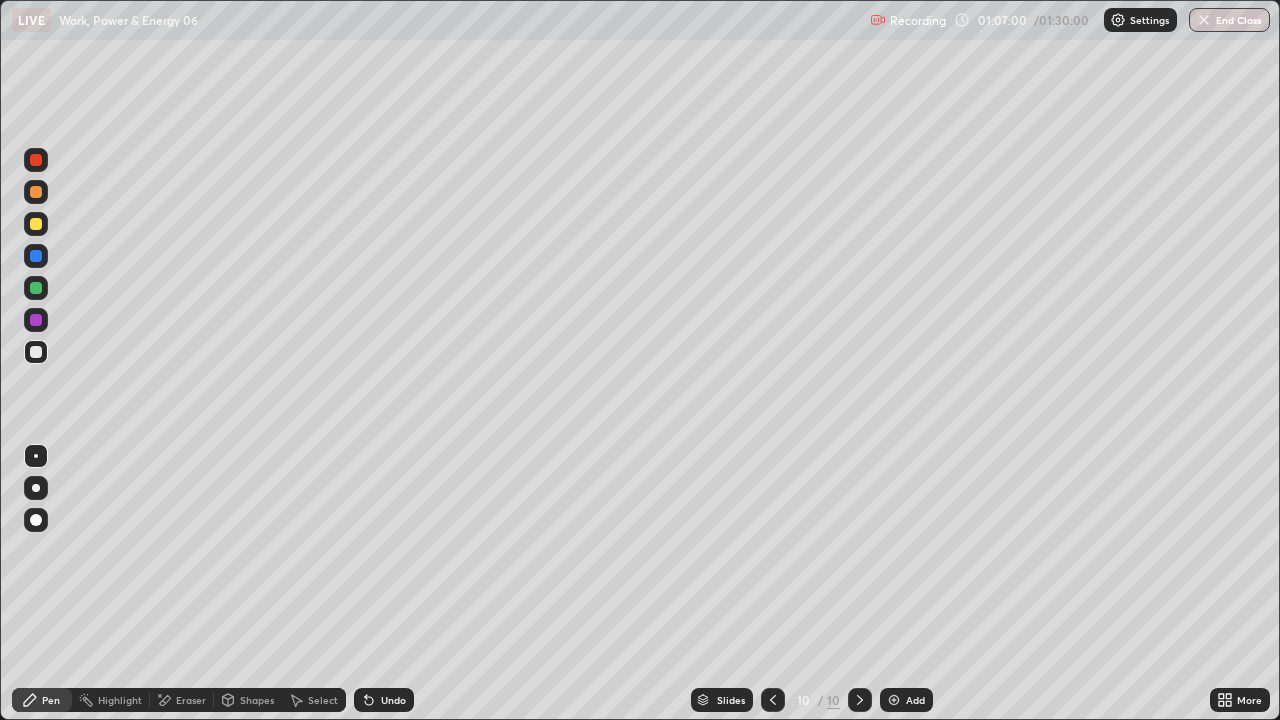 click at bounding box center (36, 224) 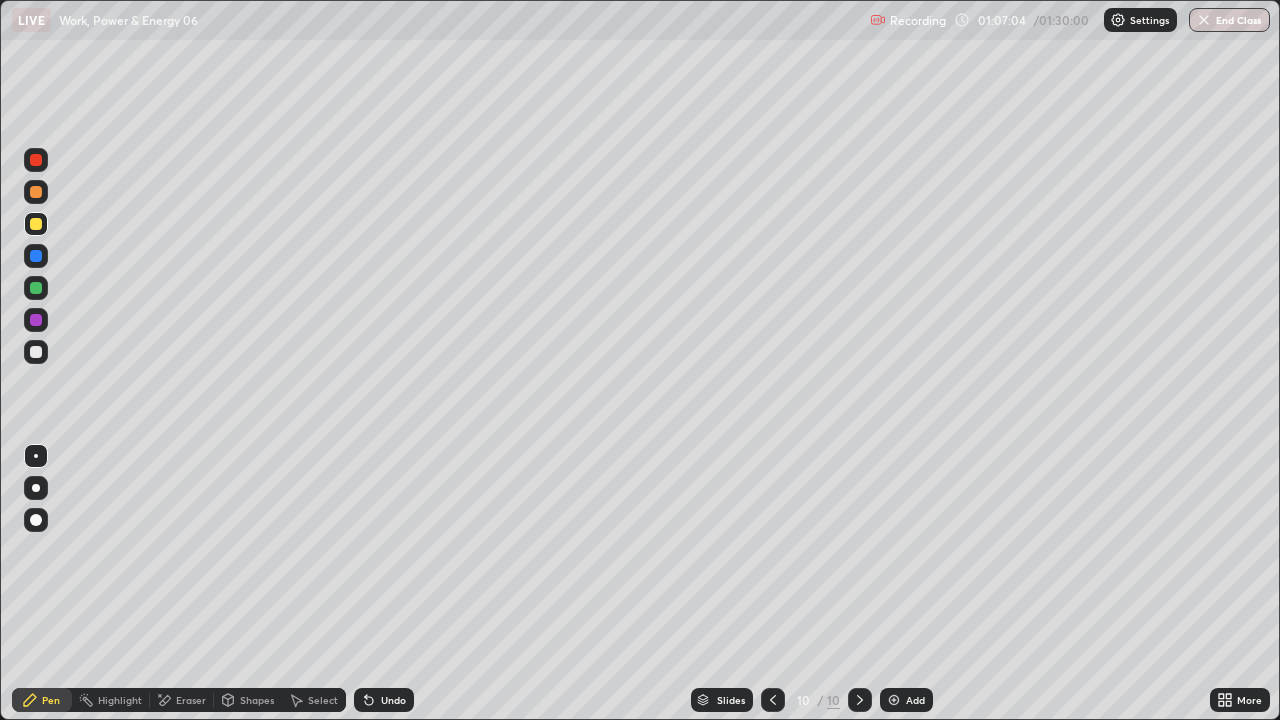 click on "Undo" at bounding box center (384, 700) 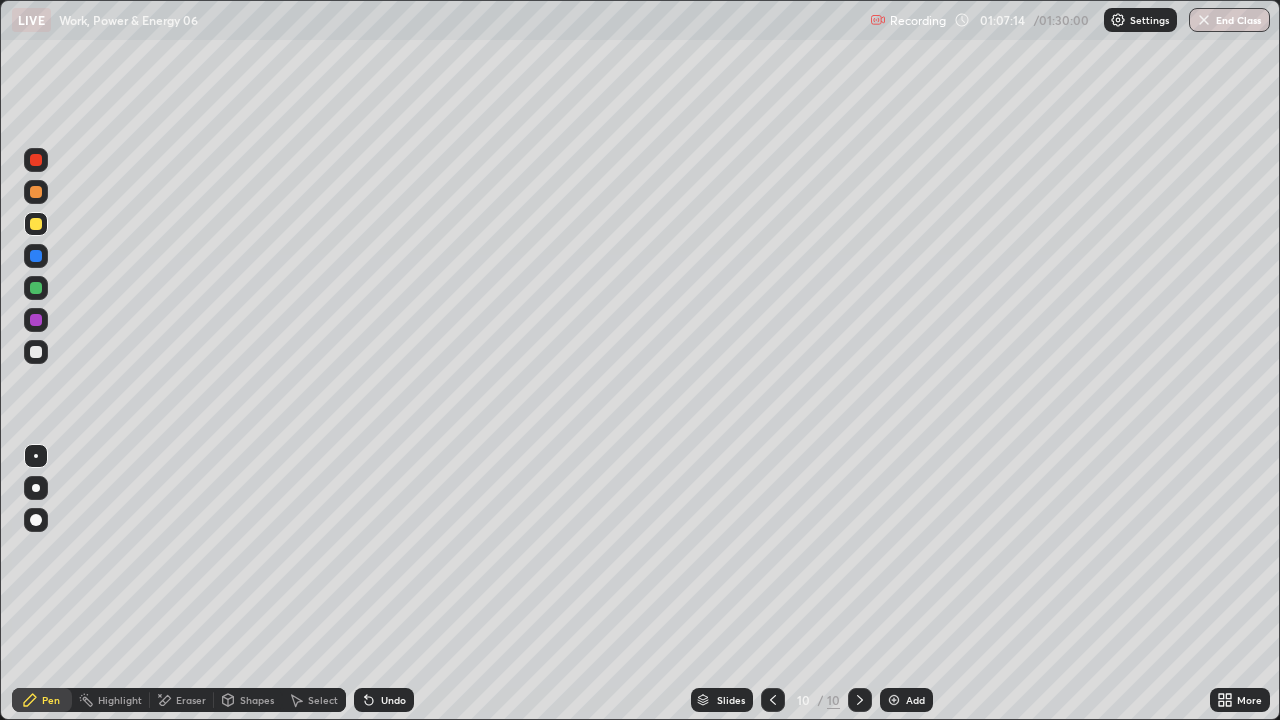 click on "Undo" at bounding box center [393, 700] 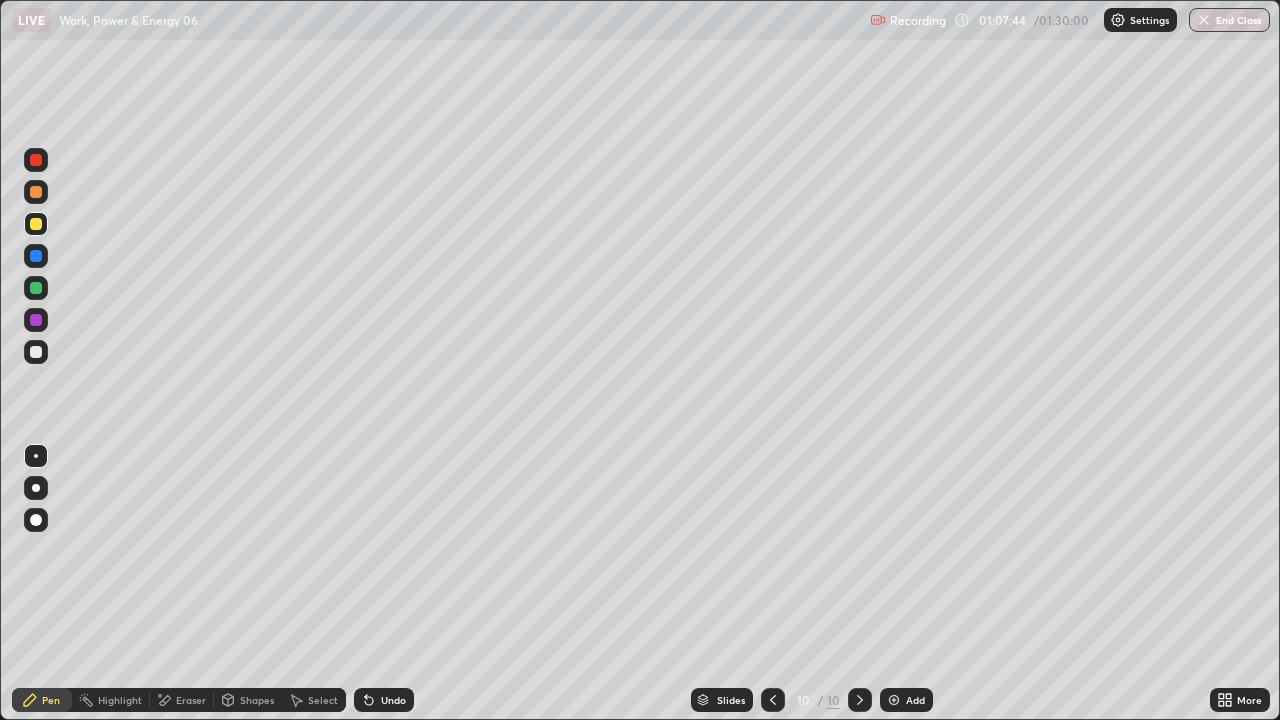 click on "Eraser" at bounding box center (191, 700) 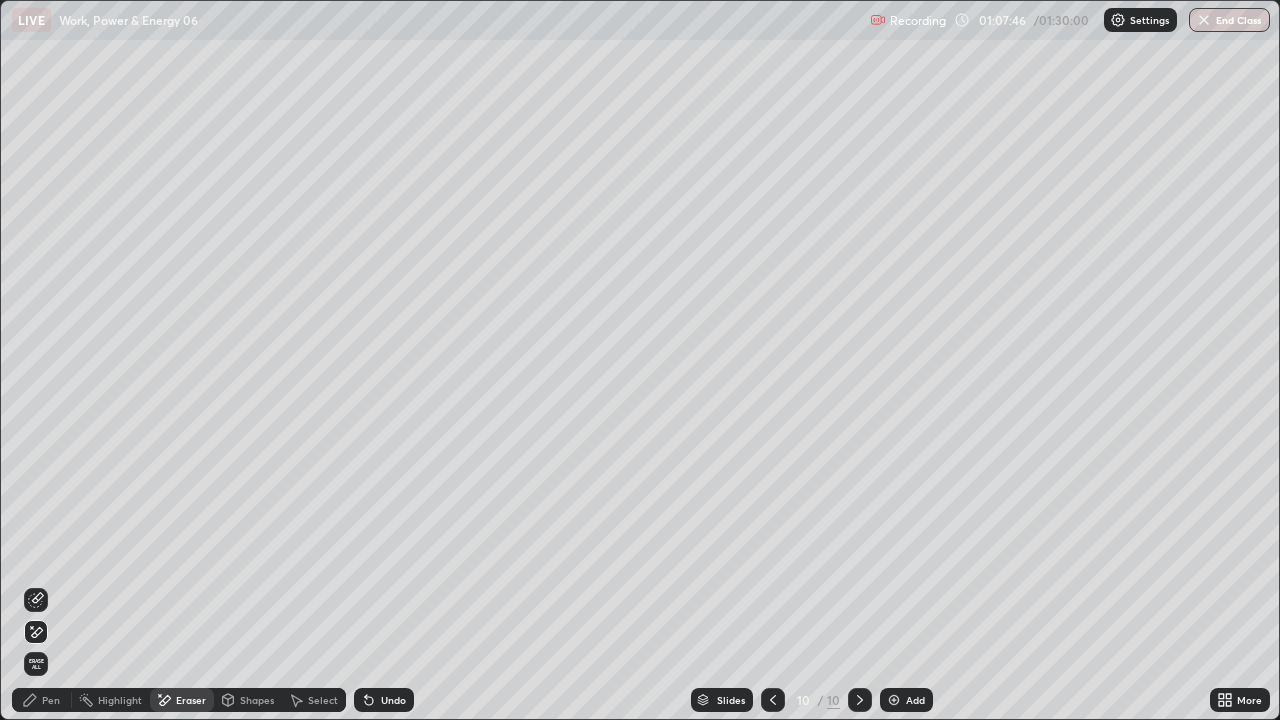 click 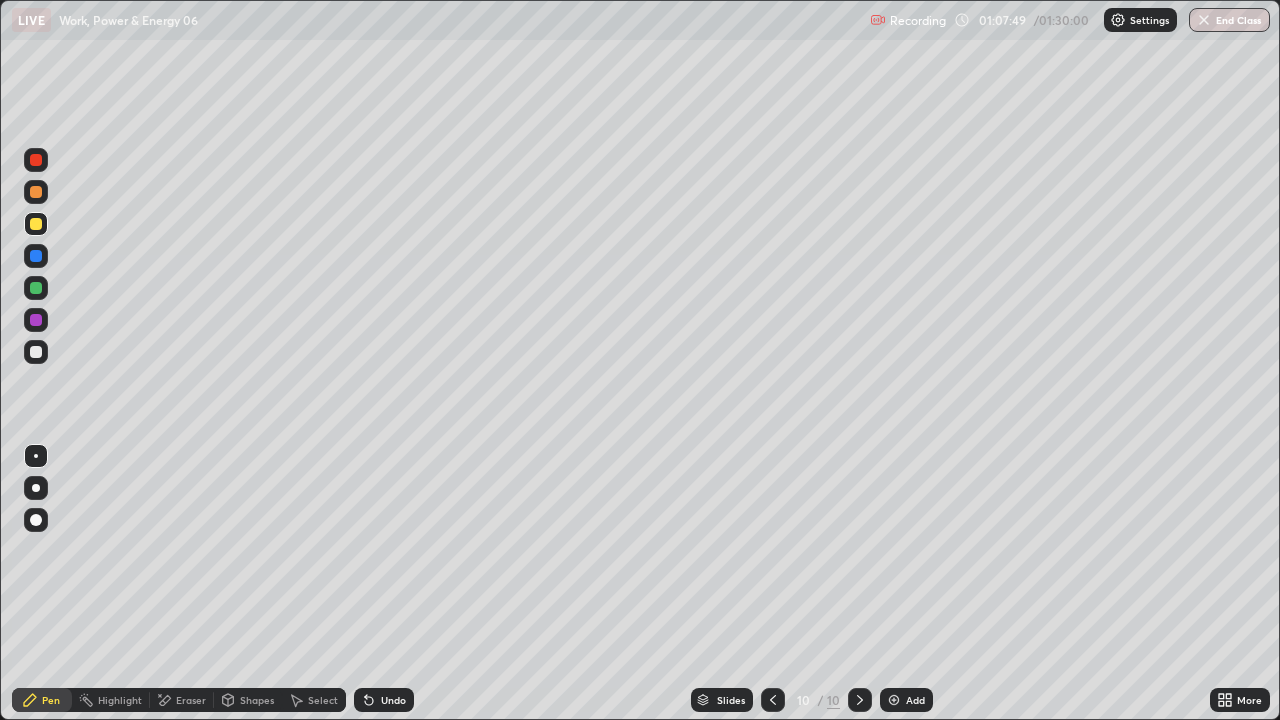 click on "Undo" at bounding box center [393, 700] 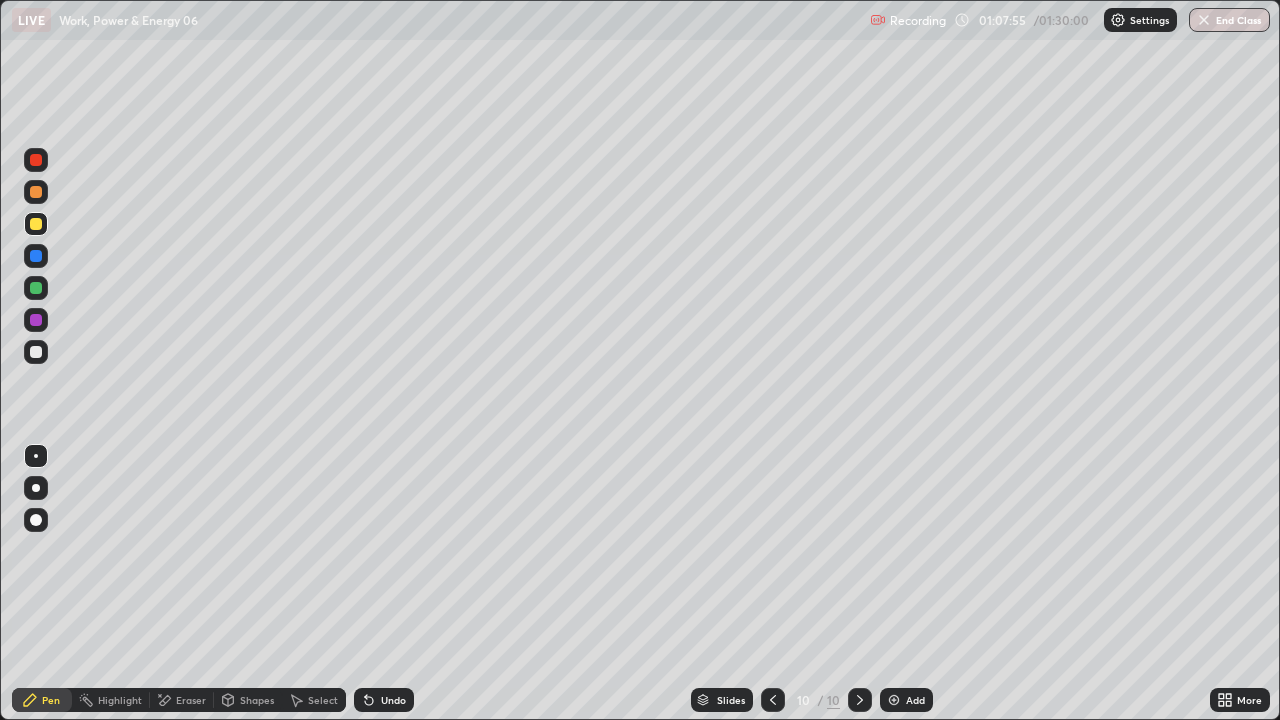 click on "Undo" at bounding box center [384, 700] 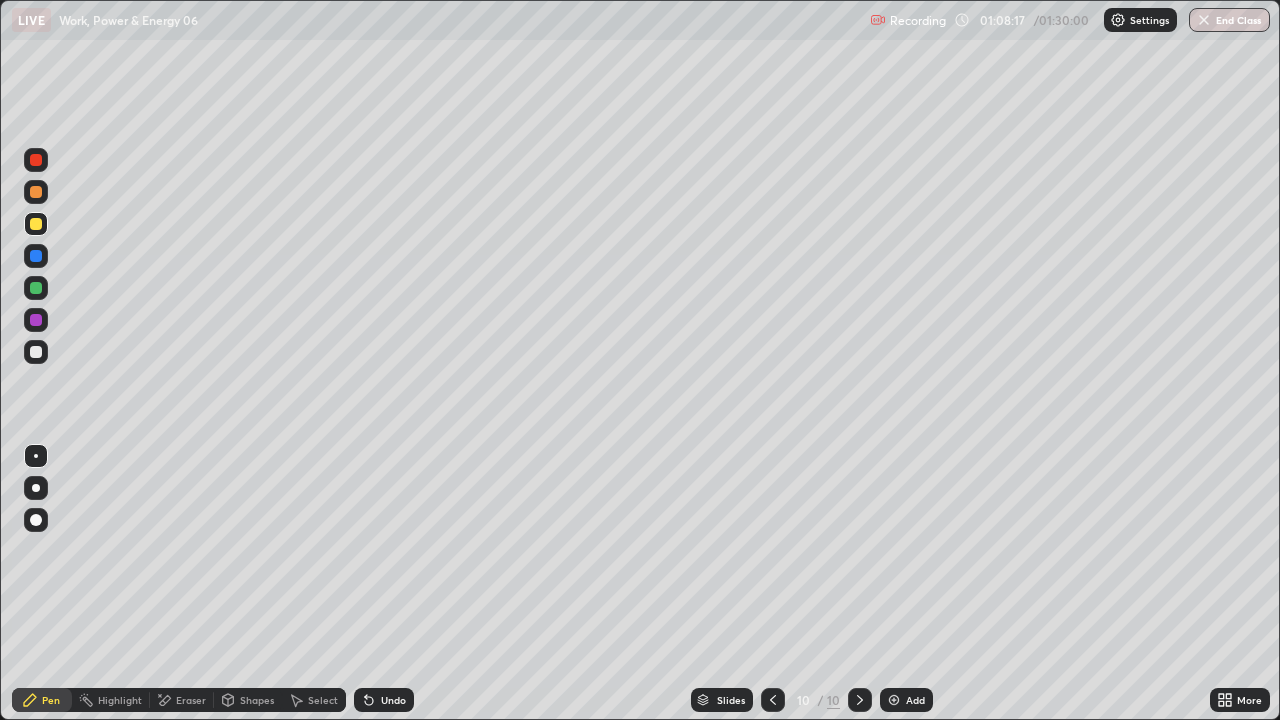 click on "Undo" at bounding box center [393, 700] 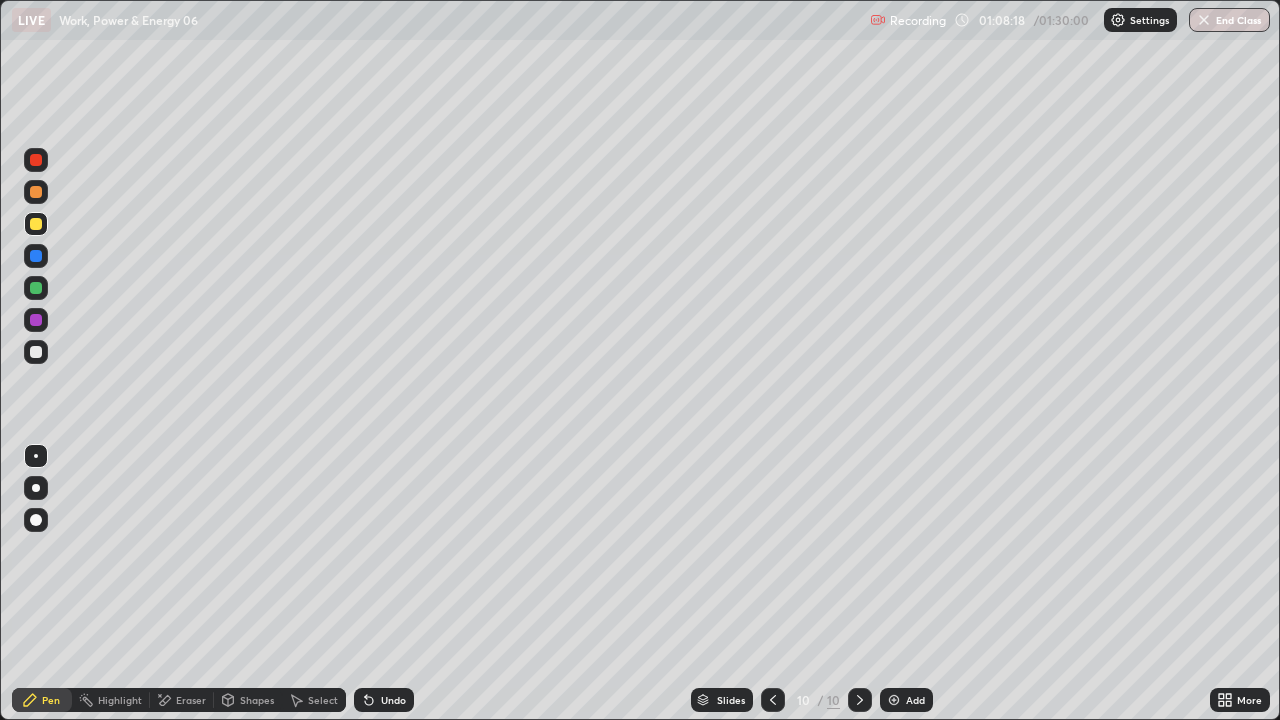 click on "Undo" at bounding box center [393, 700] 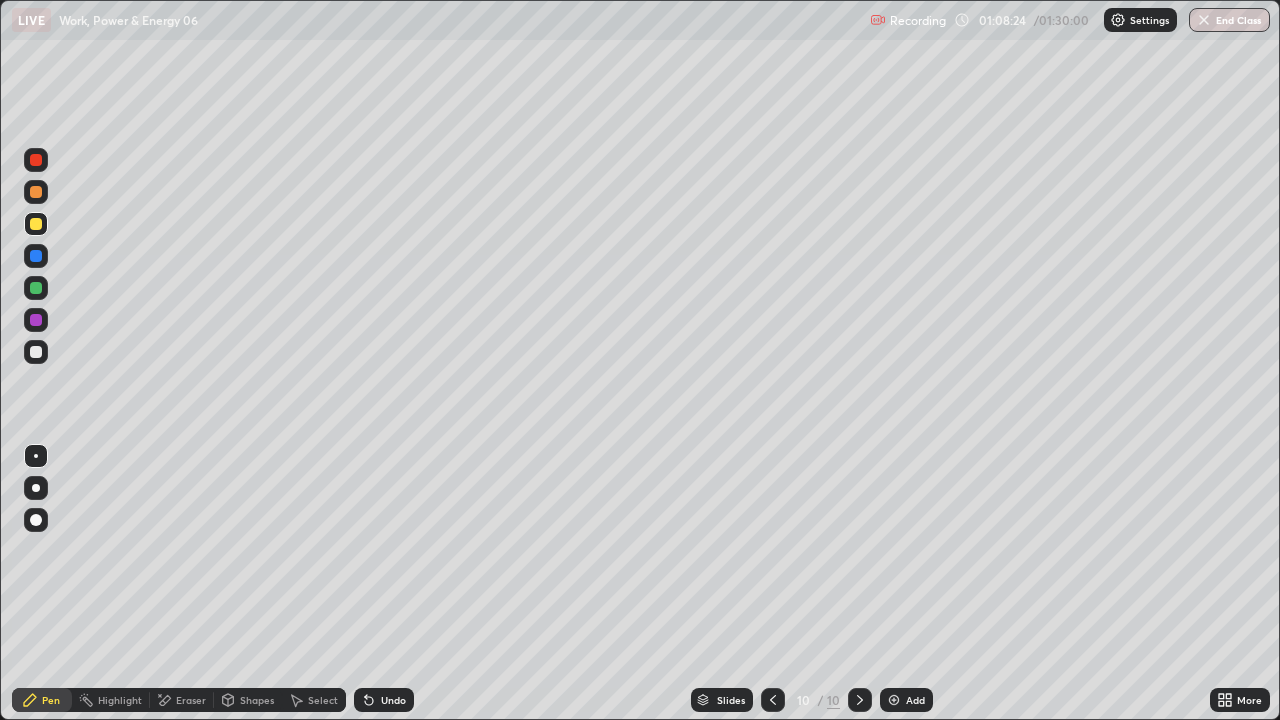 click on "Undo" at bounding box center [384, 700] 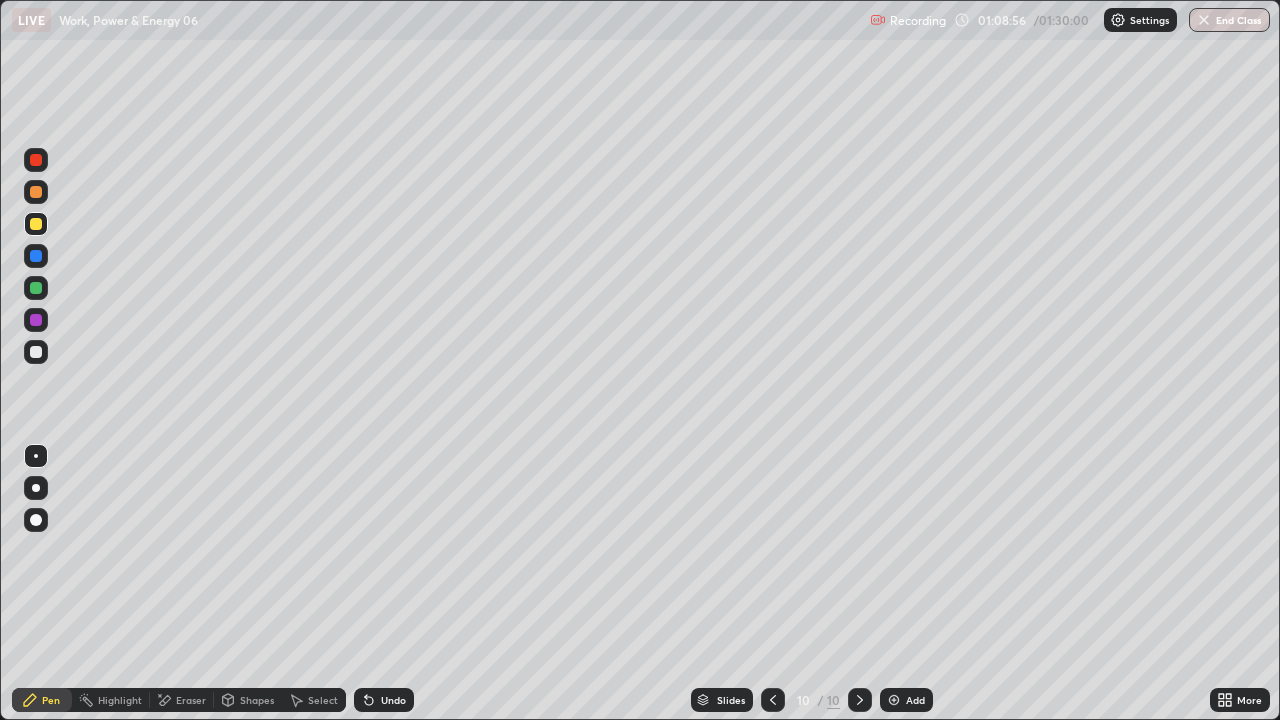 click at bounding box center (36, 352) 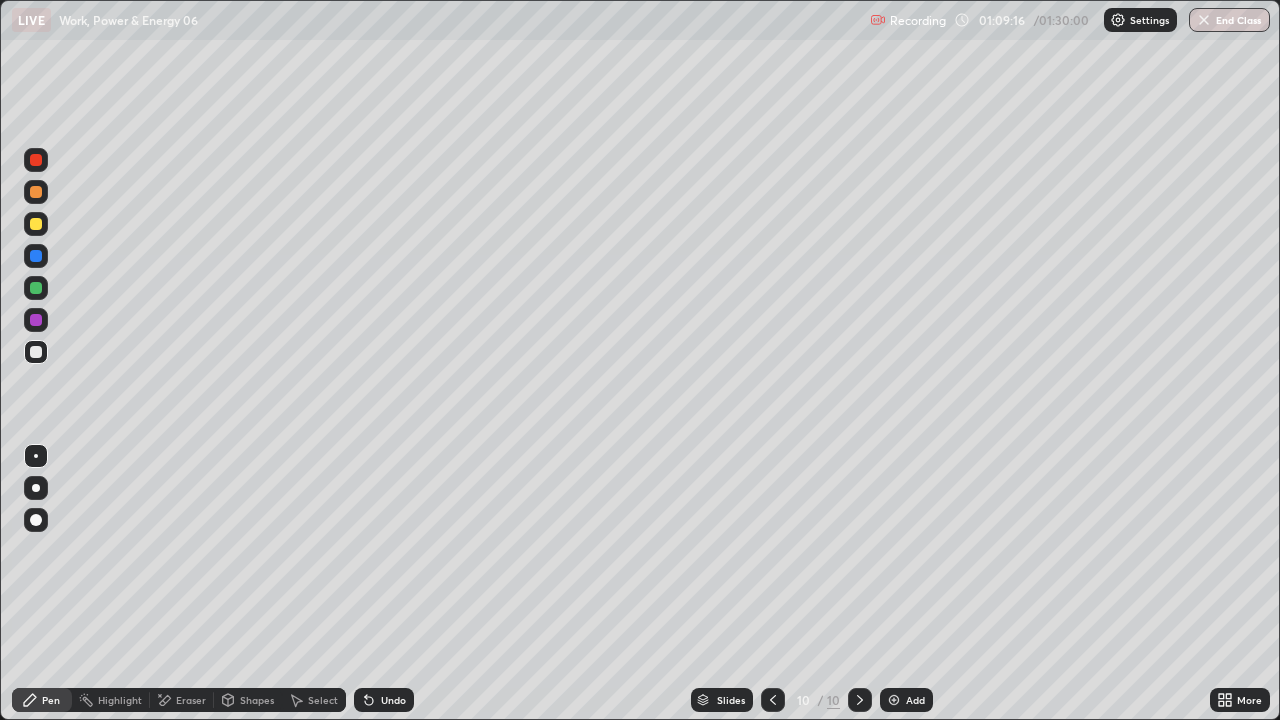 click on "Undo" at bounding box center [393, 700] 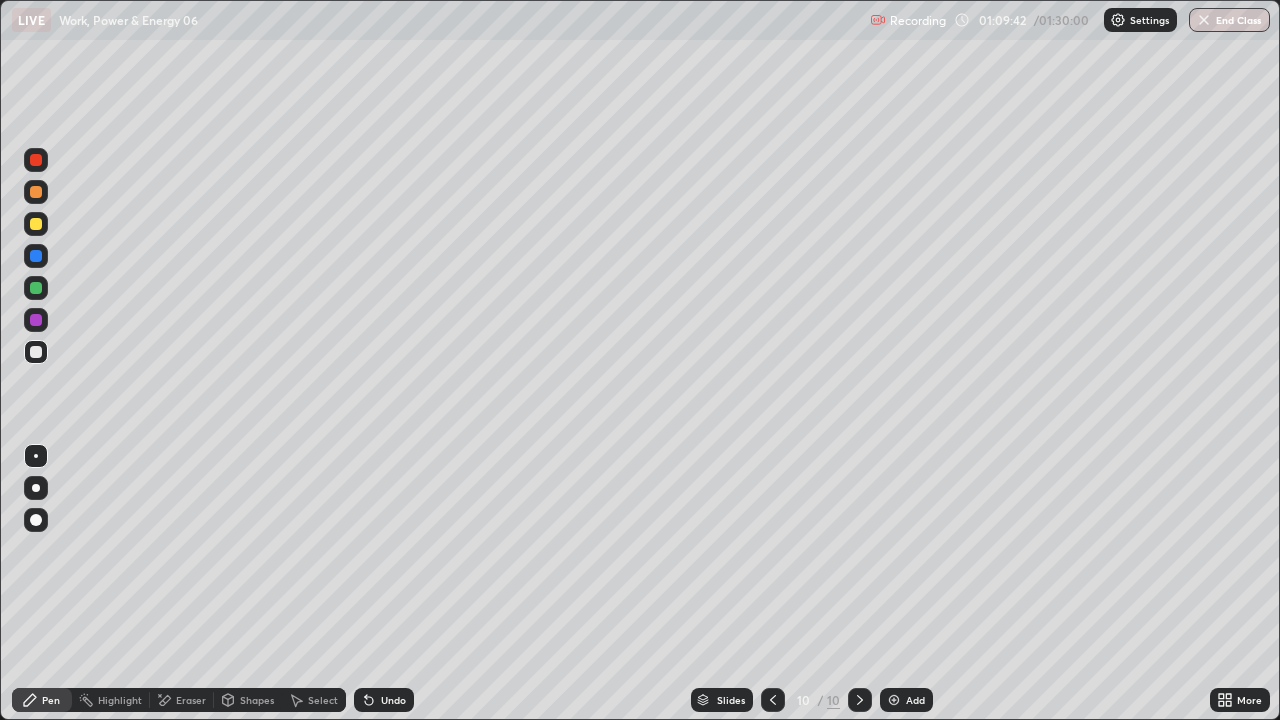 click on "Undo" at bounding box center [384, 700] 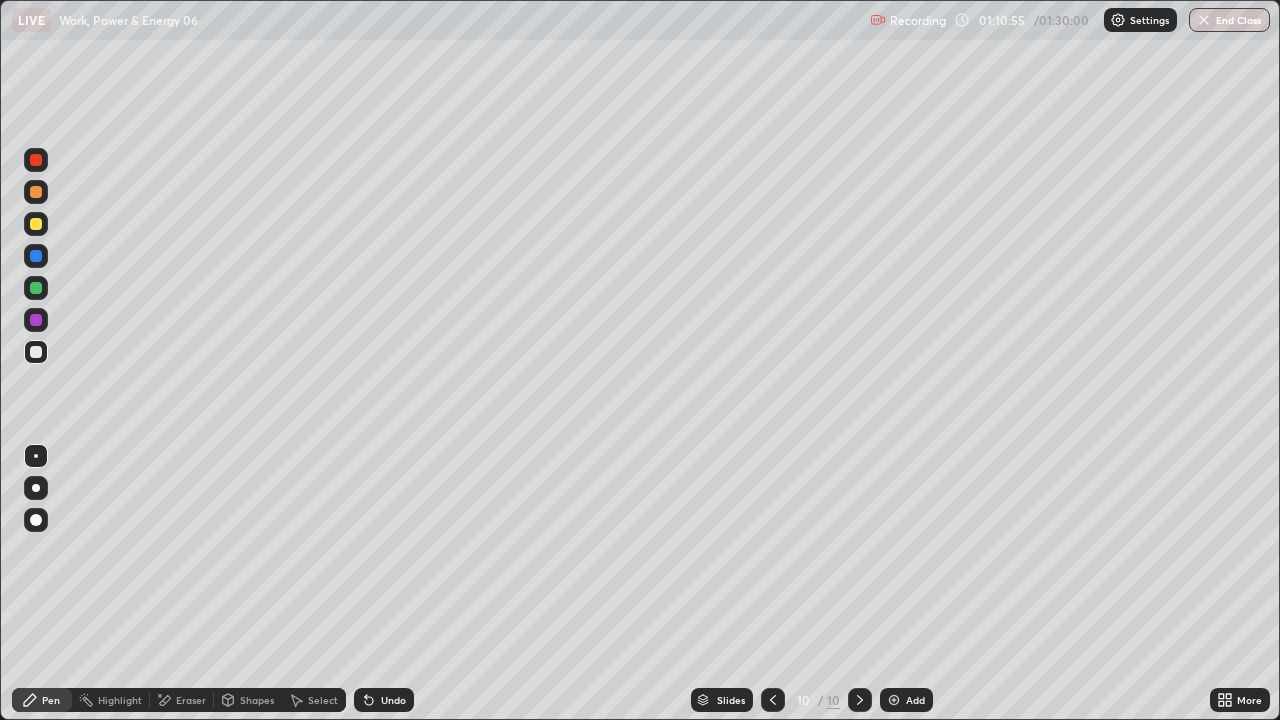 click 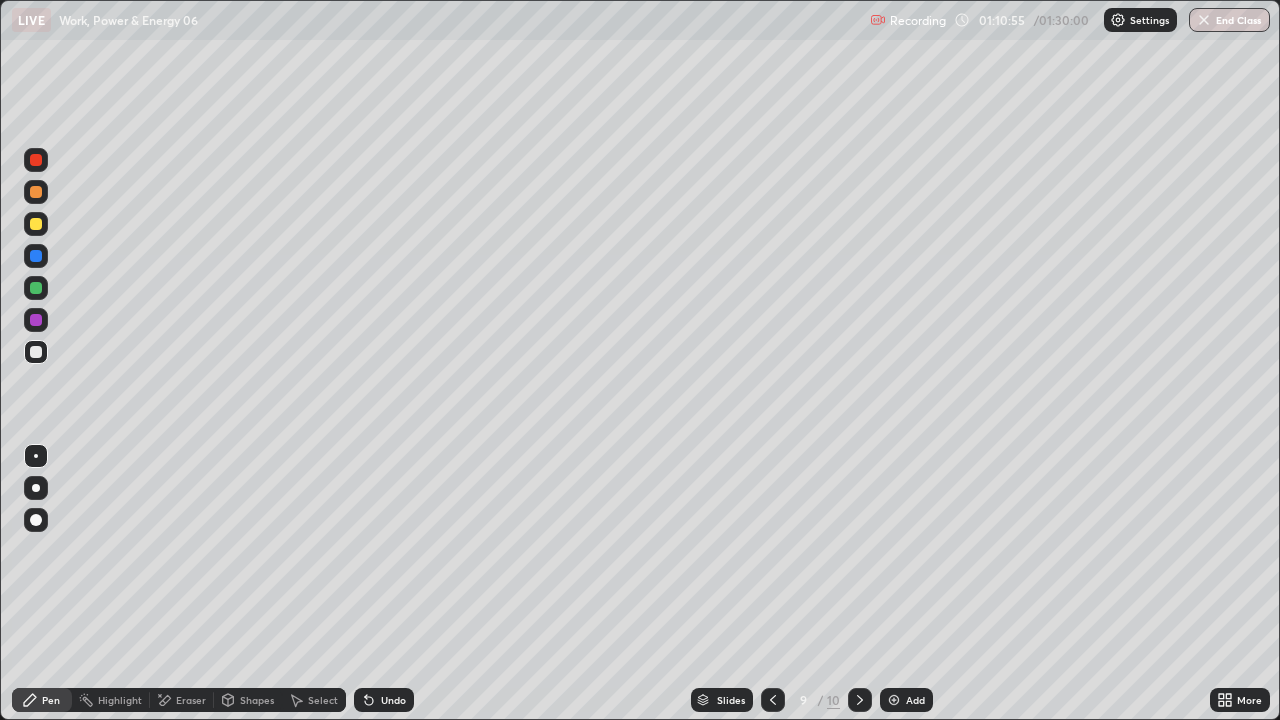 click 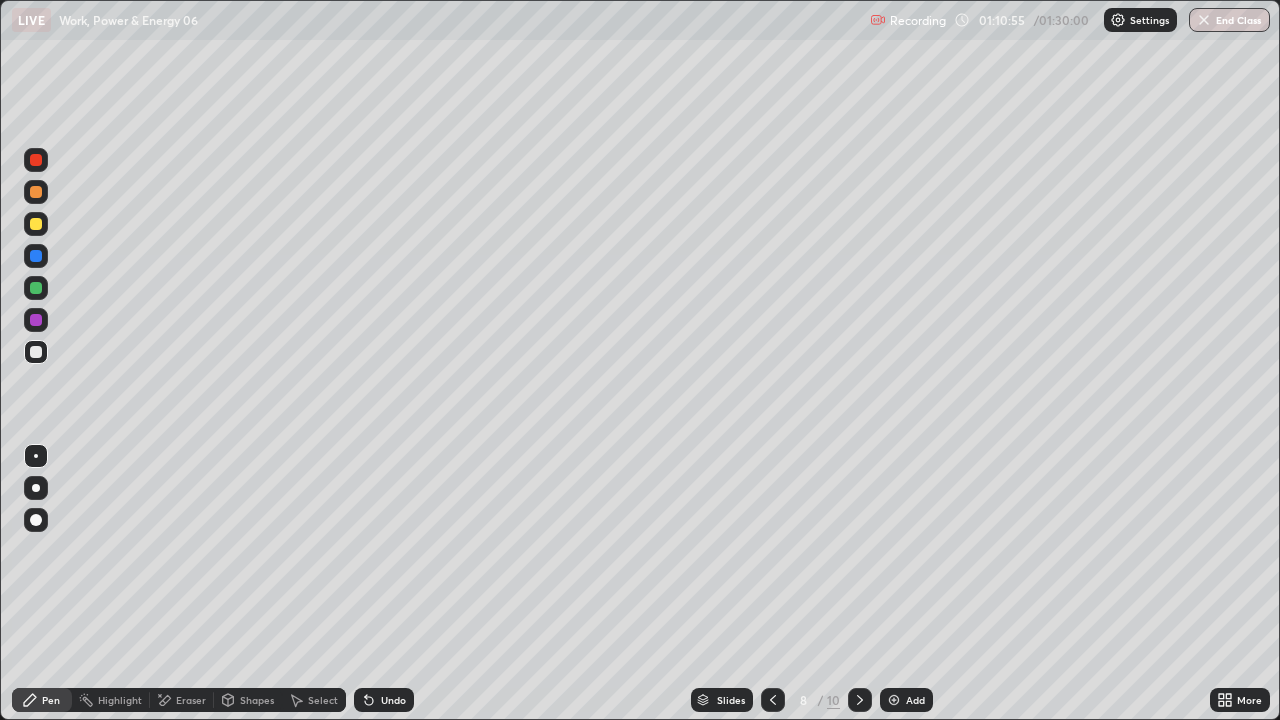 click 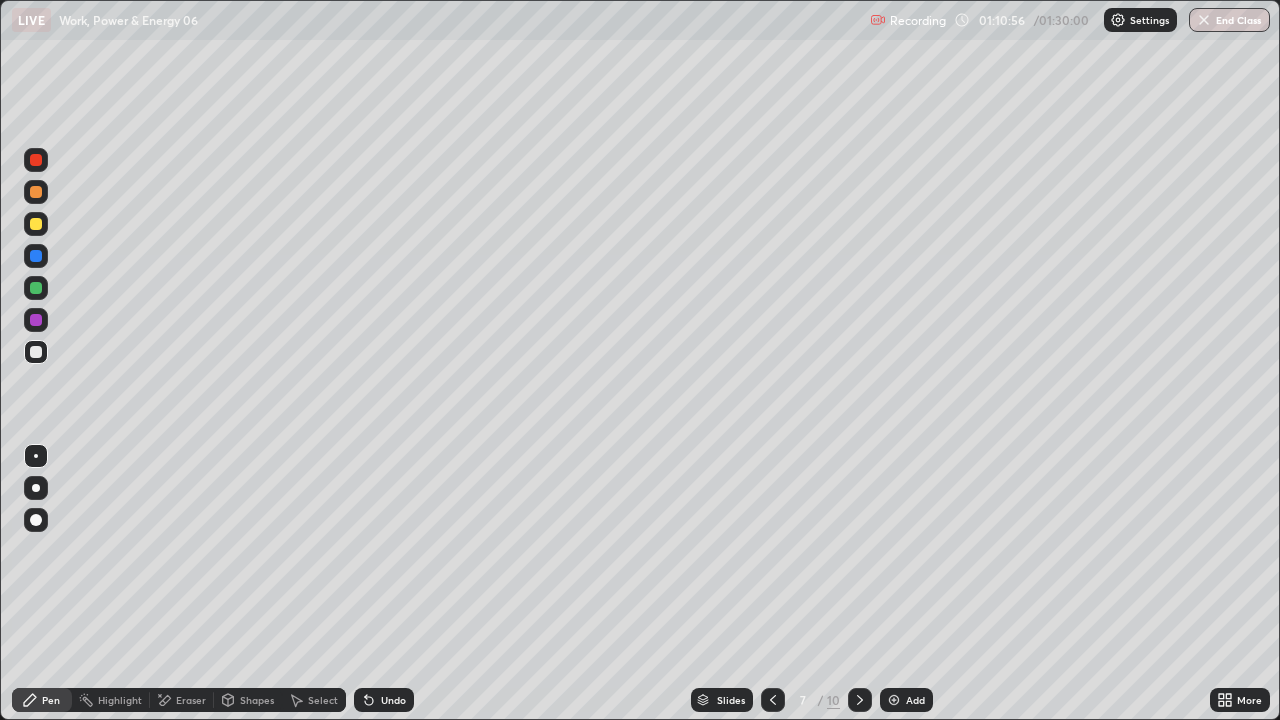 click 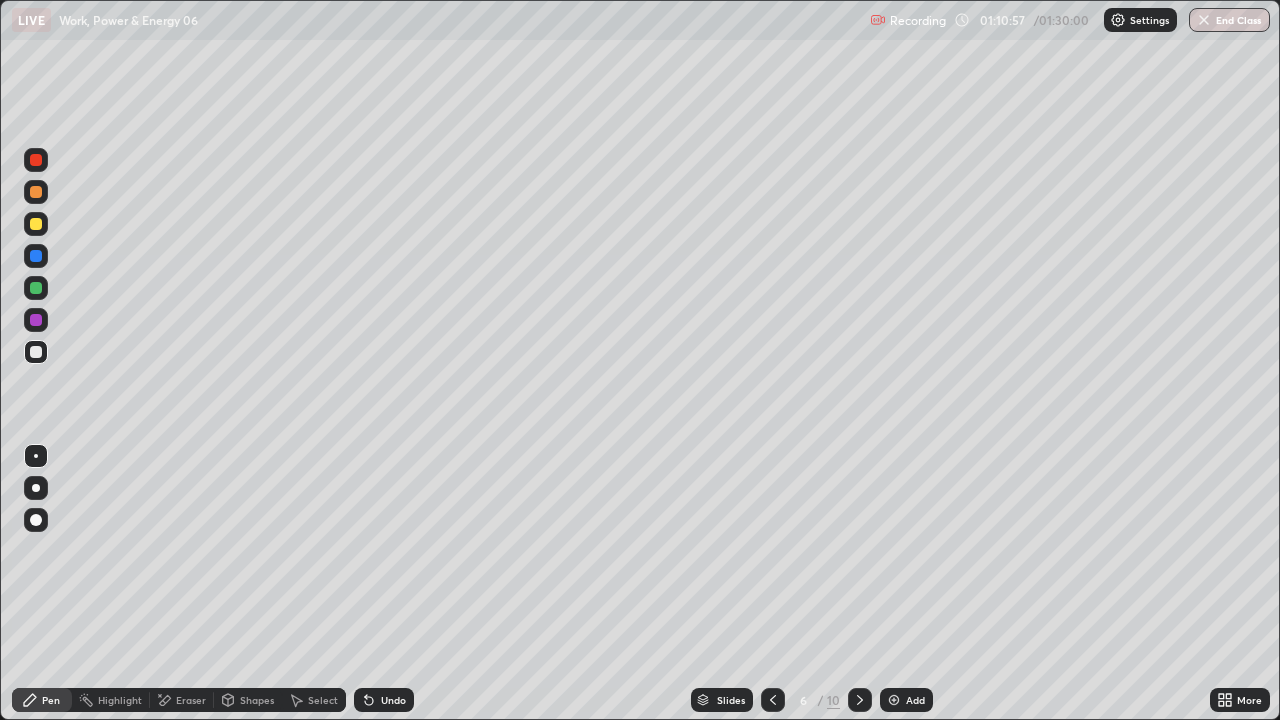 click 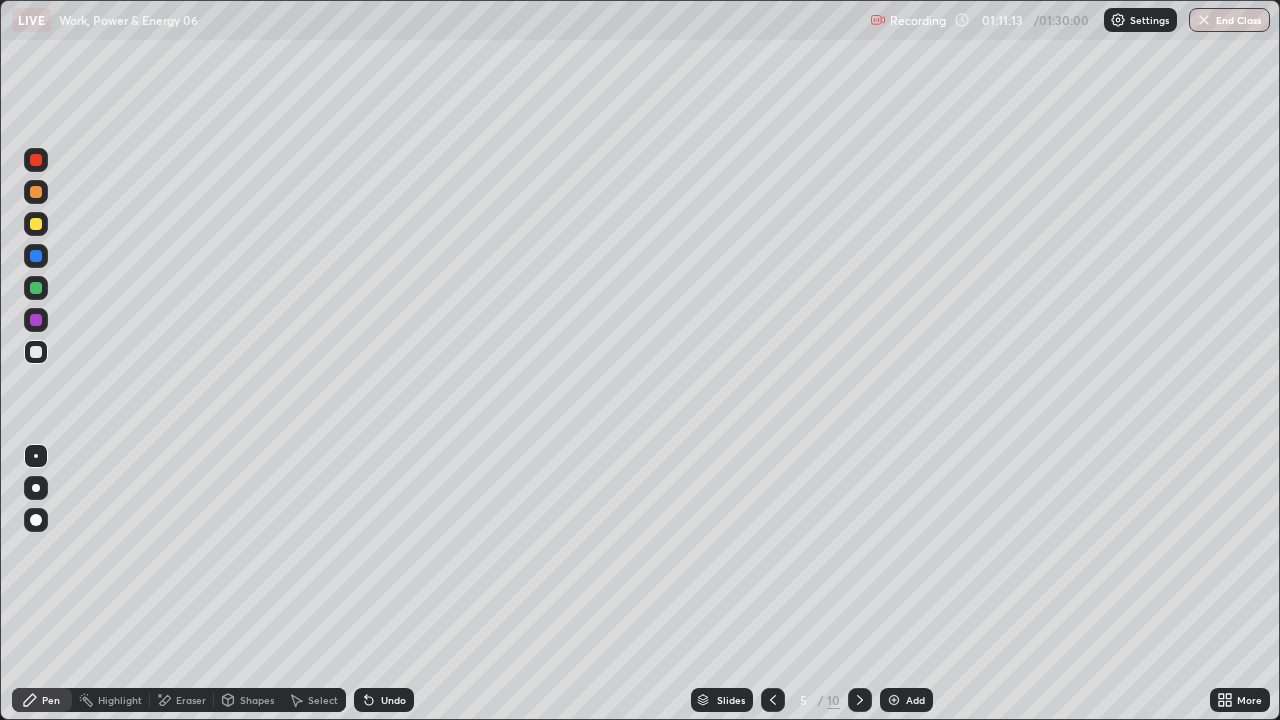 click 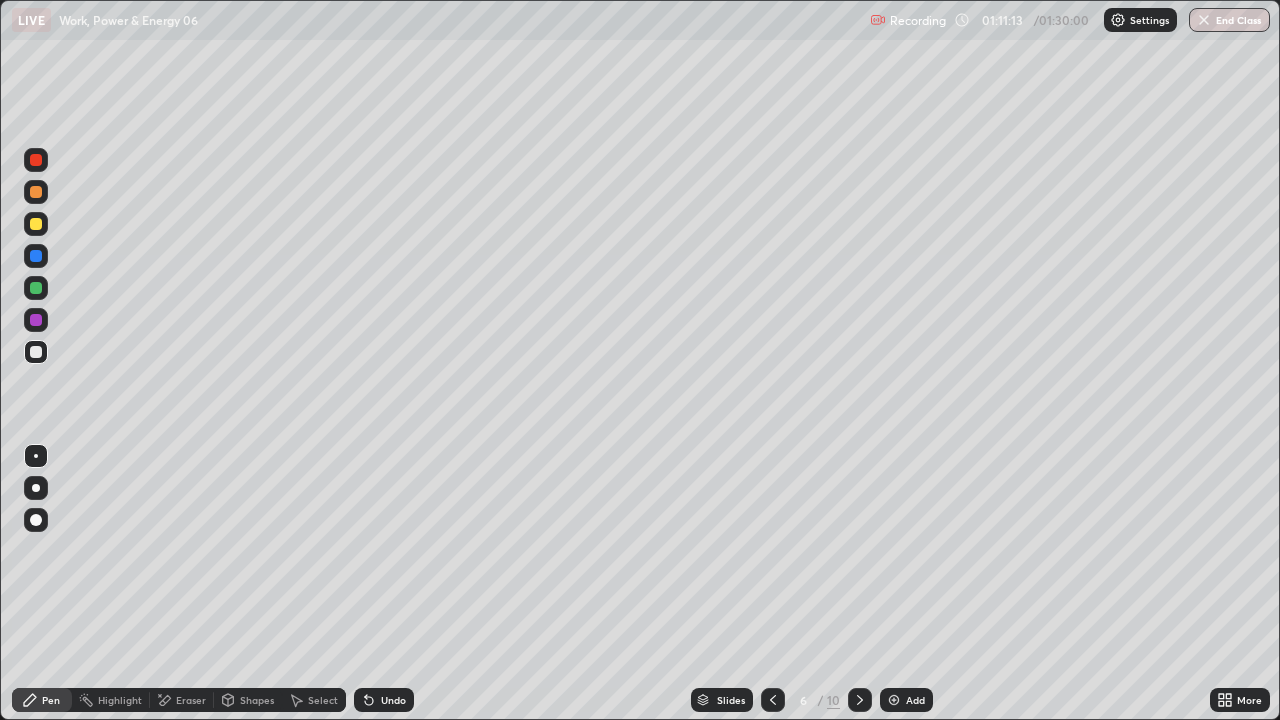 click 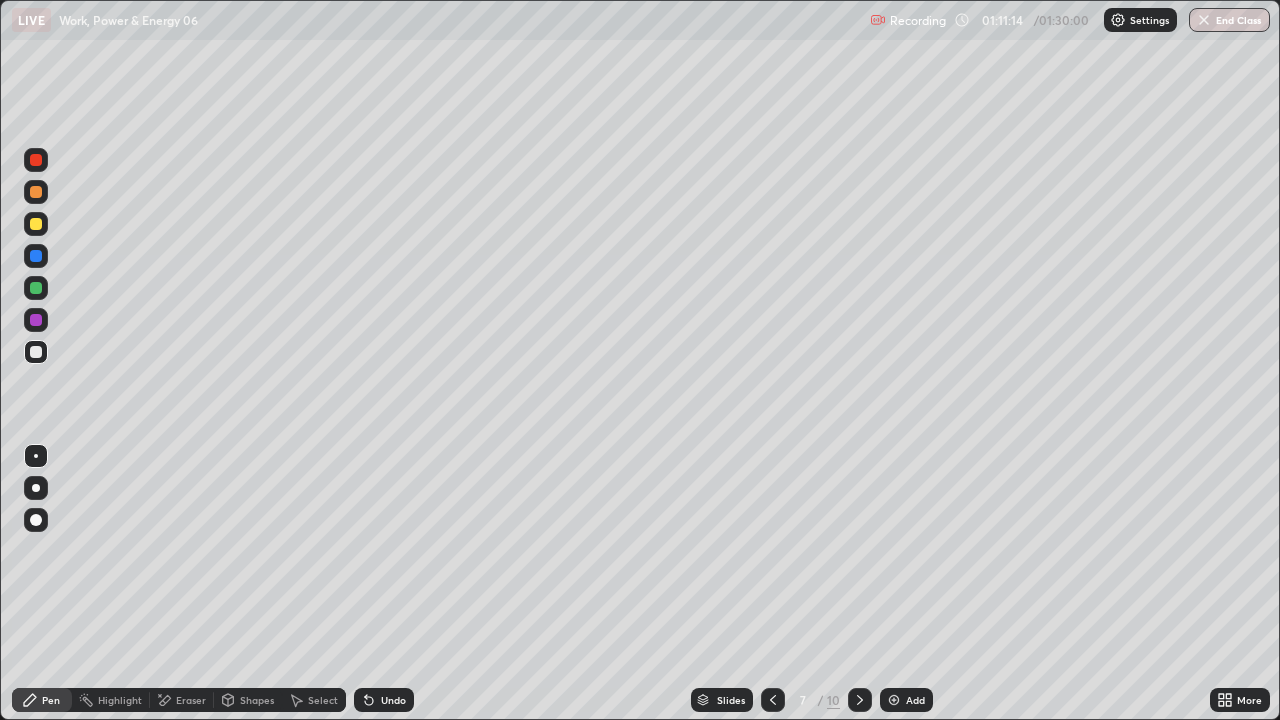 click 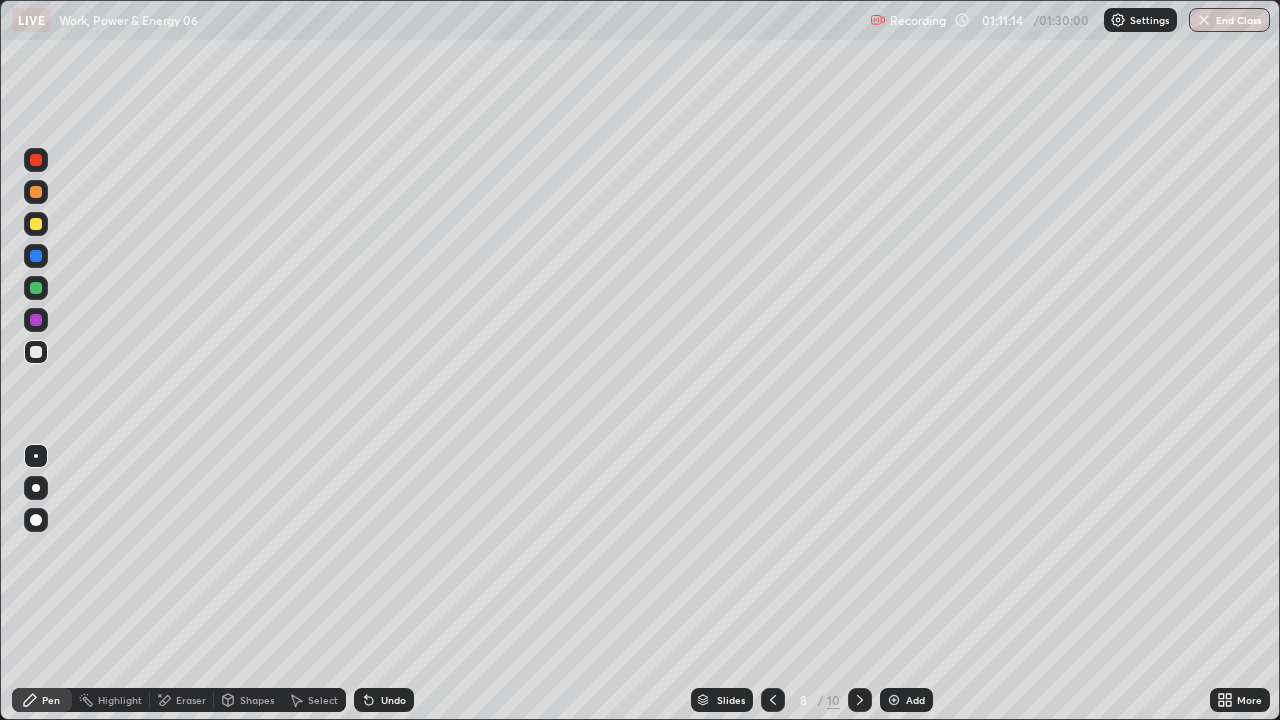 click 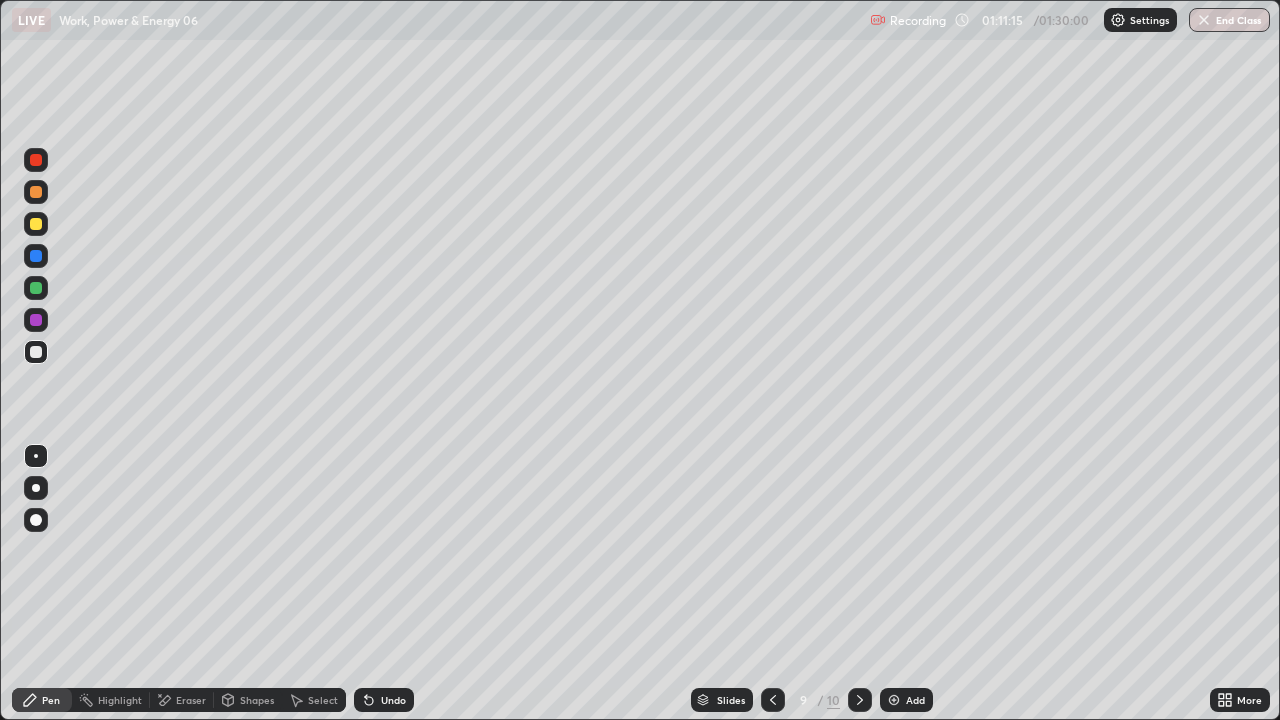 click 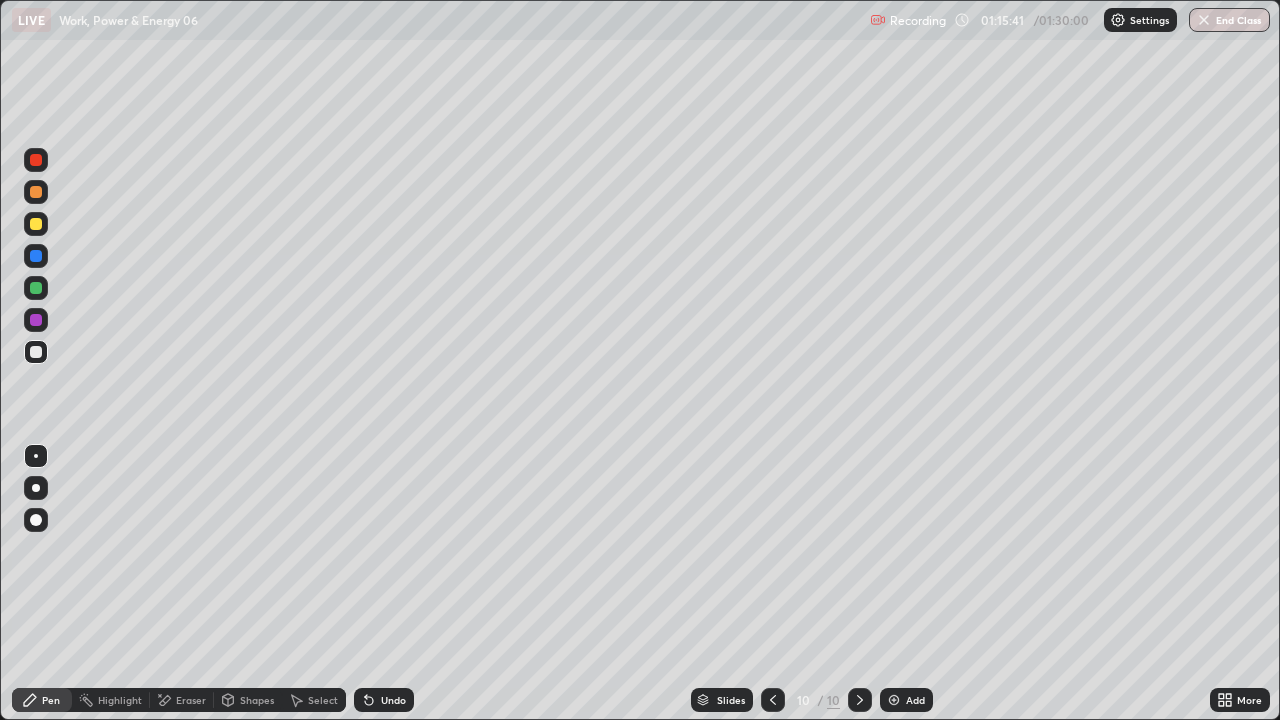click 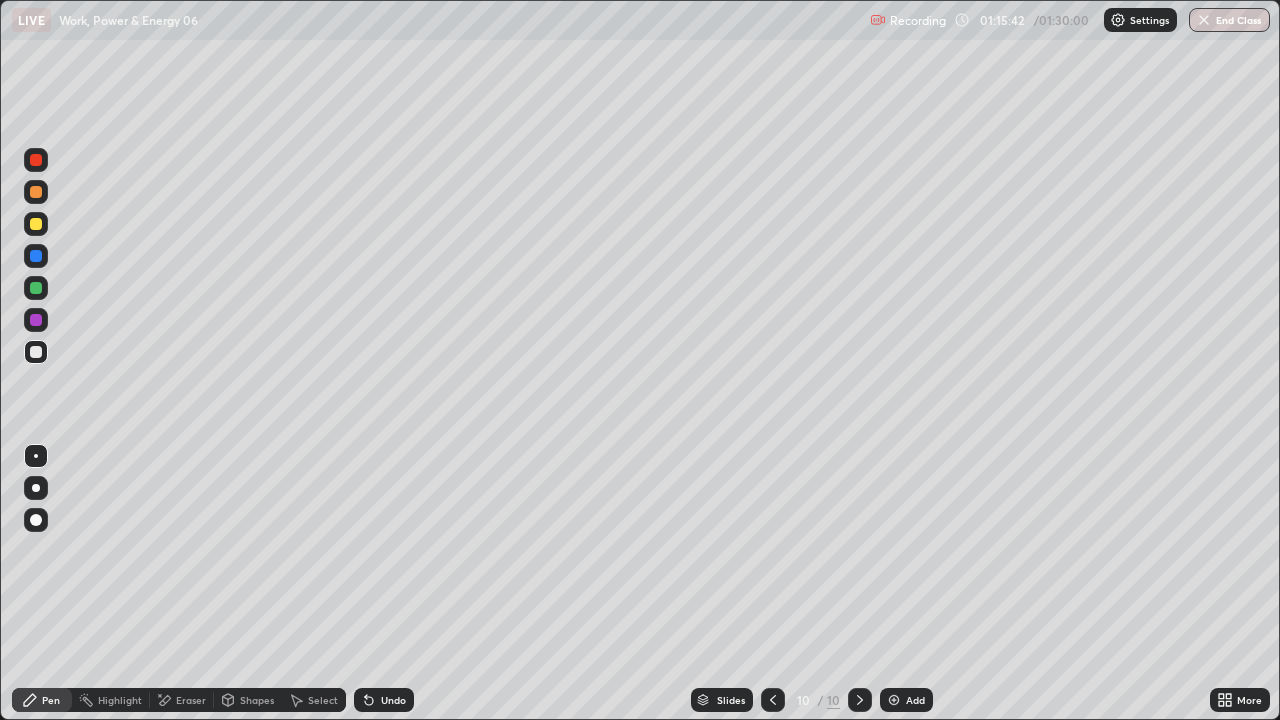 click at bounding box center [894, 700] 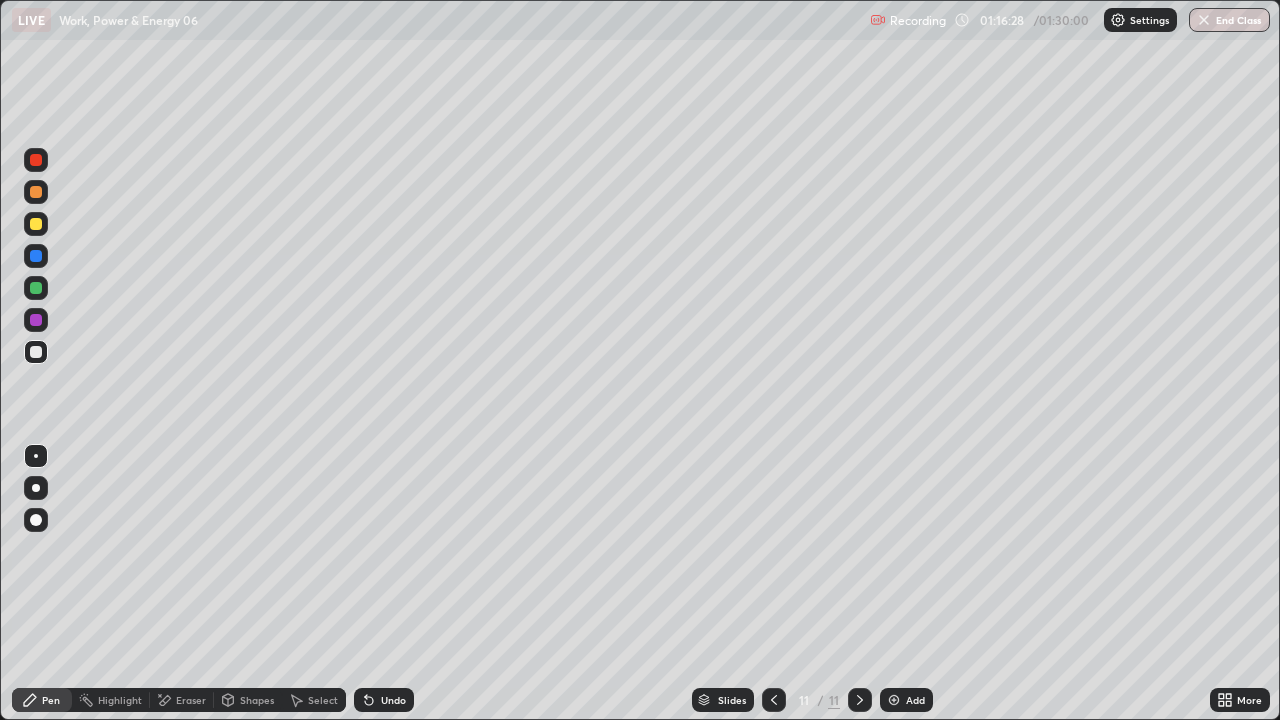 click on "Undo" at bounding box center (393, 700) 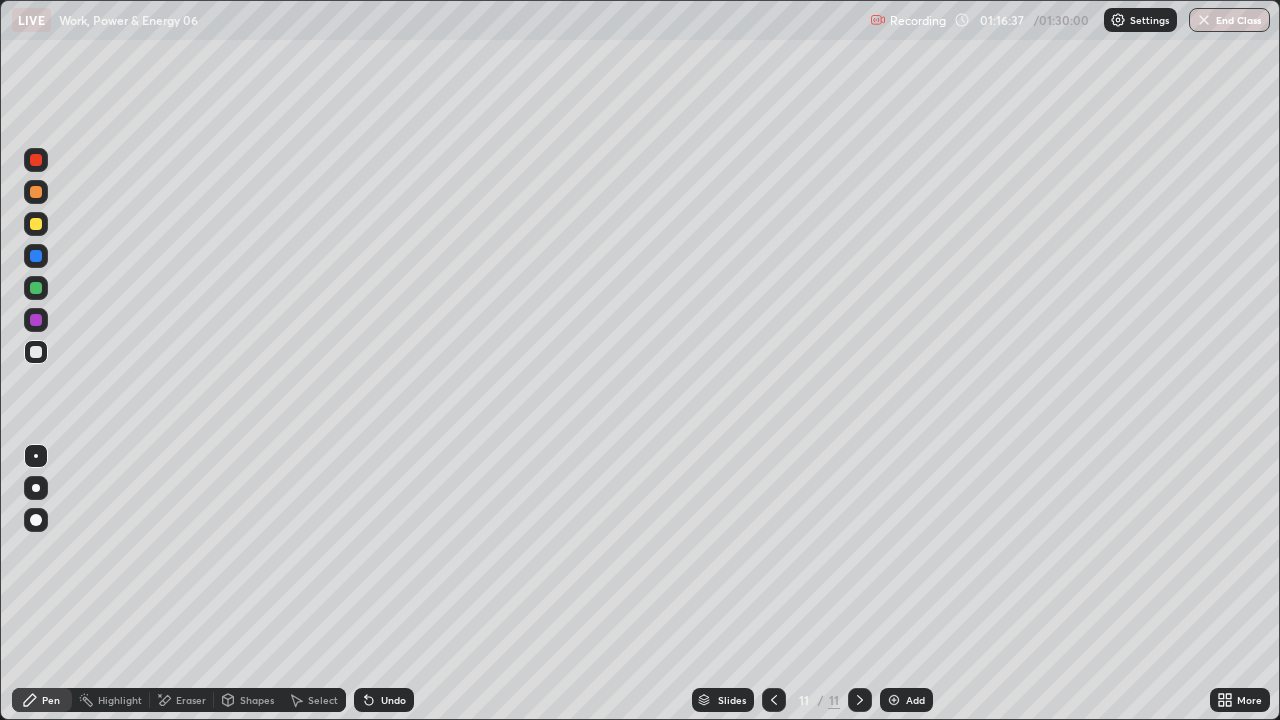 click at bounding box center [36, 224] 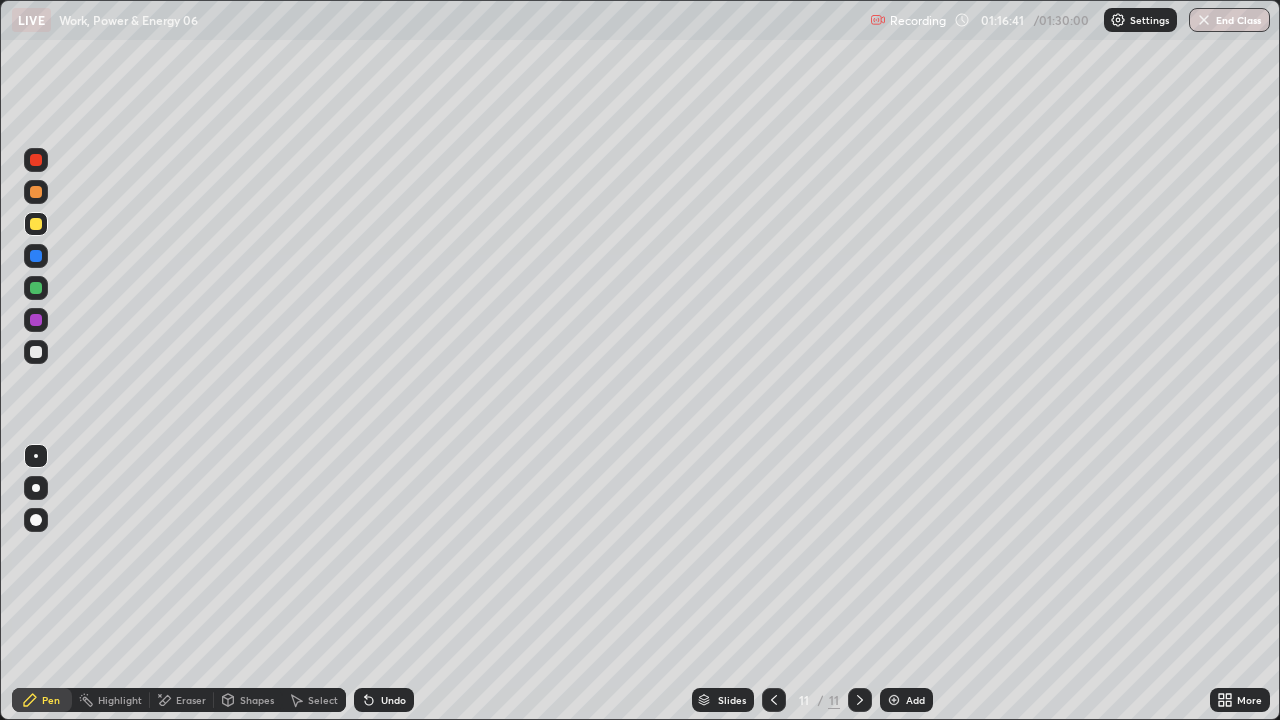 click on "Undo" at bounding box center [393, 700] 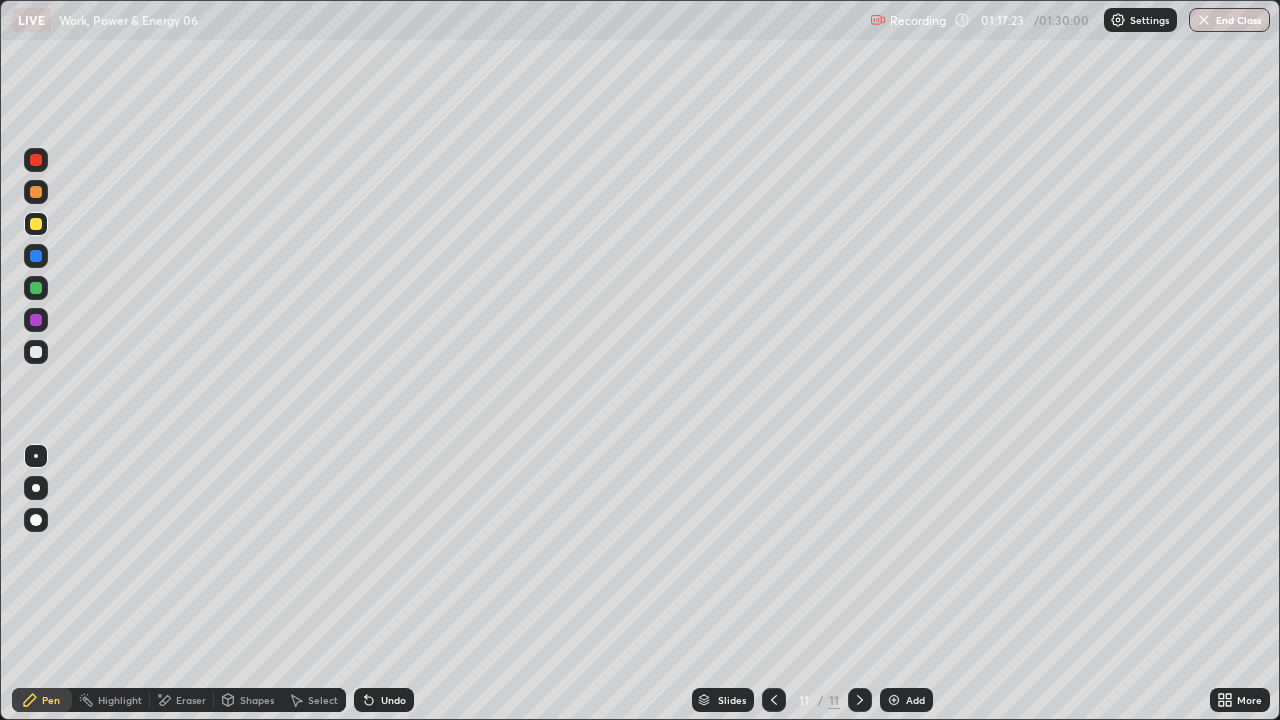 click at bounding box center (36, 352) 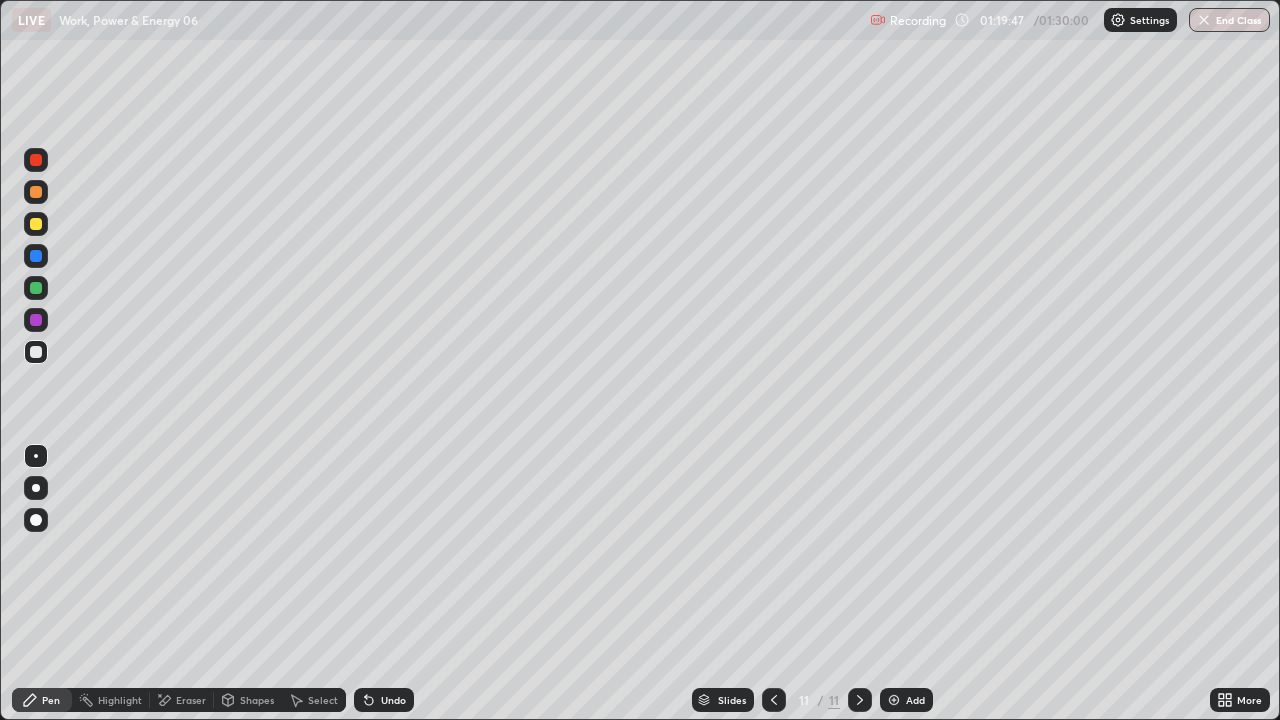 click at bounding box center [36, 224] 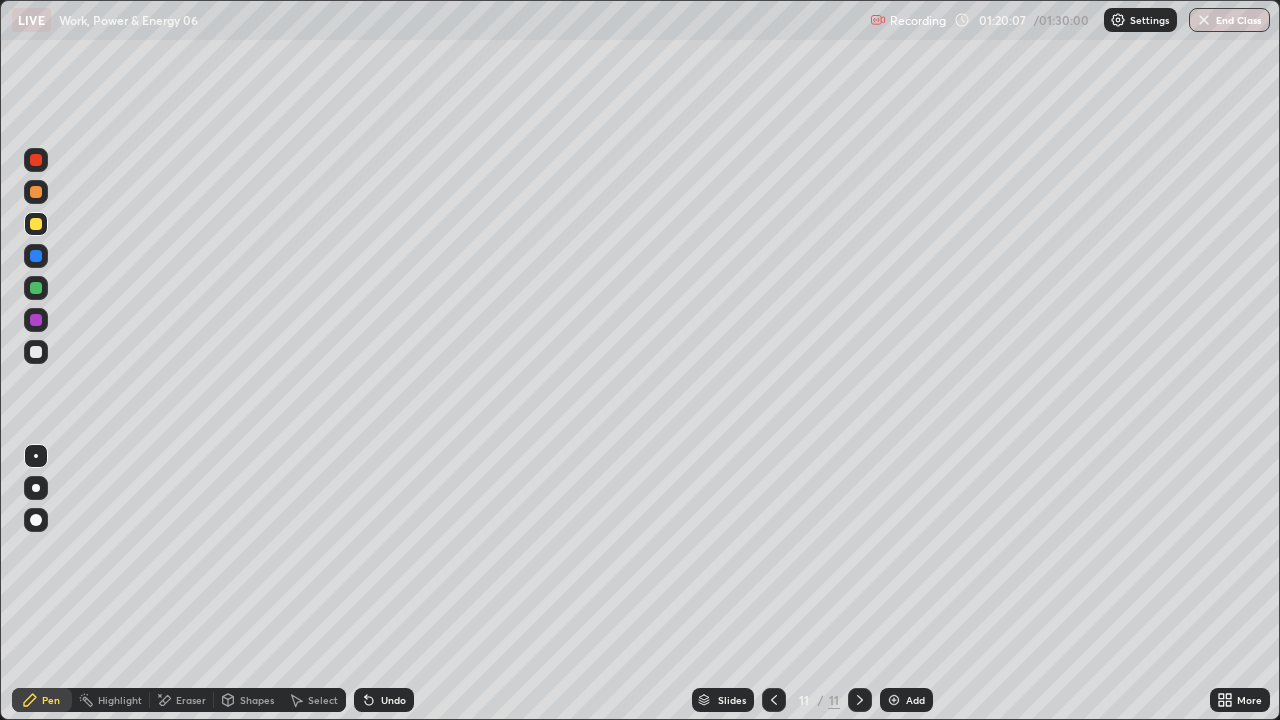 click on "Undo" at bounding box center (384, 700) 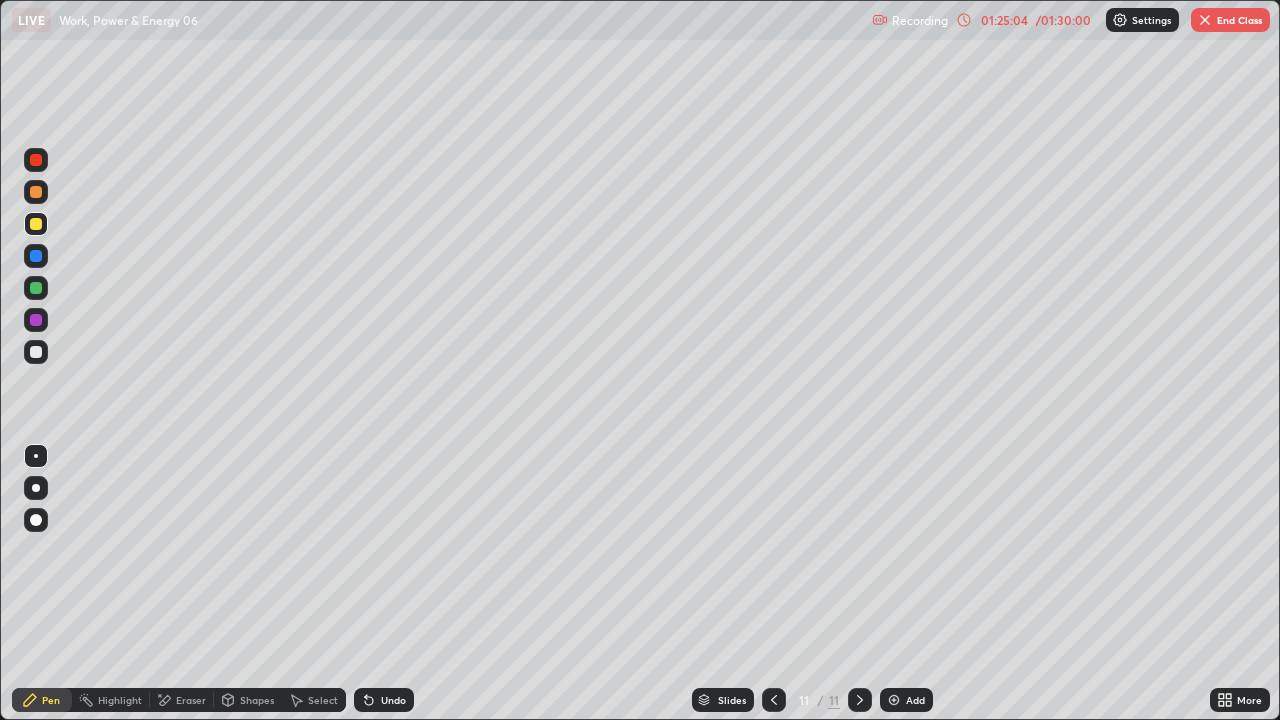 click on "End Class" at bounding box center [1230, 20] 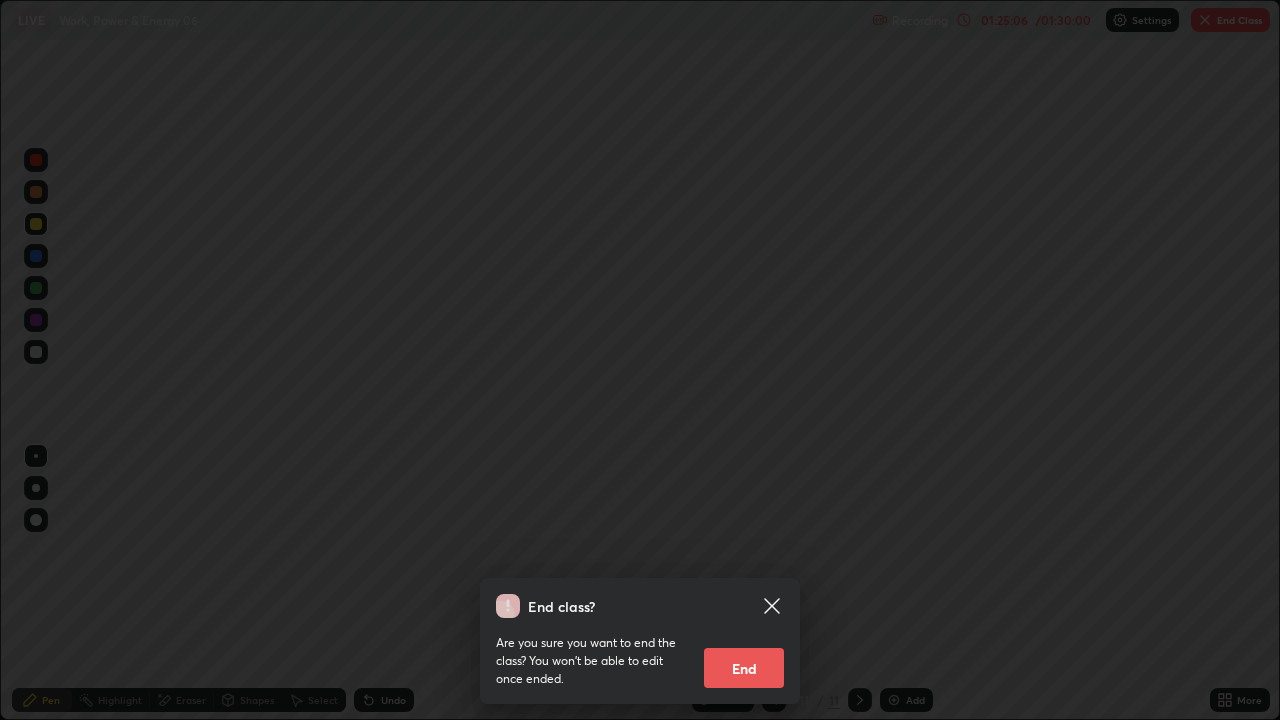 click on "End" at bounding box center [744, 668] 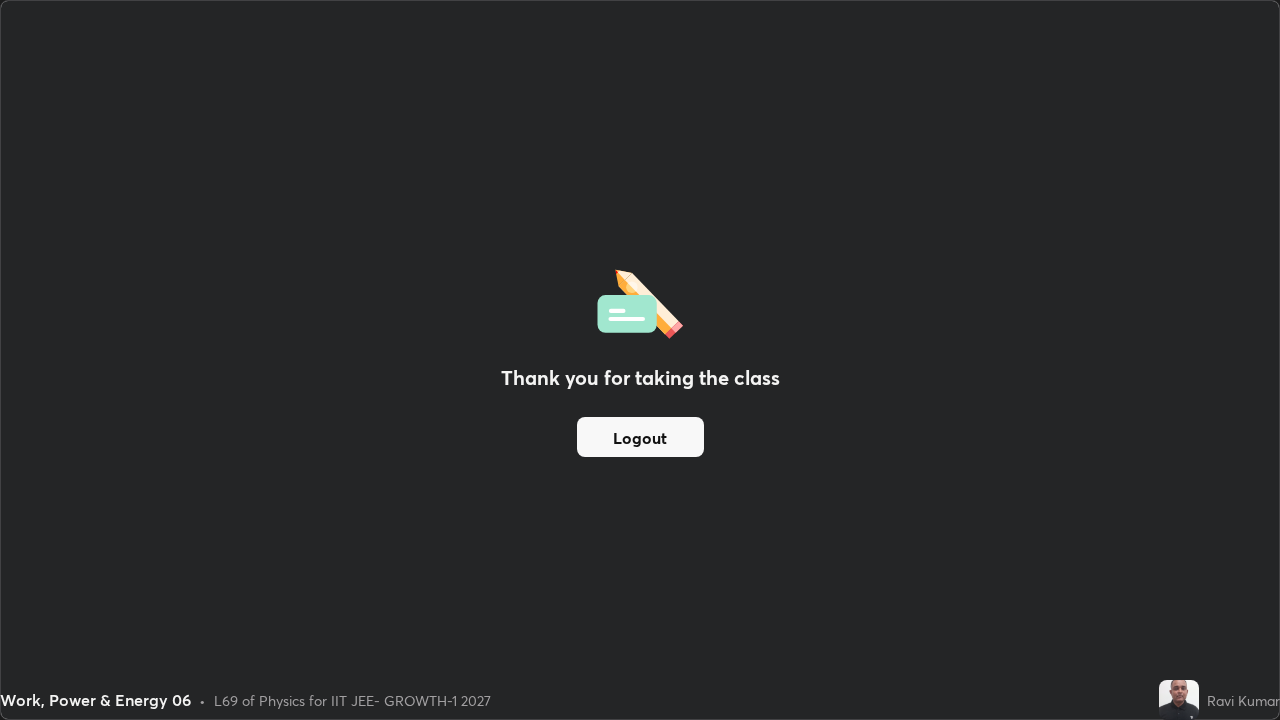 click on "Logout" at bounding box center (640, 437) 